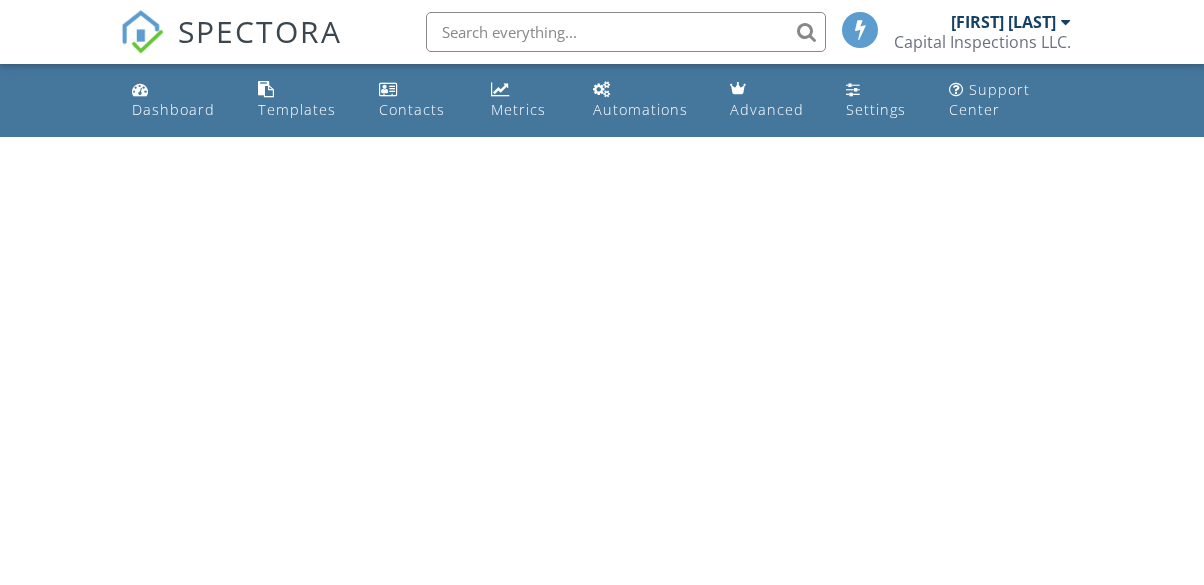 scroll, scrollTop: 0, scrollLeft: 0, axis: both 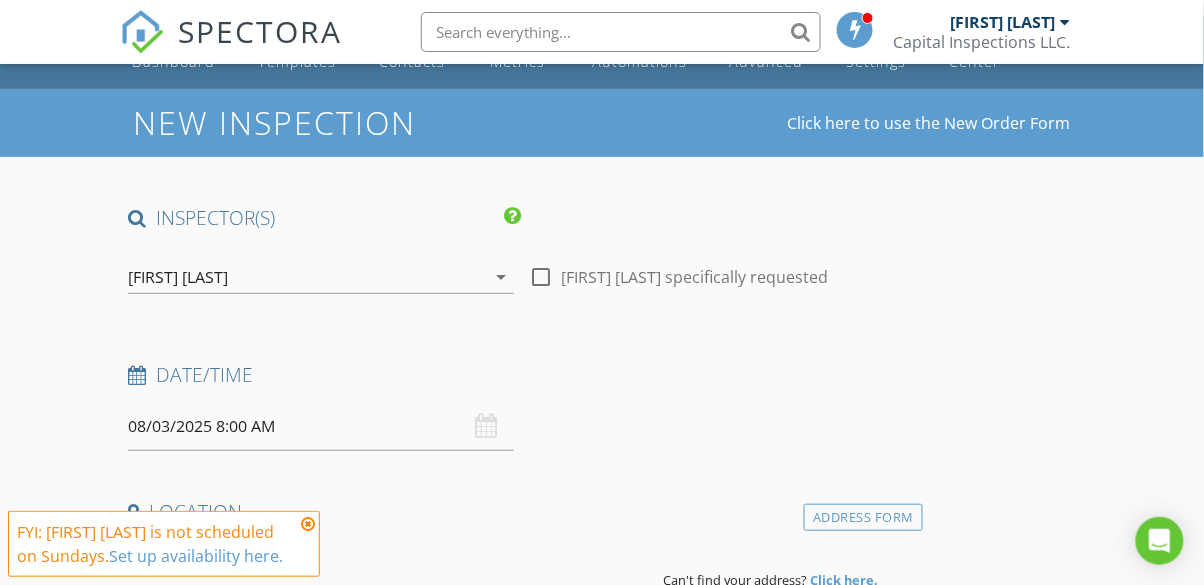 click at bounding box center (308, 524) 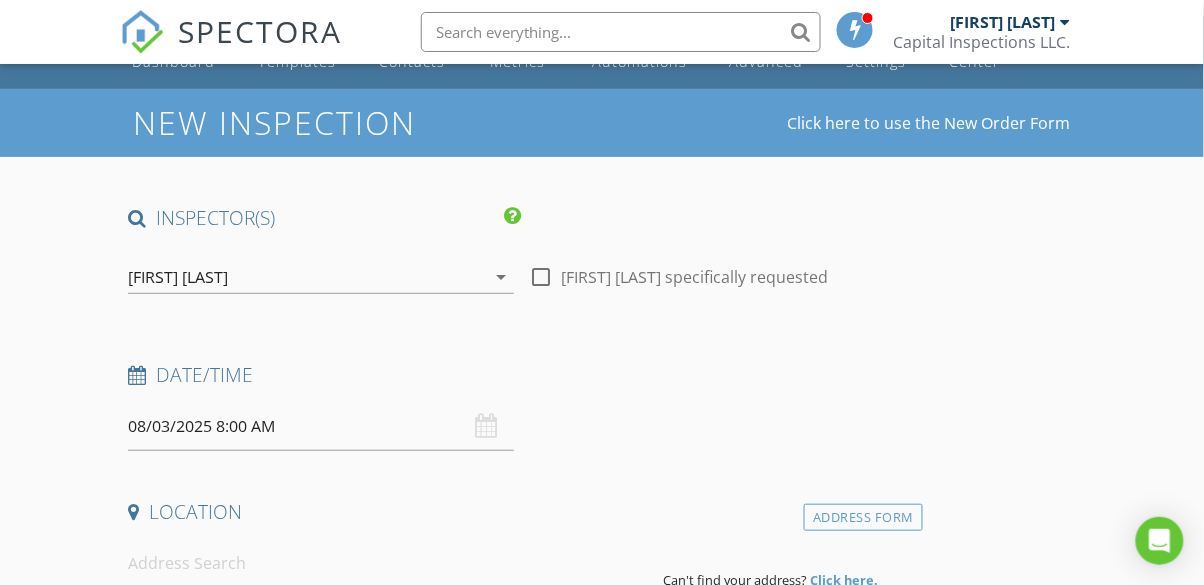 click on "08/03/2025 8:00 AM" at bounding box center [320, 426] 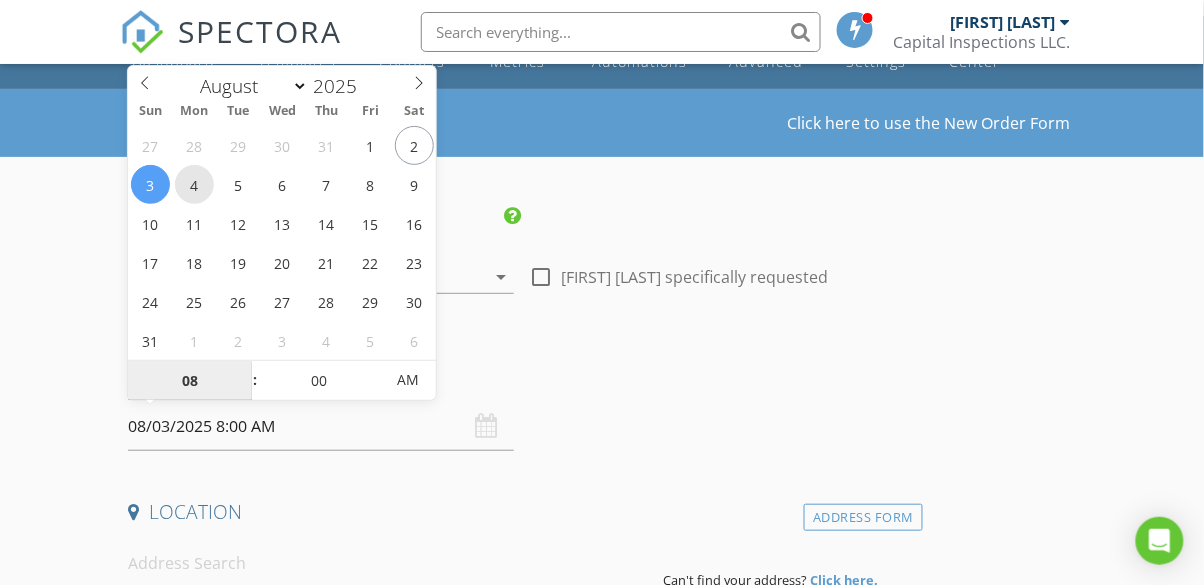 type on "08/04/2025 8:00 AM" 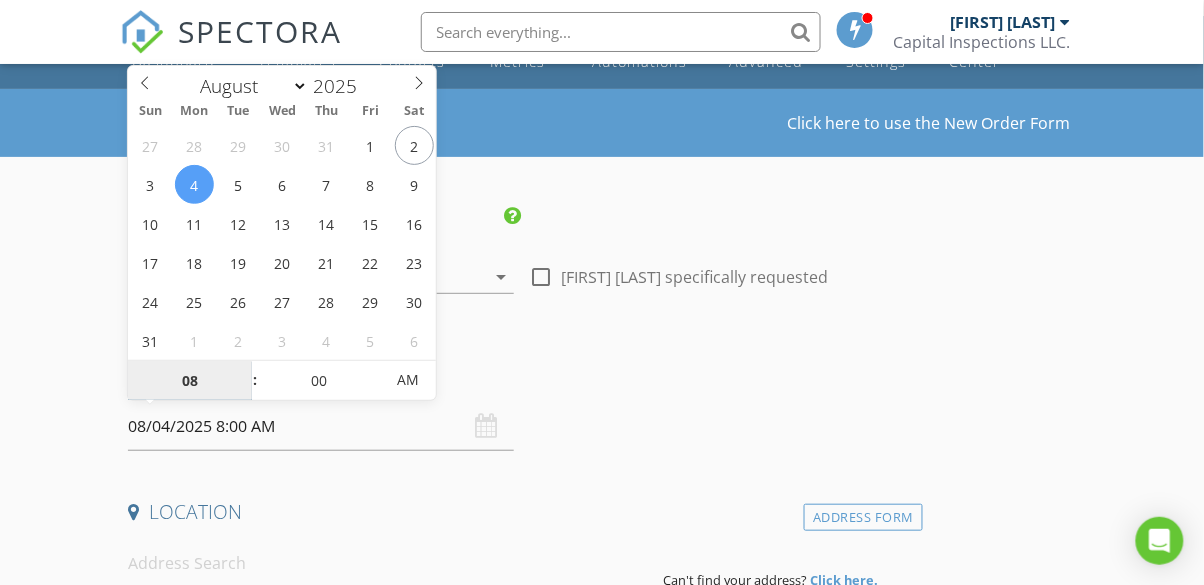 scroll, scrollTop: 48, scrollLeft: 0, axis: vertical 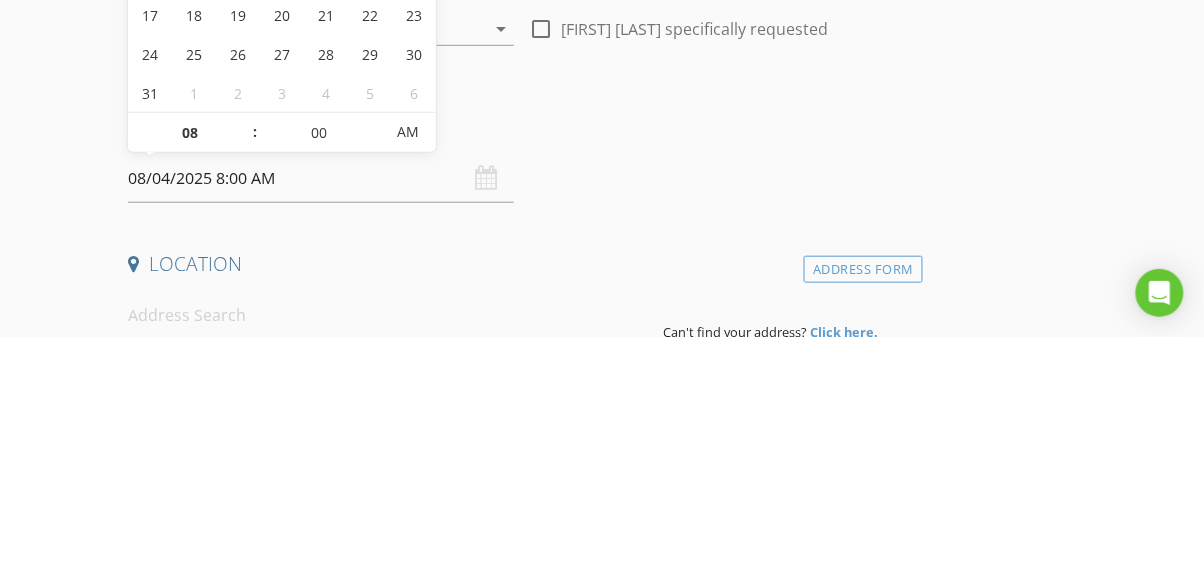 click on "New Inspection
Click here to use the New Order Form" at bounding box center [602, 122] 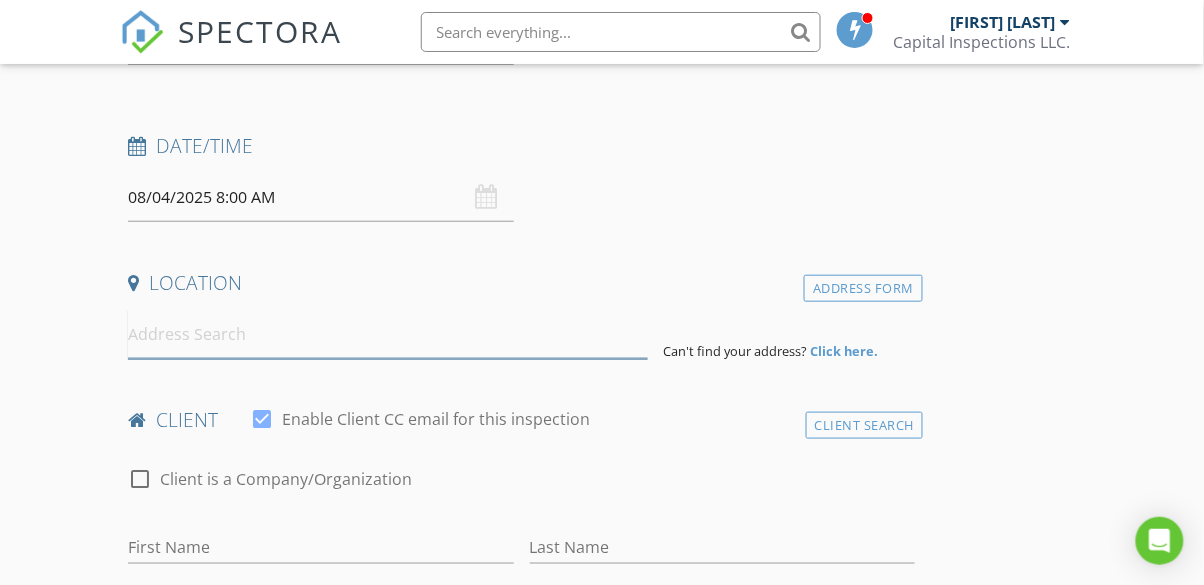 click at bounding box center [387, 334] 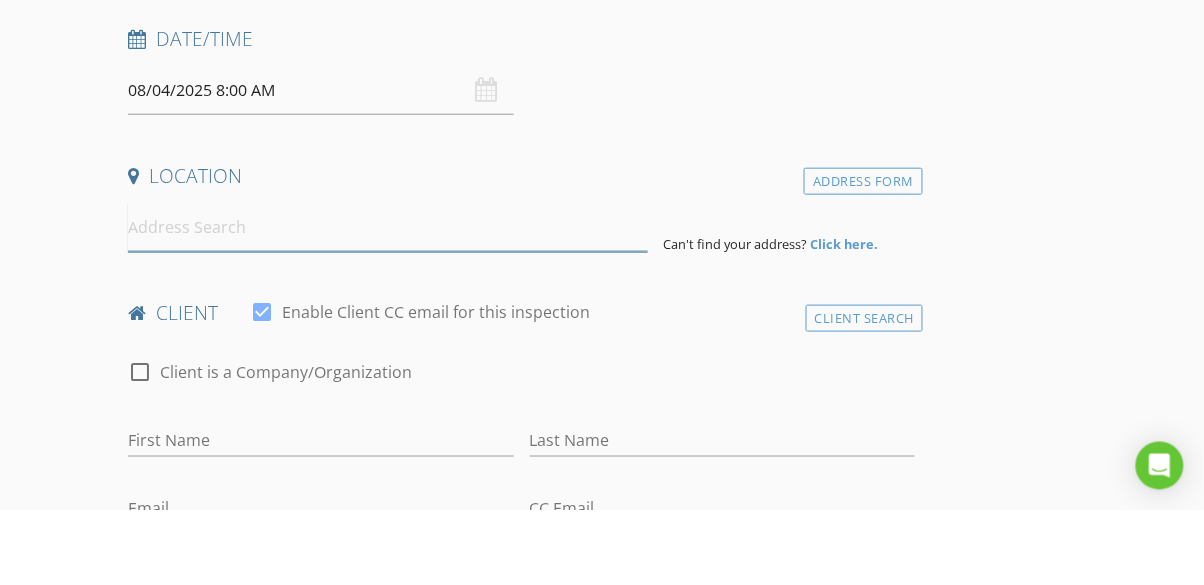 scroll, scrollTop: 309, scrollLeft: 0, axis: vertical 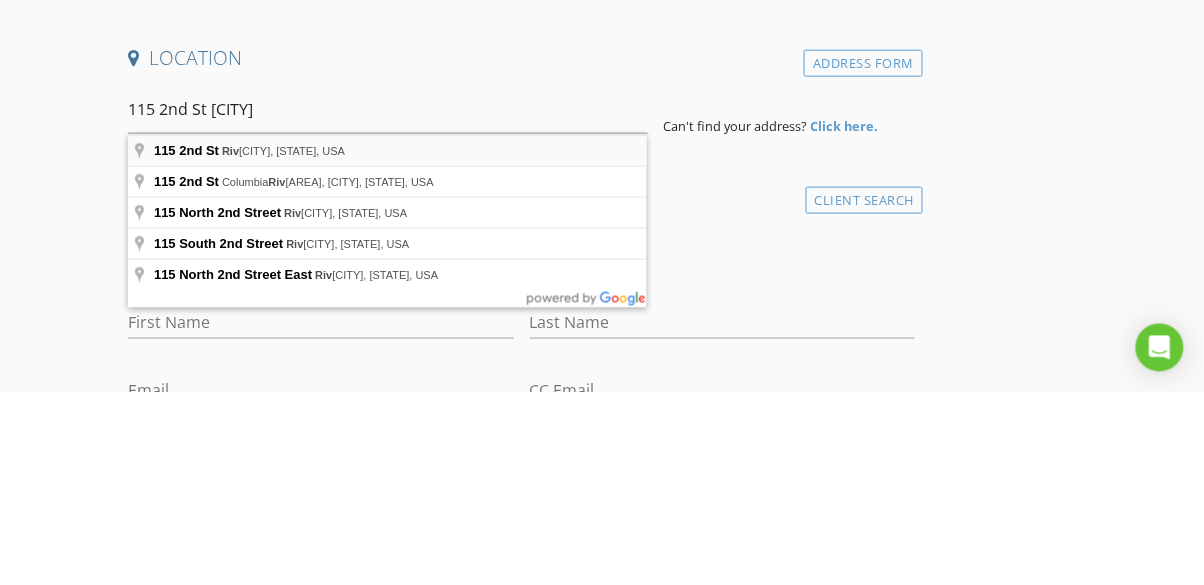 type on "115 2nd St, [CITY], [STATE], USA" 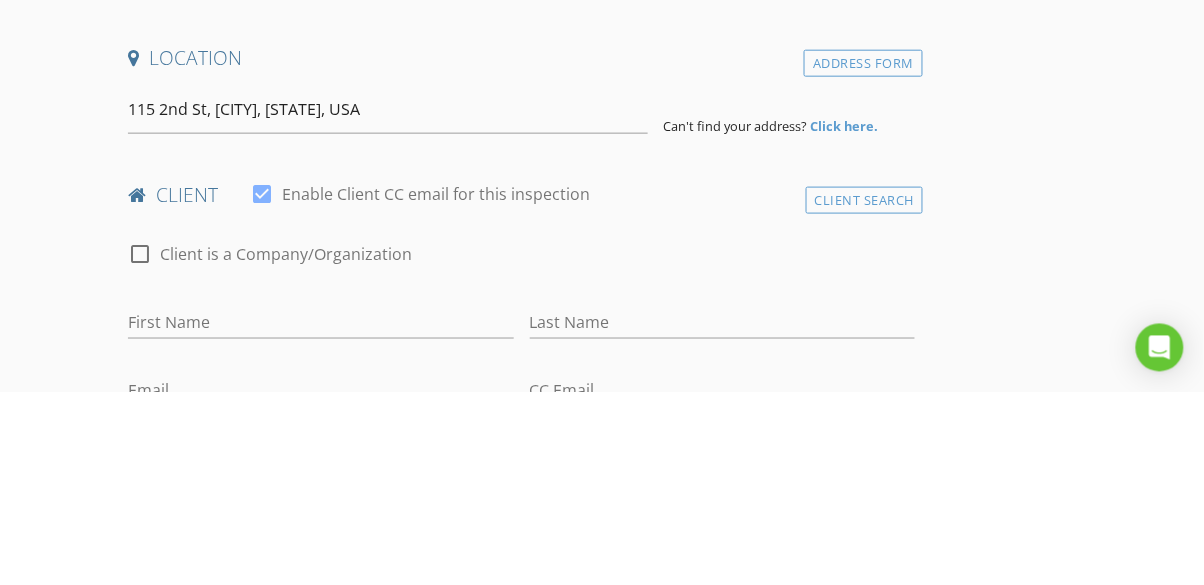 scroll, scrollTop: 309, scrollLeft: 0, axis: vertical 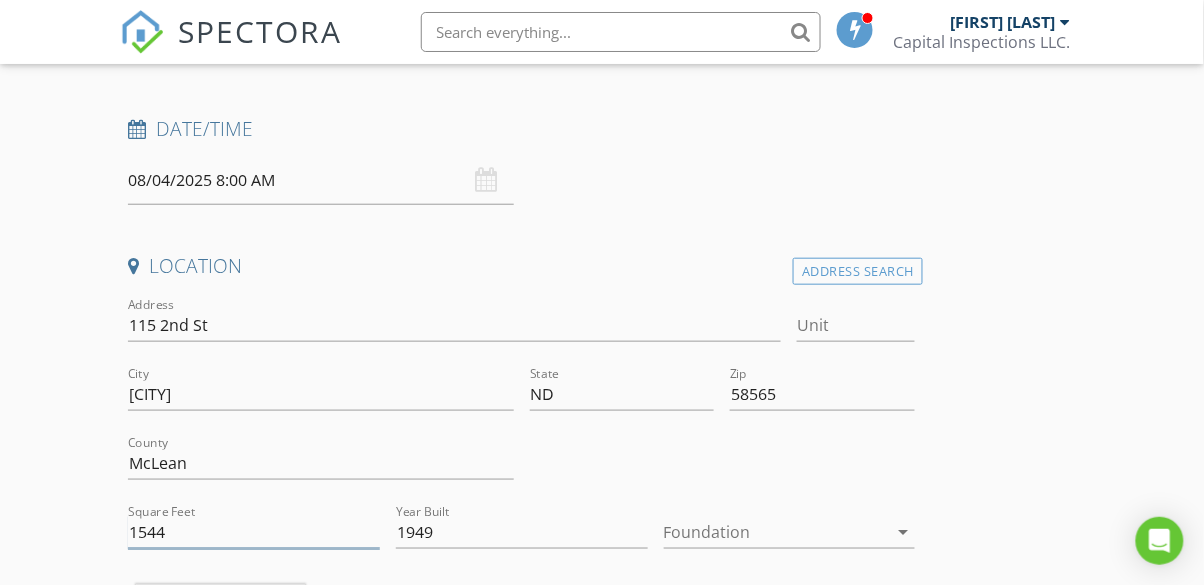 click on "1544" at bounding box center (254, 532) 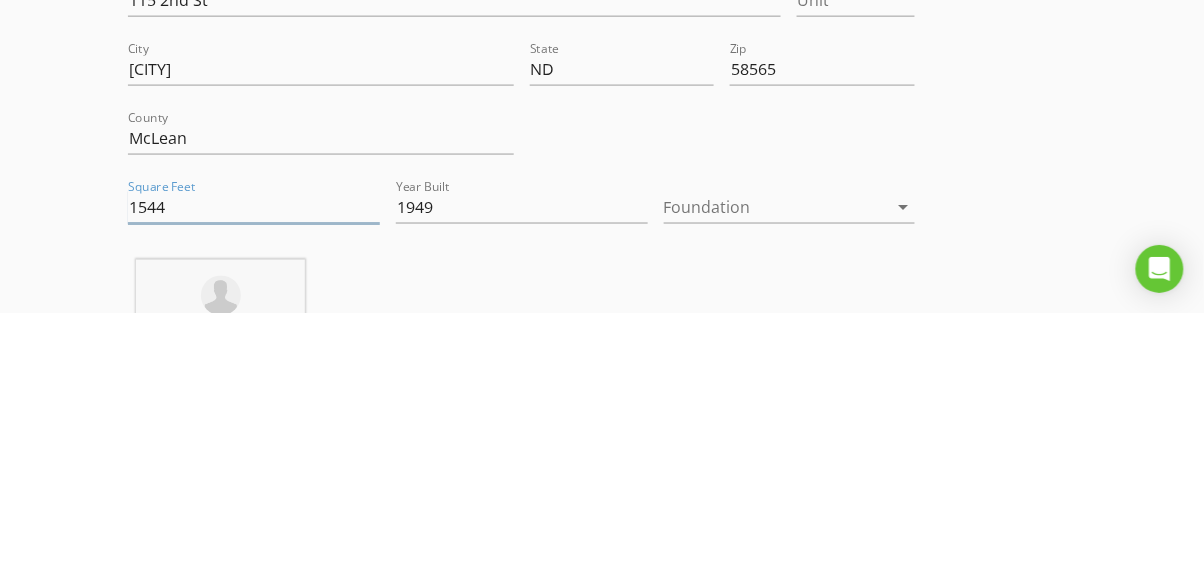 scroll, scrollTop: 349, scrollLeft: 0, axis: vertical 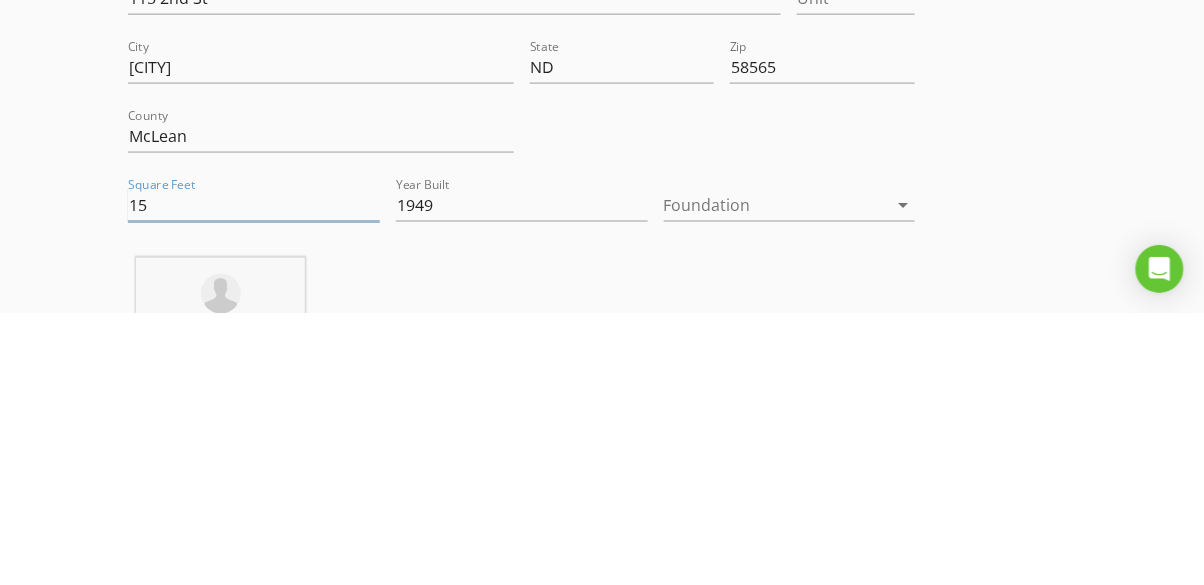type on "1" 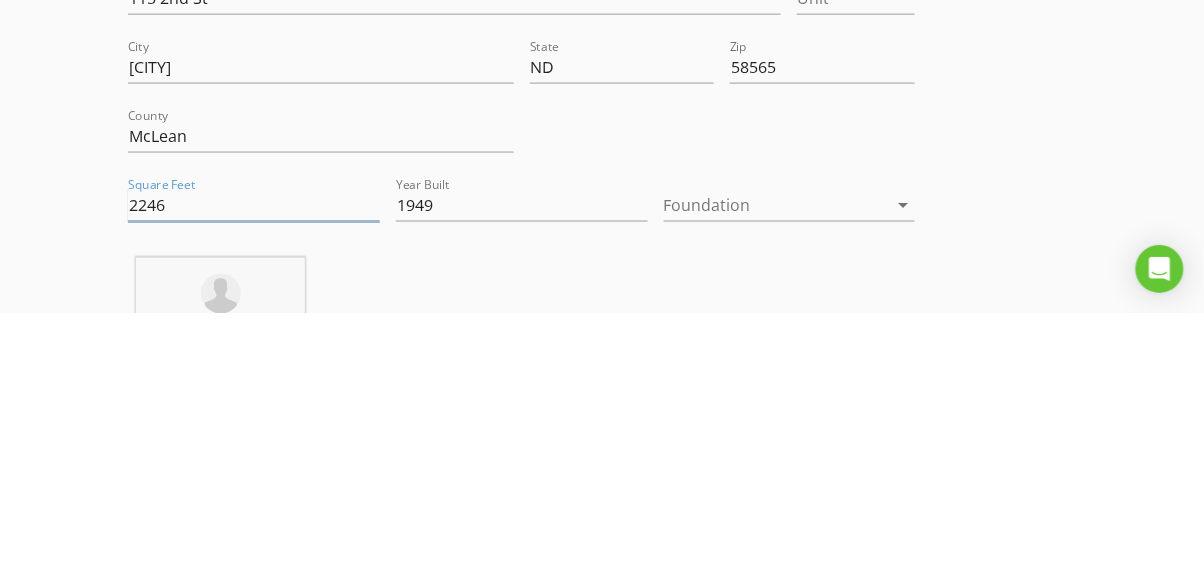 type on "2246" 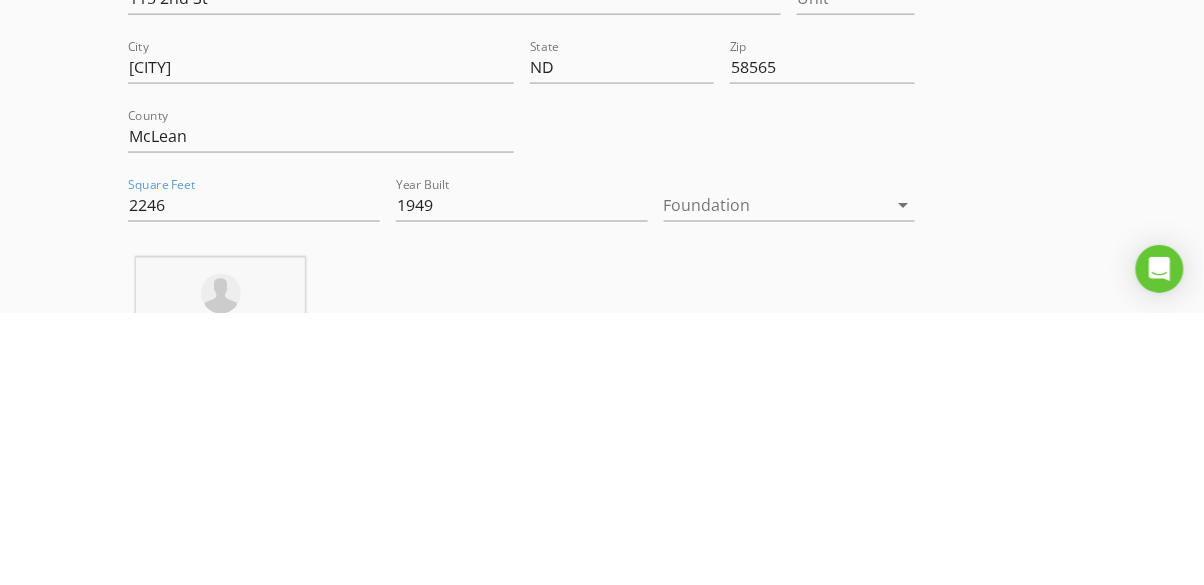 click at bounding box center (776, 477) 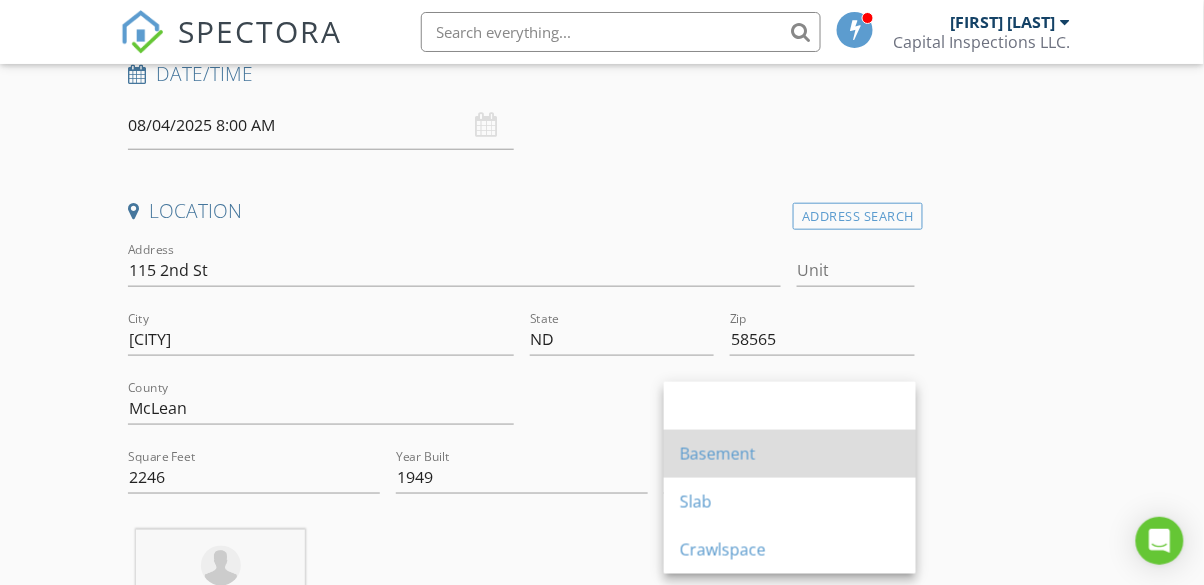 click on "Basement" at bounding box center (790, 454) 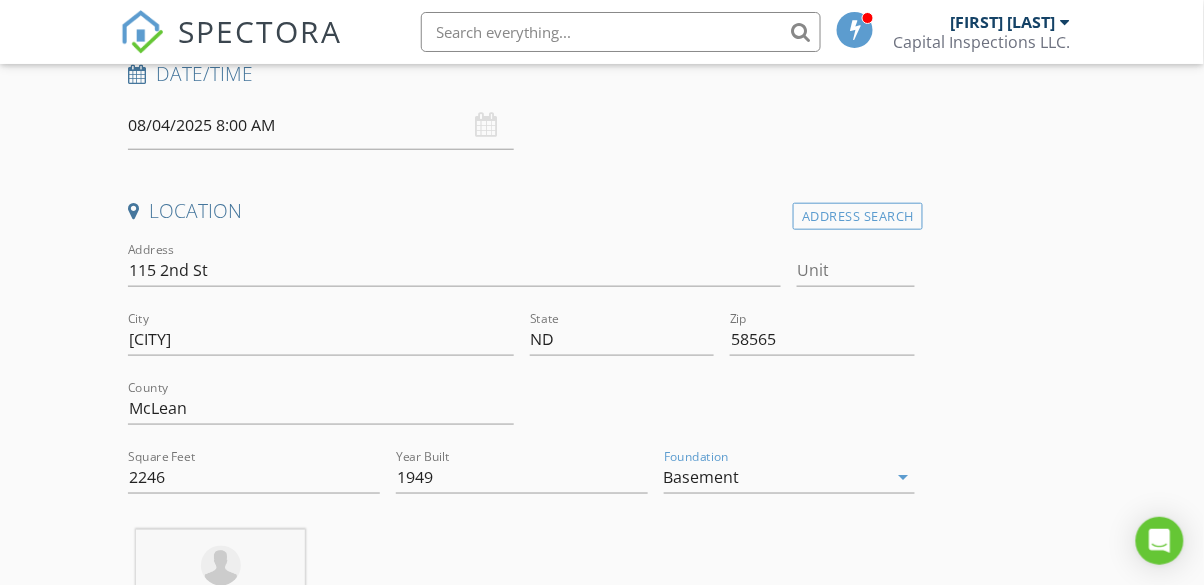 click on "New Inspection
Click here to use the New Order Form
INSPECTOR(S)
check_box   [FIRST] [LAST]   PRIMARY   check_box_outline_blank   [FIRST] [LAST]     [FIRST] [LAST] arrow_drop_down   check_box_outline_blank [FIRST] [LAST] specifically requested
Date/Time
08/04/2025 8:00 AM
Location
Address Search       Address 115 2nd St   Unit   City [CITY]   State [STATE]   Zip 58565   County McLean     Square Feet 2246   Year Built 1949   Foundation Basement arrow_drop_down     [FIRST] [LAST]     63.9 miles     (an hour)
client
check_box Enable Client CC email for this inspection   Client Search     check_box_outline_blank Client is a Company/Organization     First Name   Last Name   Email   CC Email   Phone           Notes   Private Notes
ADDITIONAL client
SERVICES" at bounding box center (602, 1509) 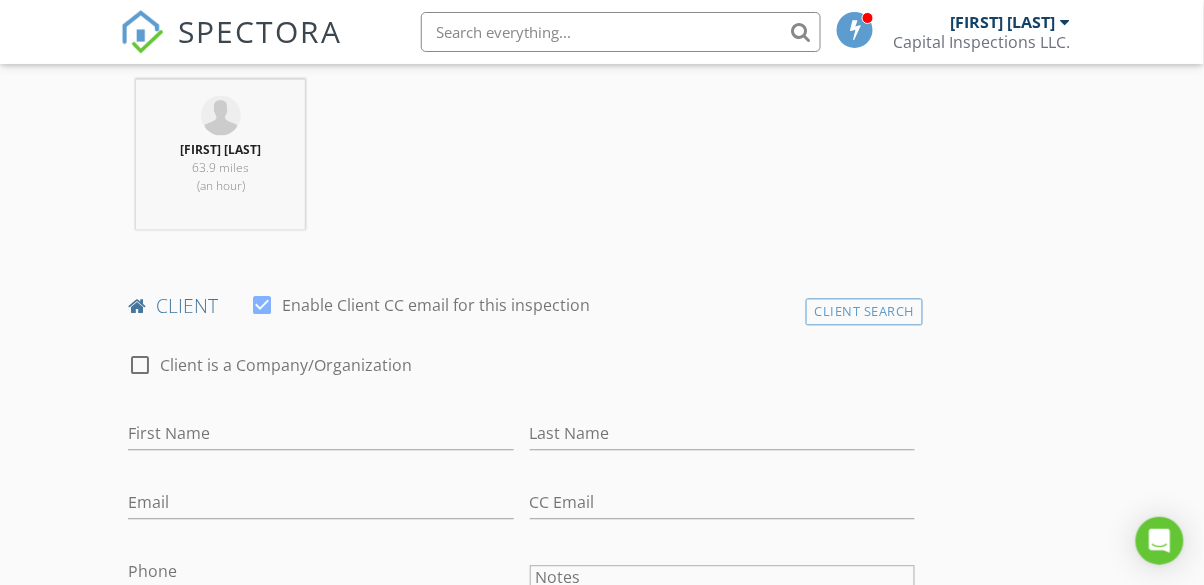 click on "check_box Enable Client CC email for this inspection" at bounding box center [420, 318] 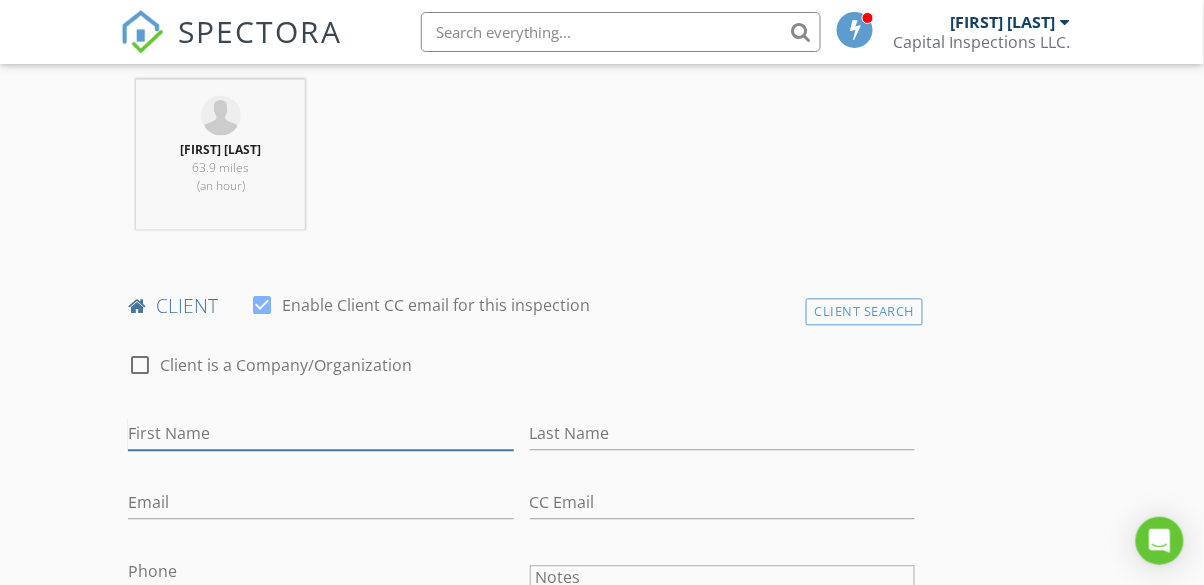 click on "First Name" at bounding box center [320, 434] 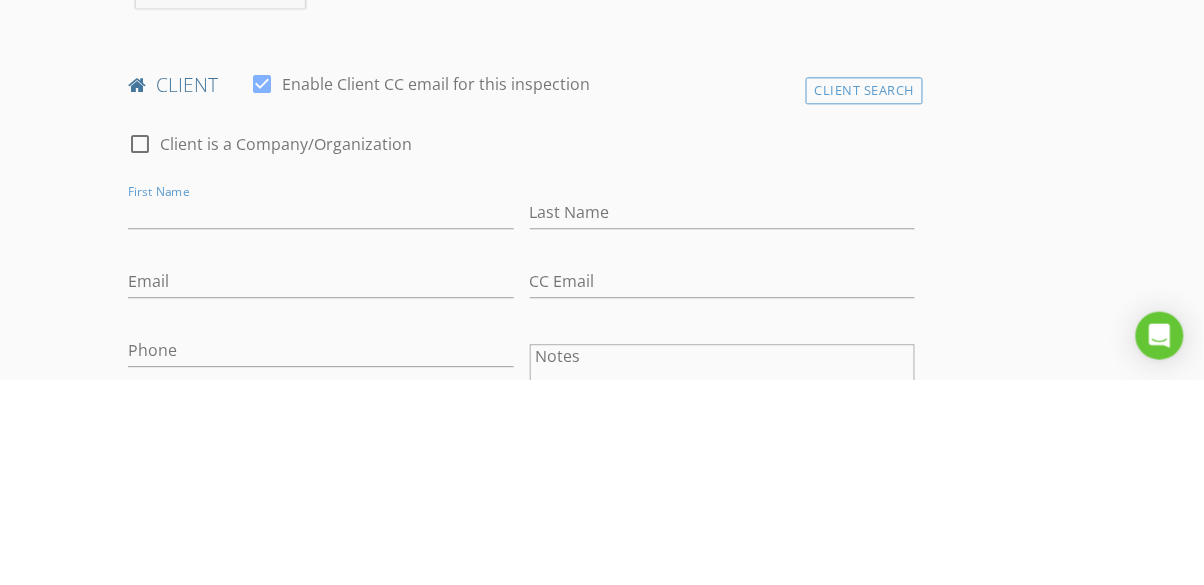 click at bounding box center [262, 290] 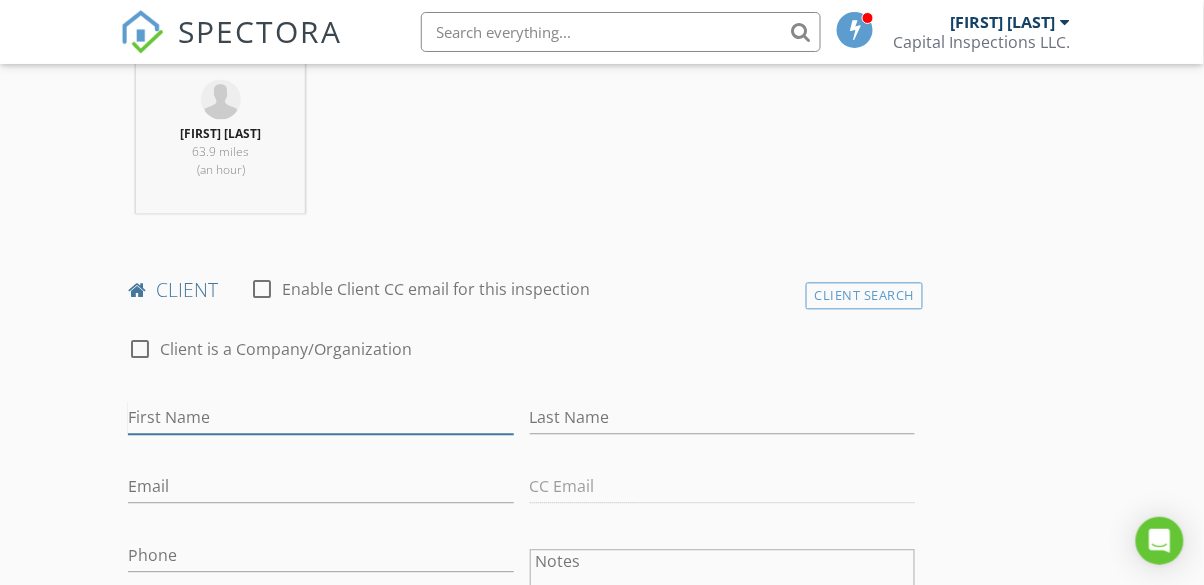 click on "First Name" at bounding box center [320, 418] 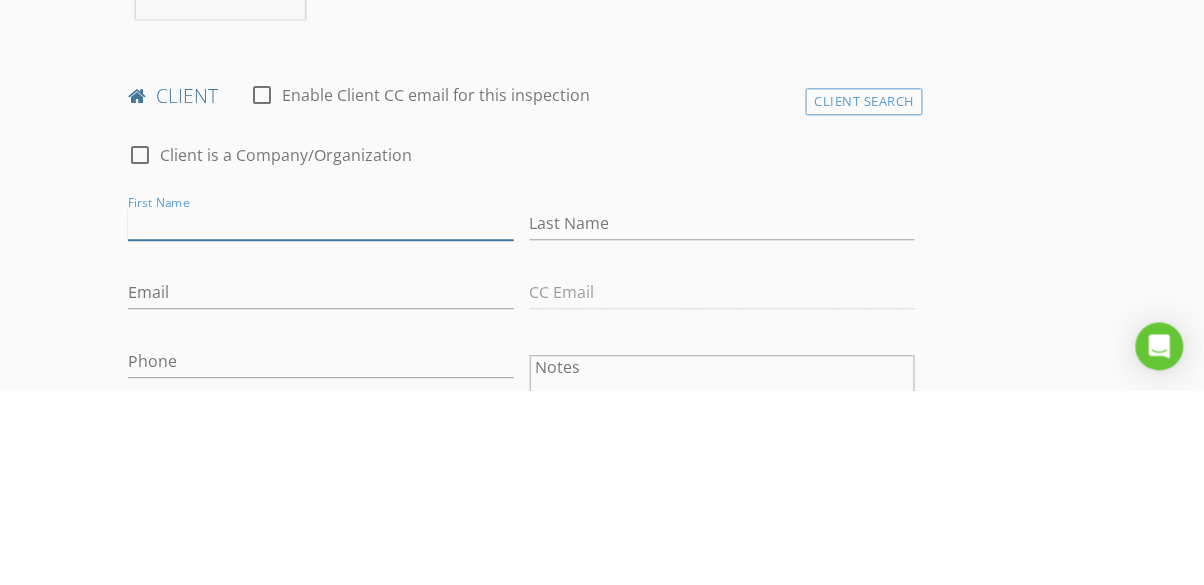 scroll, scrollTop: 815, scrollLeft: 0, axis: vertical 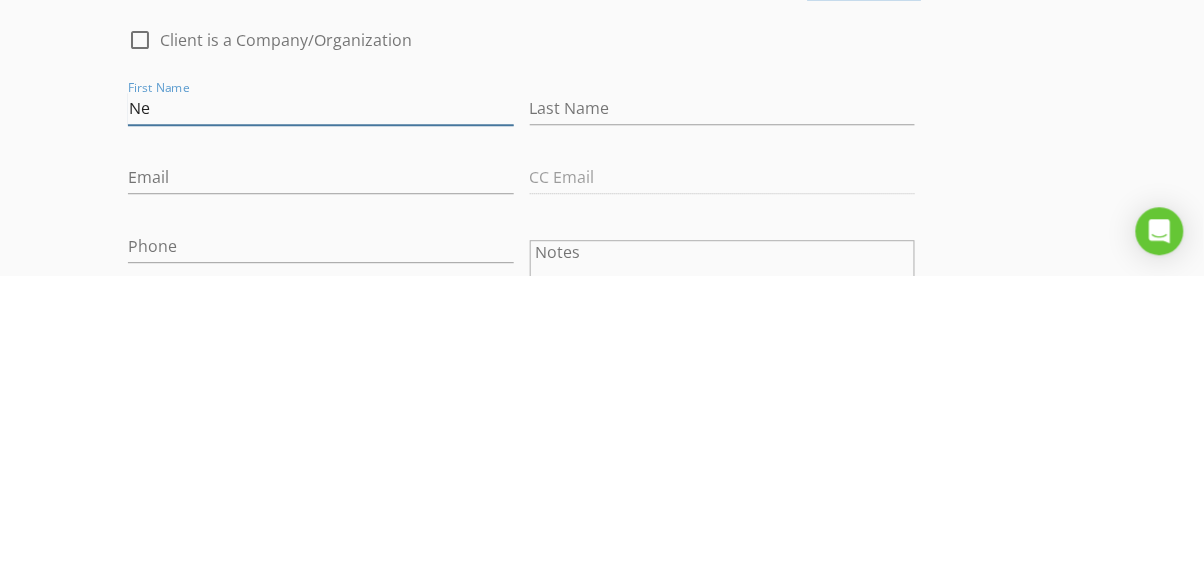 type on "N" 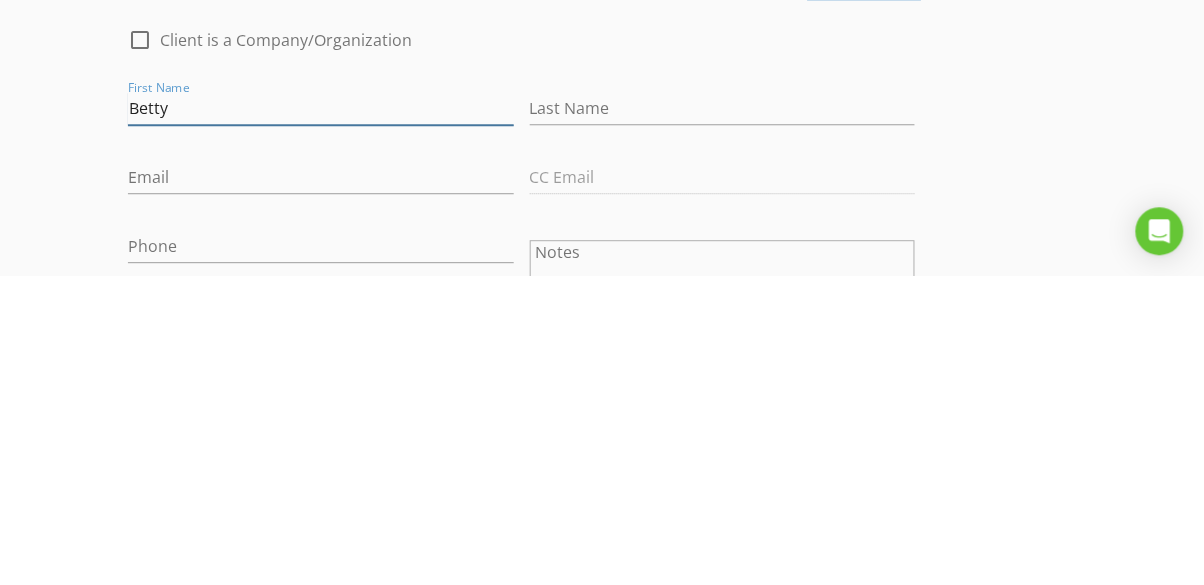 type on "Betty" 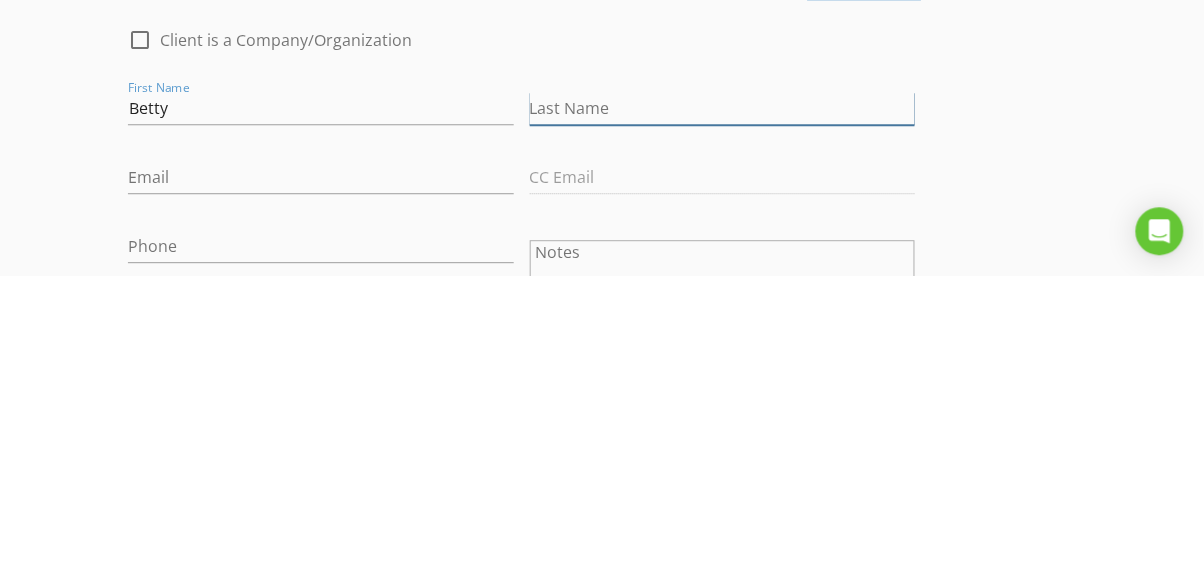 click on "Last Name" at bounding box center [722, 418] 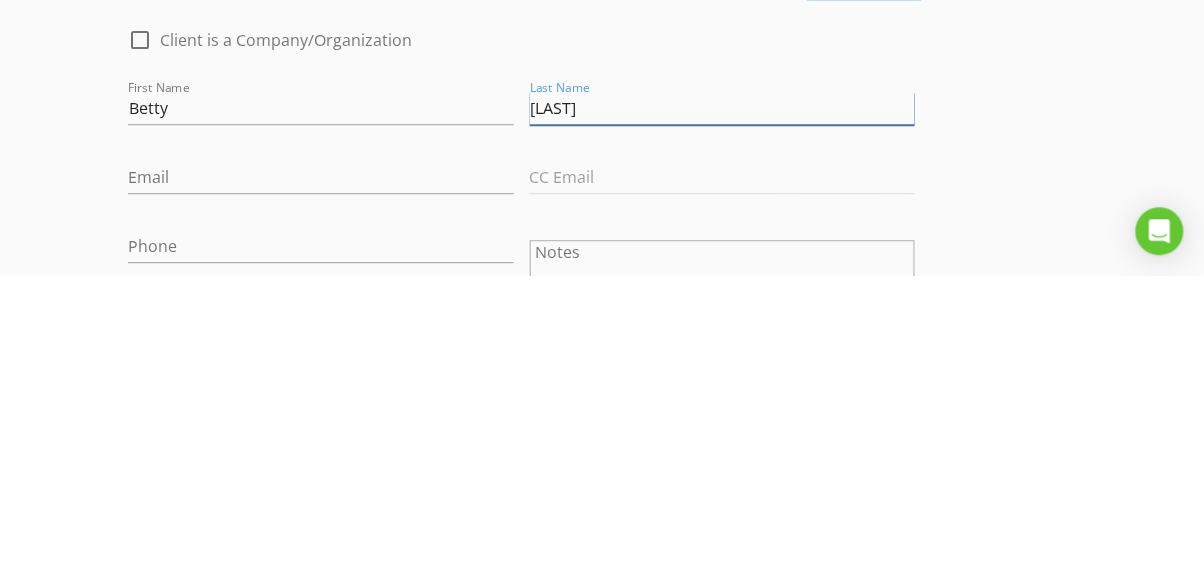 type on "[LAST]" 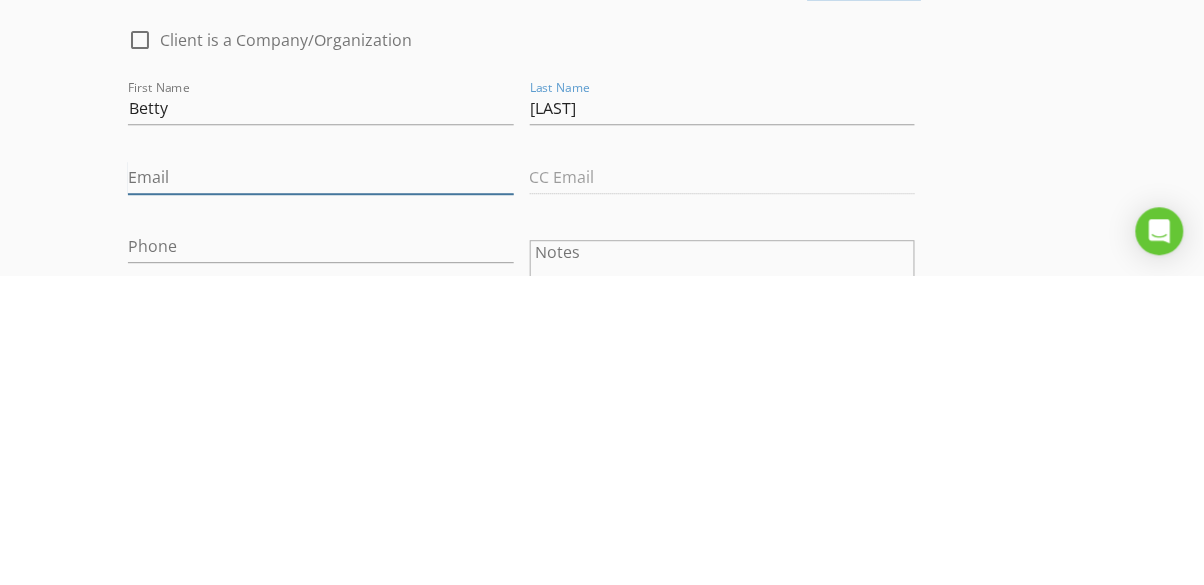 click on "Email" at bounding box center [320, 487] 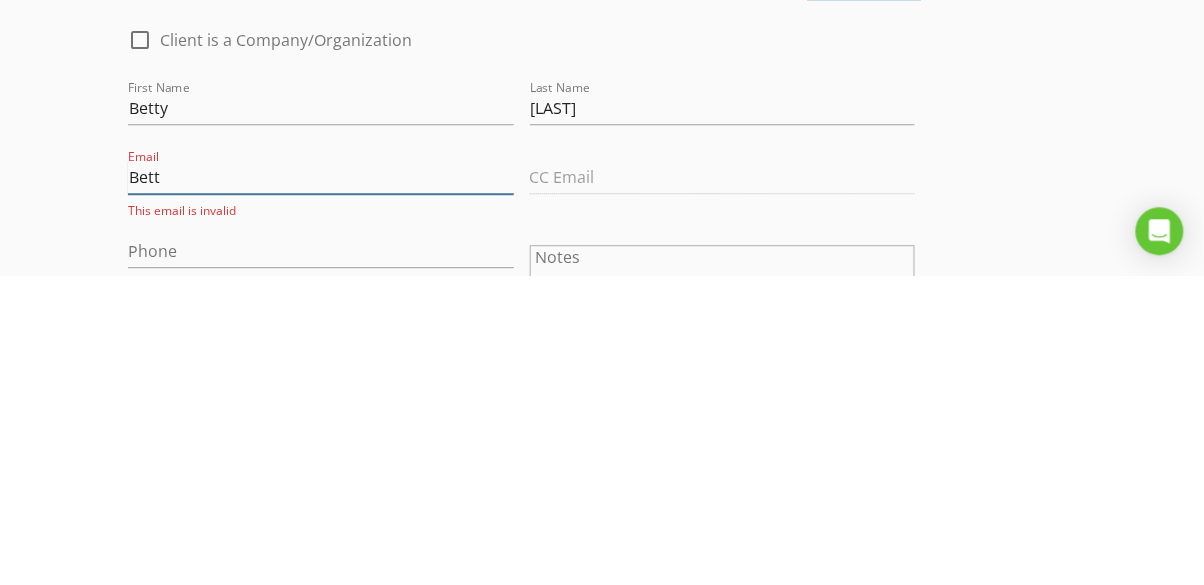 type on "Betty" 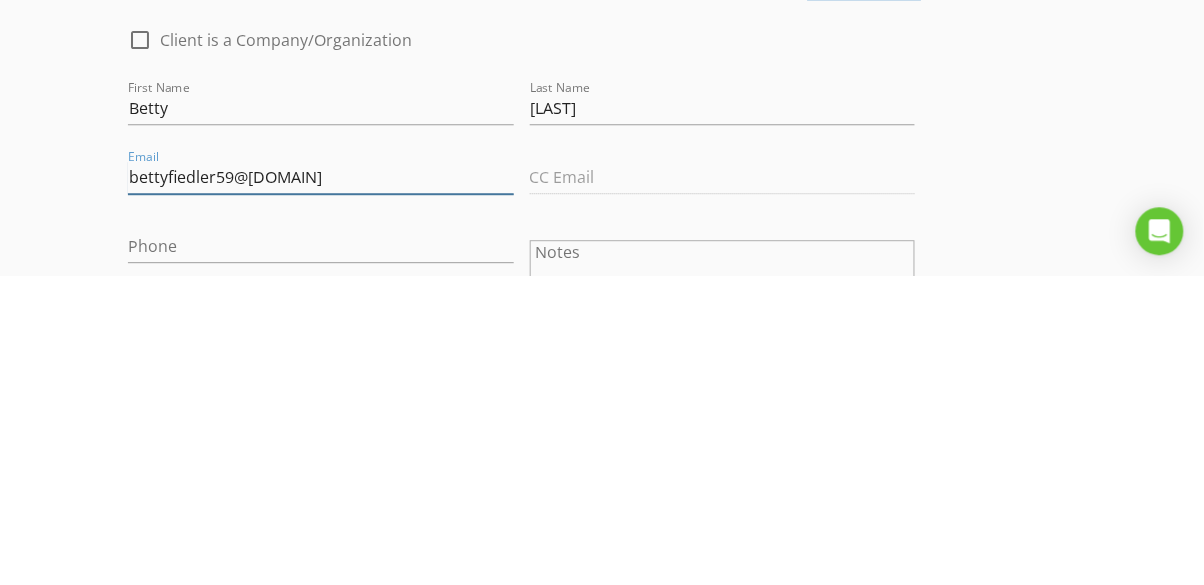type on "[EMAIL]" 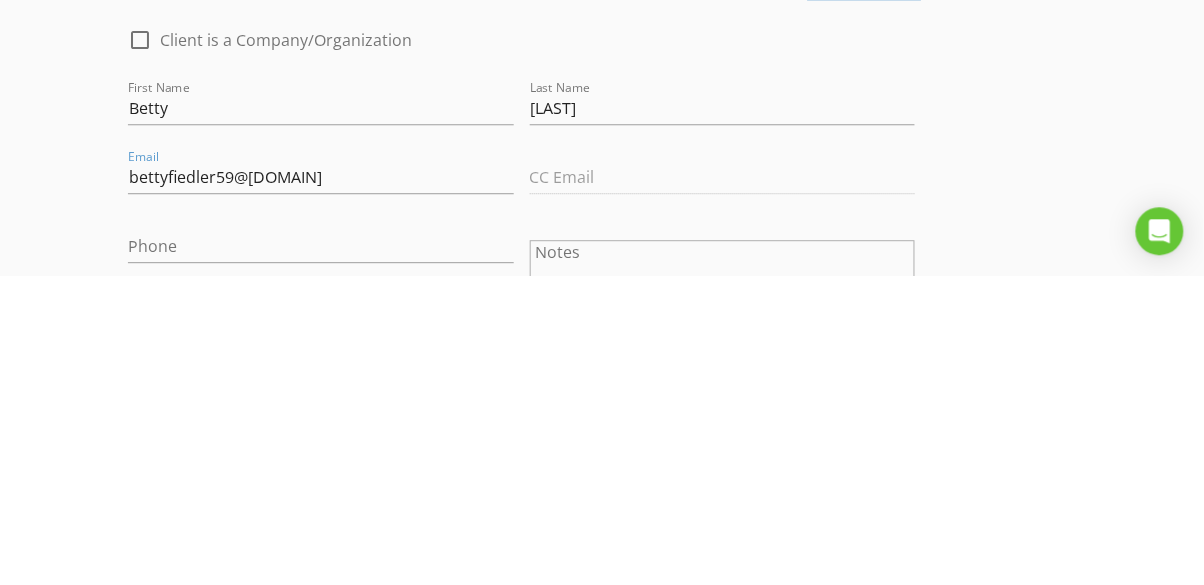 click on "New Inspection
Click here to use the New Order Form
INSPECTOR(S)
check_box   Dalton Sanders   PRIMARY   check_box_outline_blank   Josh Eldridge     Dalton Sanders arrow_drop_down   check_box_outline_blank Dalton Sanders specifically requested
Date/Time
08/04/2025 8:00 AM
Location
Address Search       Address 115 2nd St   Unit   City Riverdale   State ND   Zip 58565   County McLean     Square Feet 2246   Year Built 1949   Foundation Basement arrow_drop_down     Dalton Sanders     63.9 miles     (an hour)
client
check_box_outline_blank Enable Client CC email for this inspection   Client Search     check_box_outline_blank Client is a Company/Organization     First Name Betty   Last Name Fiedler   Email bettyfiedler59@gmail.com   CC Email   Phone           Notes   Private Notes
ADD ADDITIONAL client" at bounding box center [602, 1043] 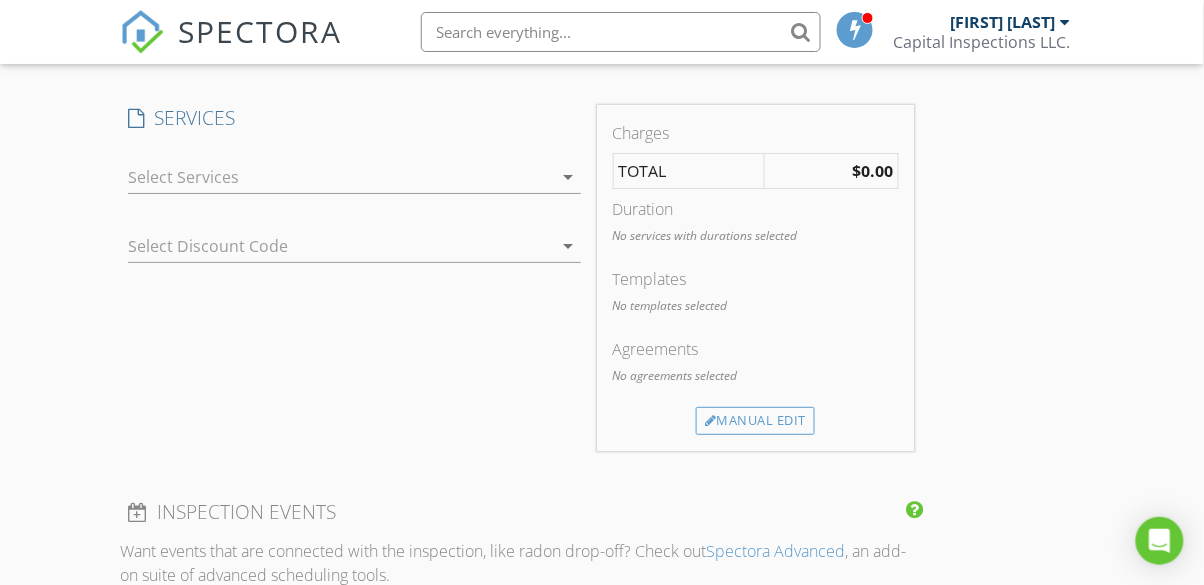 scroll, scrollTop: 1635, scrollLeft: 0, axis: vertical 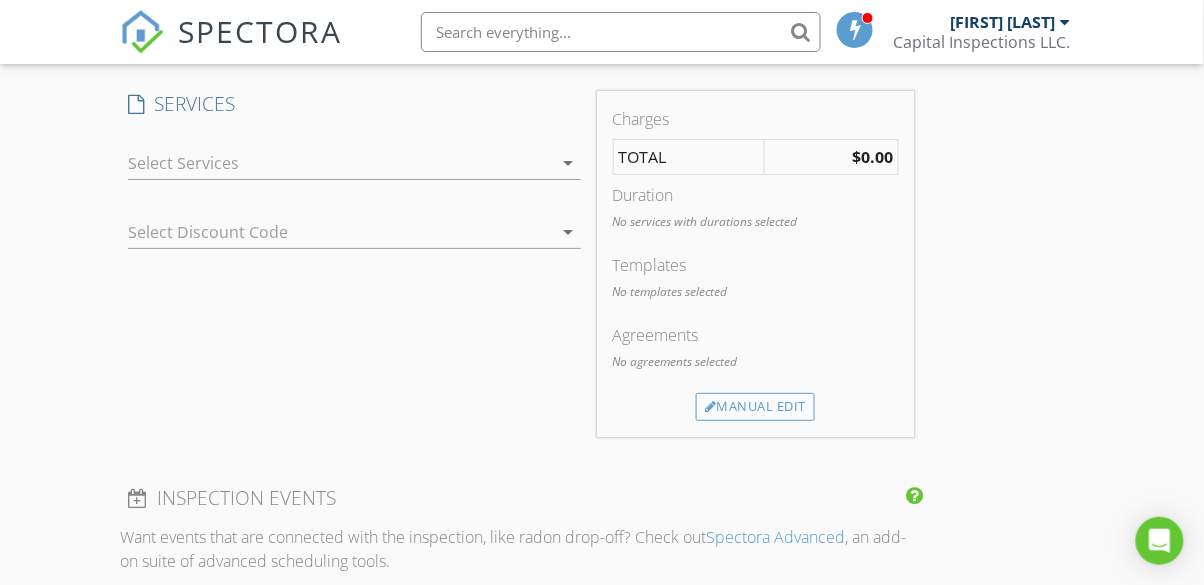 click at bounding box center (340, 163) 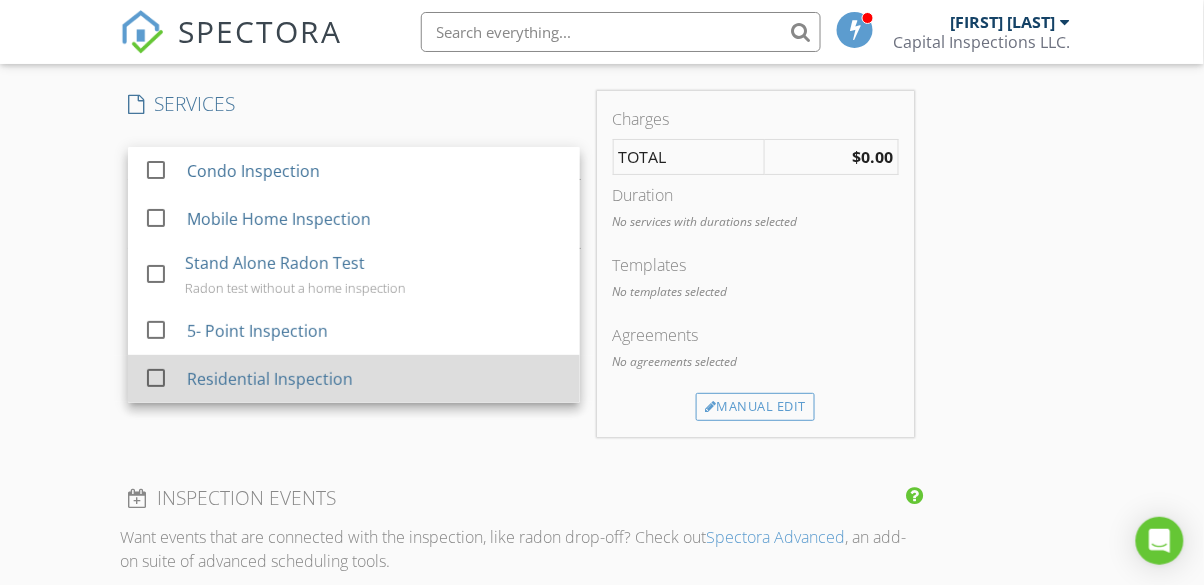 click at bounding box center (156, 378) 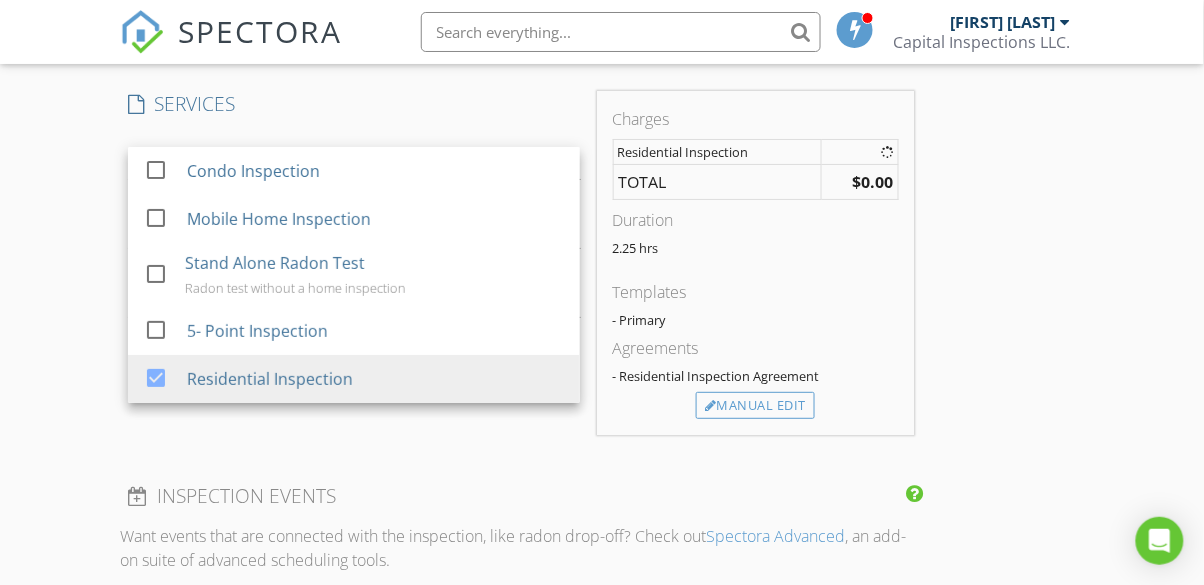 click on "New Inspection
Click here to use the New Order Form
INSPECTOR(S)
check_box   Dalton Sanders   PRIMARY   check_box_outline_blank   Josh Eldridge     Dalton Sanders arrow_drop_down   check_box_outline_blank Dalton Sanders specifically requested
Date/Time
08/04/2025 8:00 AM
Location
Address Search       Address 115 2nd St   Unit   City Riverdale   State ND   Zip 58565   County McLean     Square Feet 2246   Year Built 1949   Foundation Basement arrow_drop_down     Dalton Sanders     63.9 miles     (an hour)
client
check_box_outline_blank Enable Client CC email for this inspection   Client Search     check_box_outline_blank Client is a Company/Organization     First Name Betty   Last Name Fiedler   Email bettyfiedler59@gmail.com   CC Email   Phone           Notes   Private Notes
ADD ADDITIONAL client" at bounding box center [602, 222] 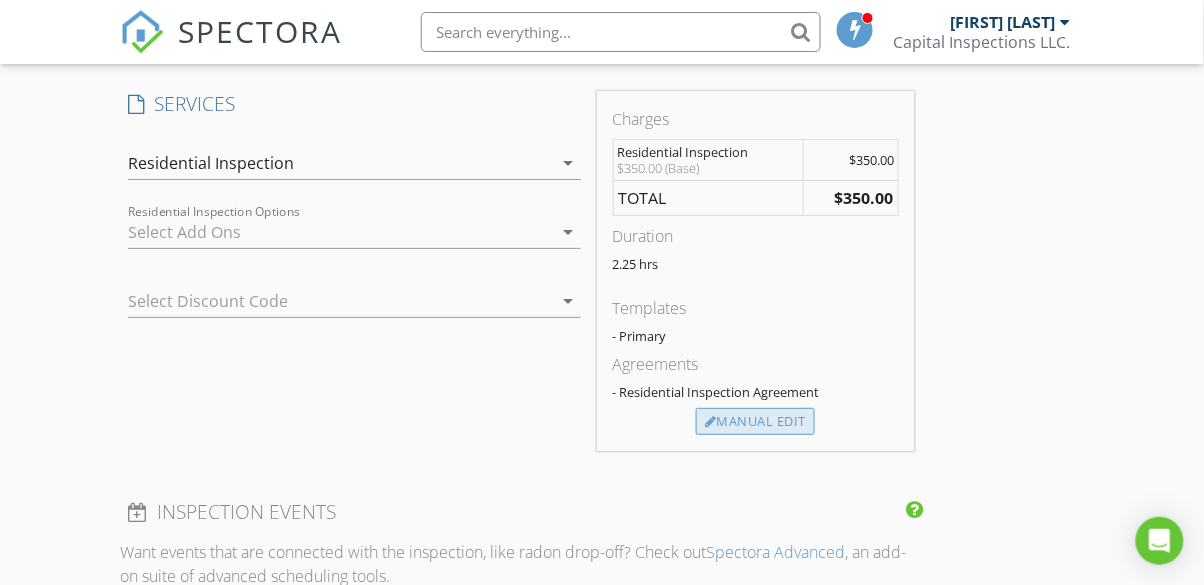 click on "Manual Edit" at bounding box center (755, 422) 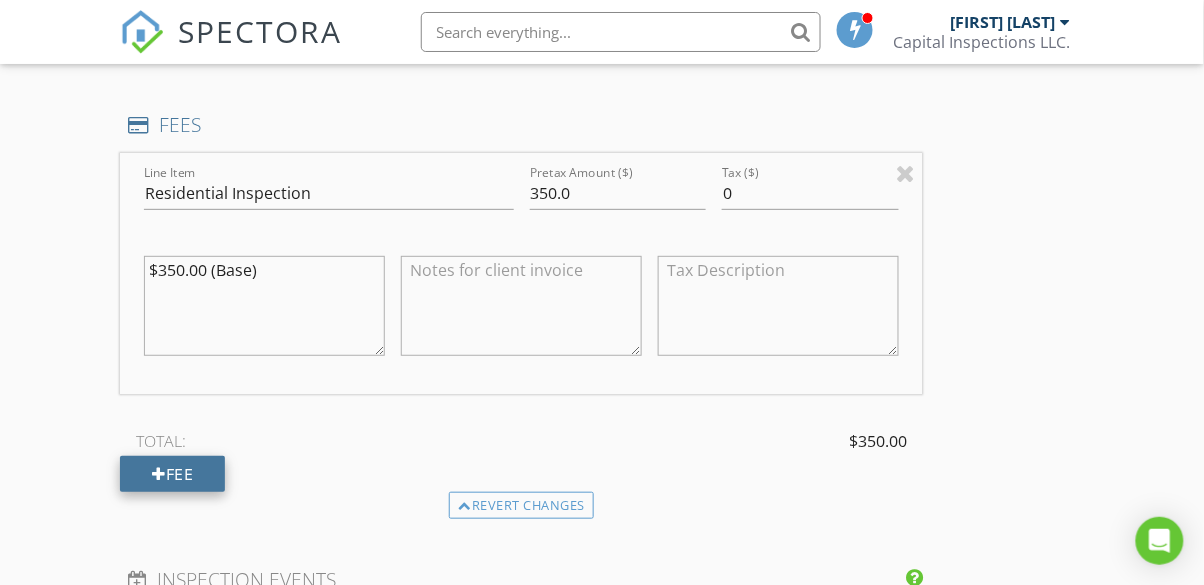 click on "Fee" at bounding box center [172, 474] 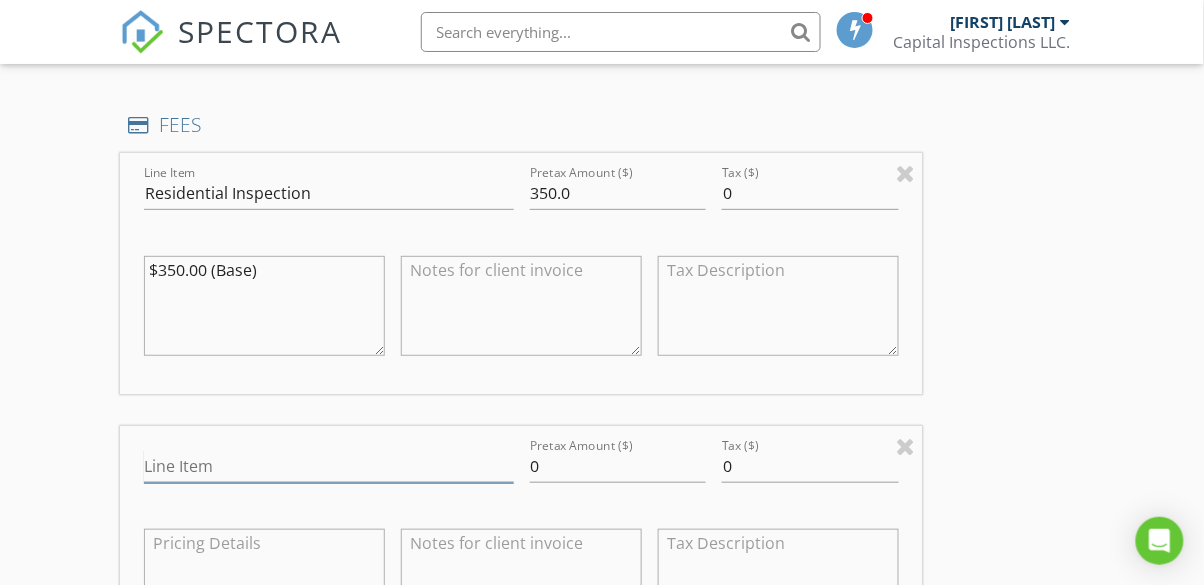 click on "Line Item" at bounding box center [328, 466] 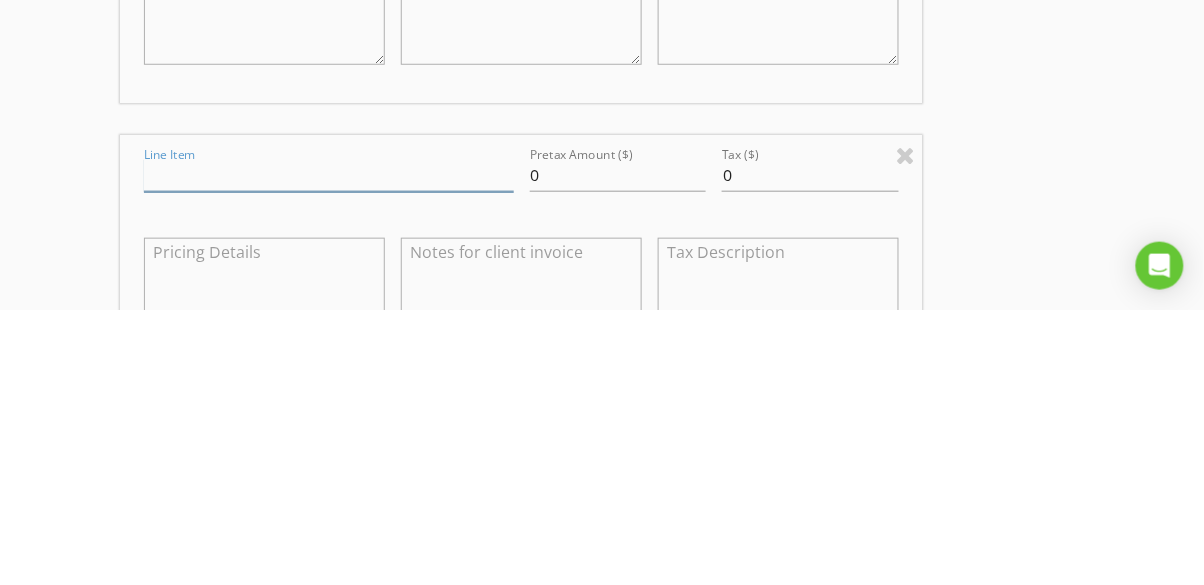 scroll, scrollTop: 1787, scrollLeft: 0, axis: vertical 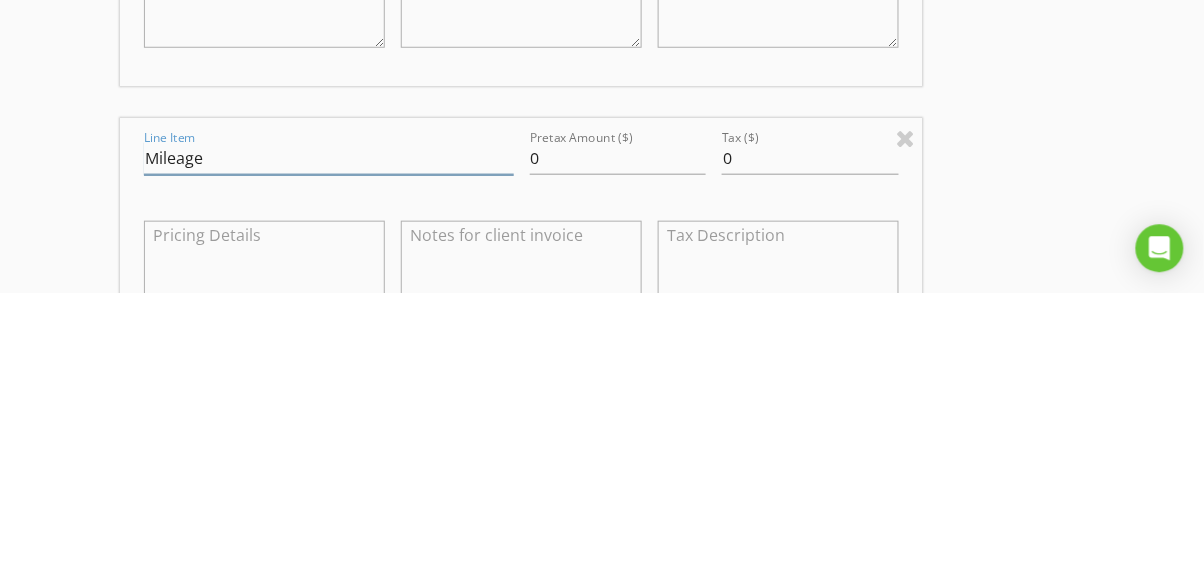type on "Mileage" 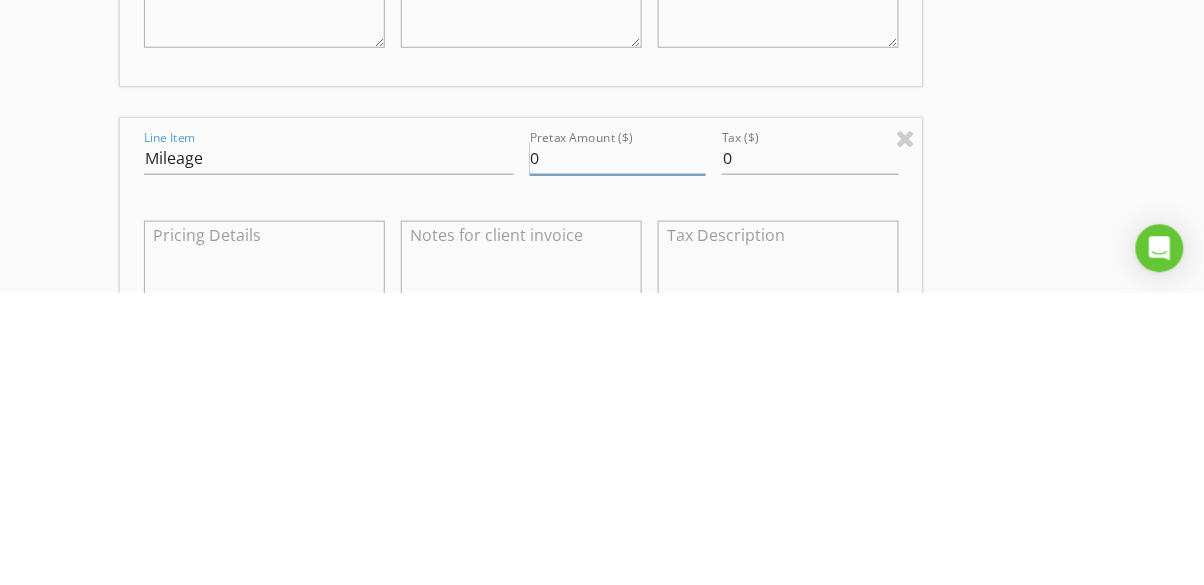 click on "0" at bounding box center (618, 450) 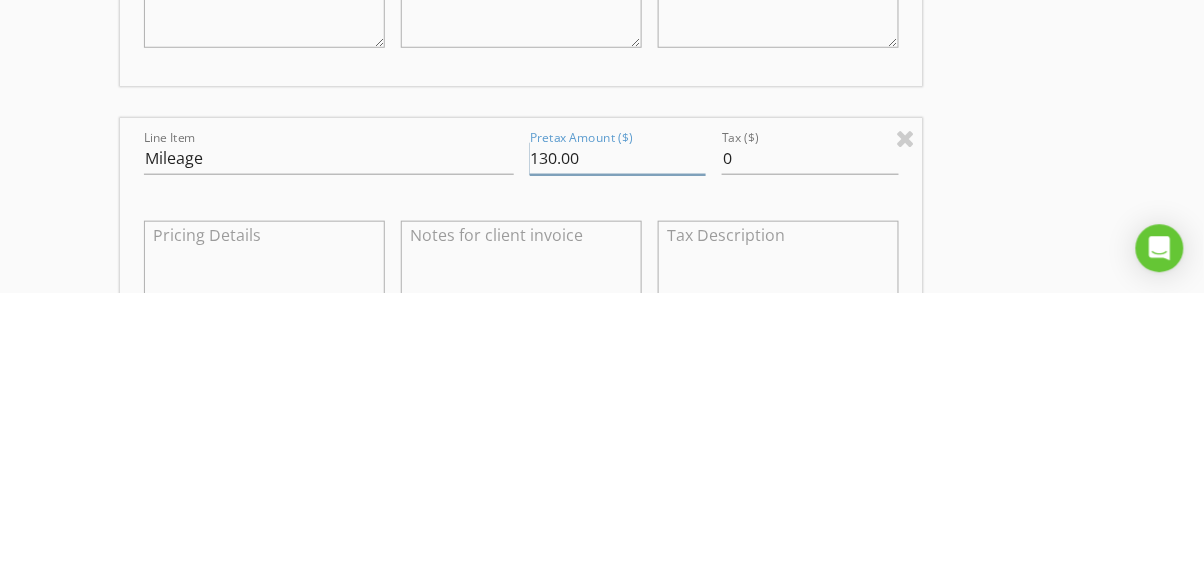 type on "130.00" 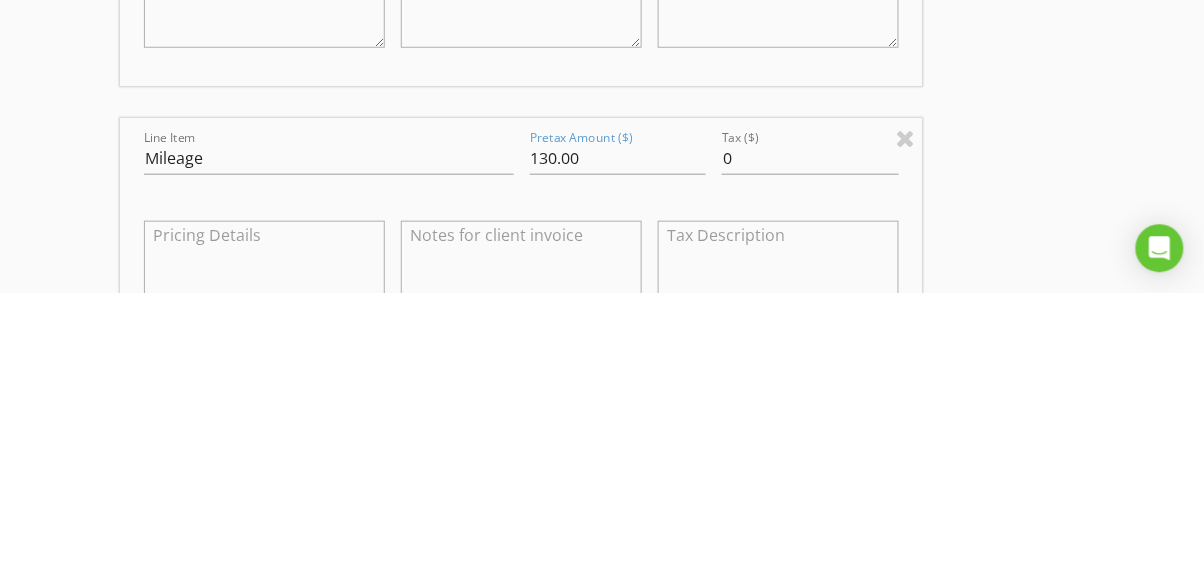 click on "New Inspection
Click here to use the New Order Form
INSPECTOR(S)
check_box   Dalton Sanders   PRIMARY   check_box_outline_blank   Josh Eldridge     Dalton Sanders arrow_drop_down   check_box_outline_blank Dalton Sanders specifically requested
Date/Time
08/04/2025 8:00 AM
Location
Address Search       Address 115 2nd St   Unit   City Riverdale   State ND   Zip 58565   County McLean     Square Feet 2246   Year Built 1949   Foundation Basement arrow_drop_down     Dalton Sanders     63.9 miles     (an hour)
client
check_box_outline_blank Enable Client CC email for this inspection   Client Search     check_box_outline_blank Client is a Company/Organization     First Name Betty   Last Name Fiedler   Email bettyfiedler59@gmail.com   CC Email   Phone           Notes   Private Notes
ADD ADDITIONAL client" at bounding box center [602, 316] 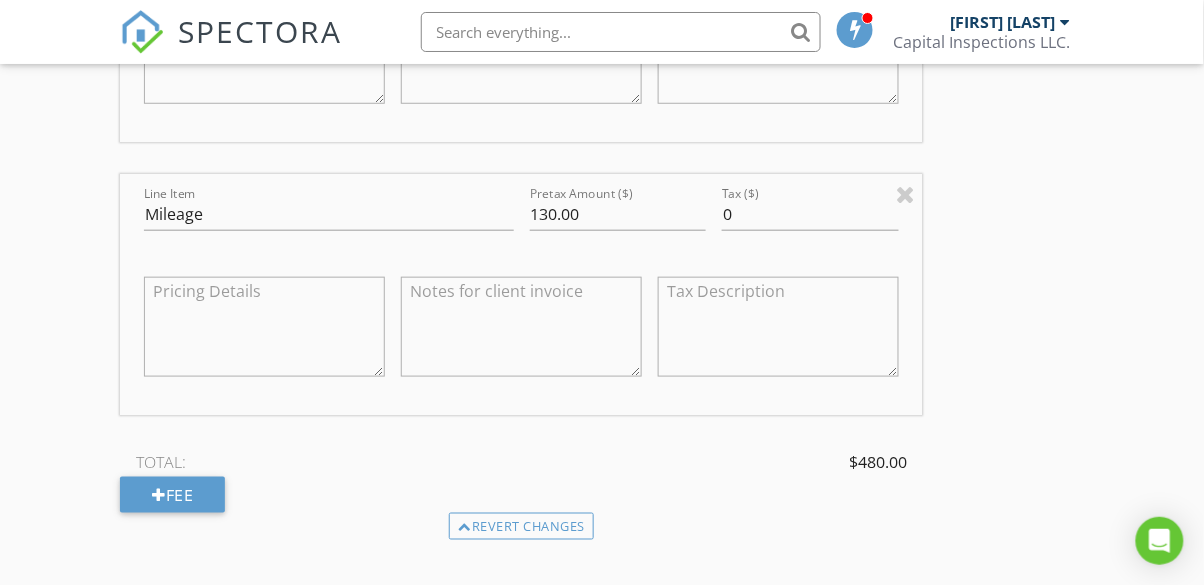 click at bounding box center [521, 327] 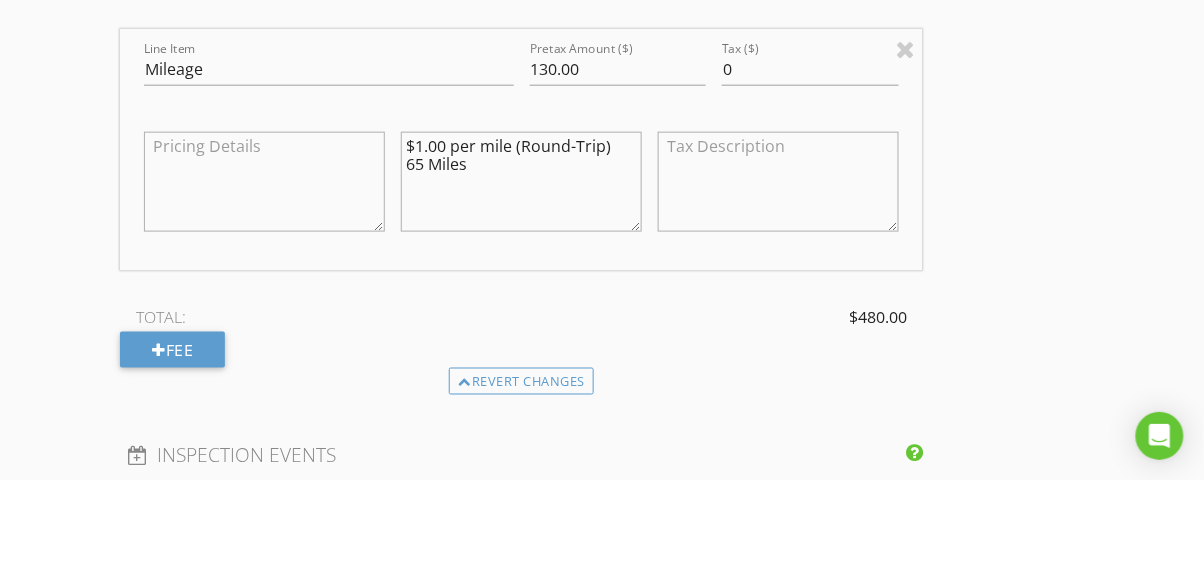 scroll, scrollTop: 2063, scrollLeft: 0, axis: vertical 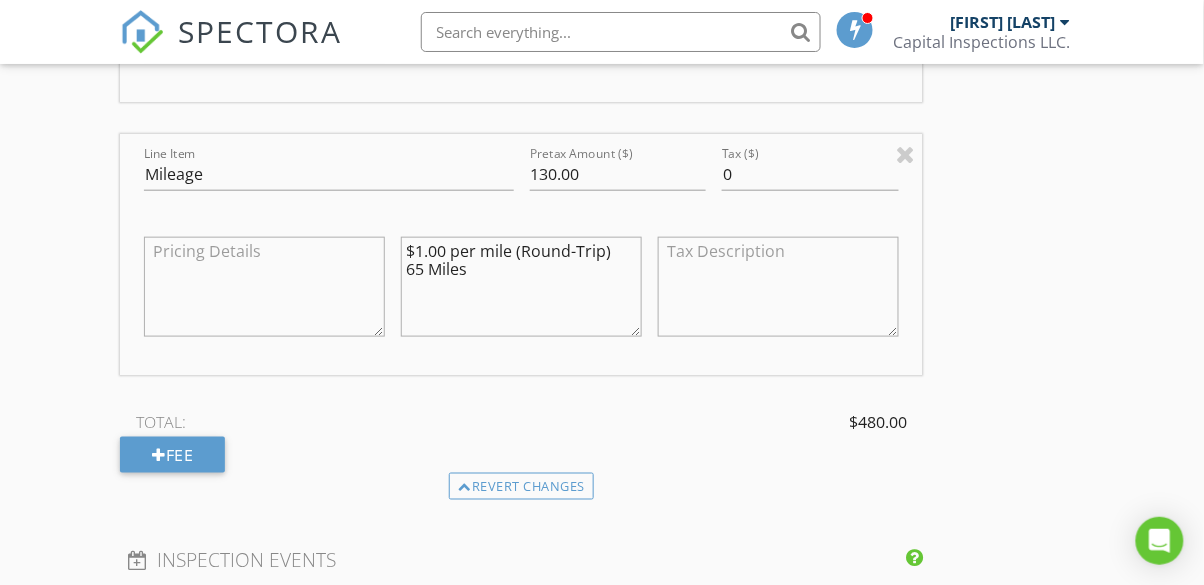 type on "$1.00 per mile (Round-Trip)
65 Miles" 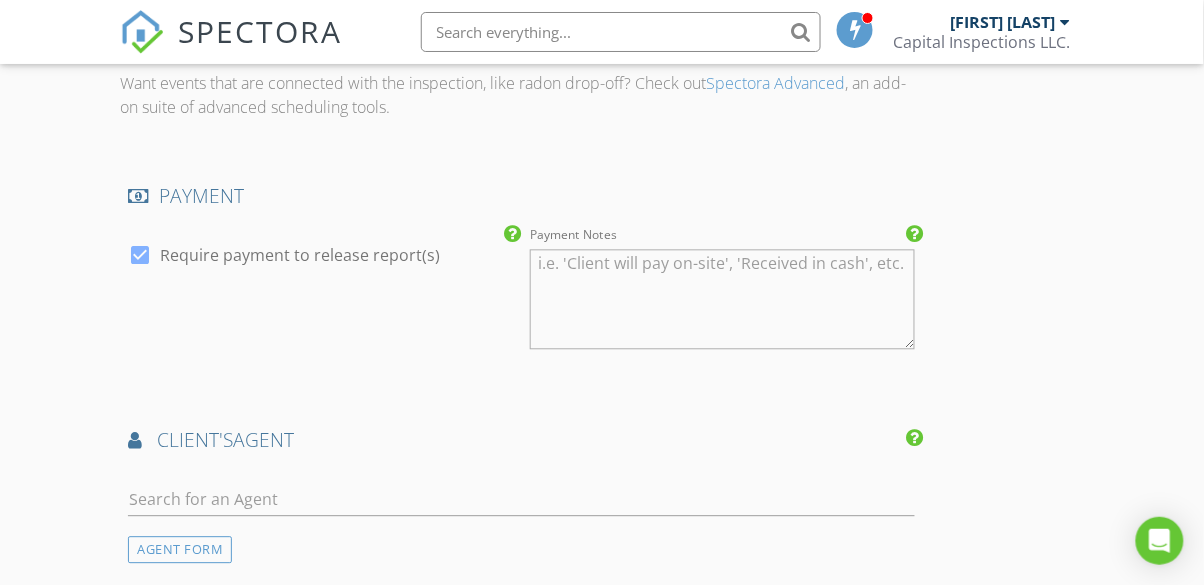 scroll, scrollTop: 2586, scrollLeft: 0, axis: vertical 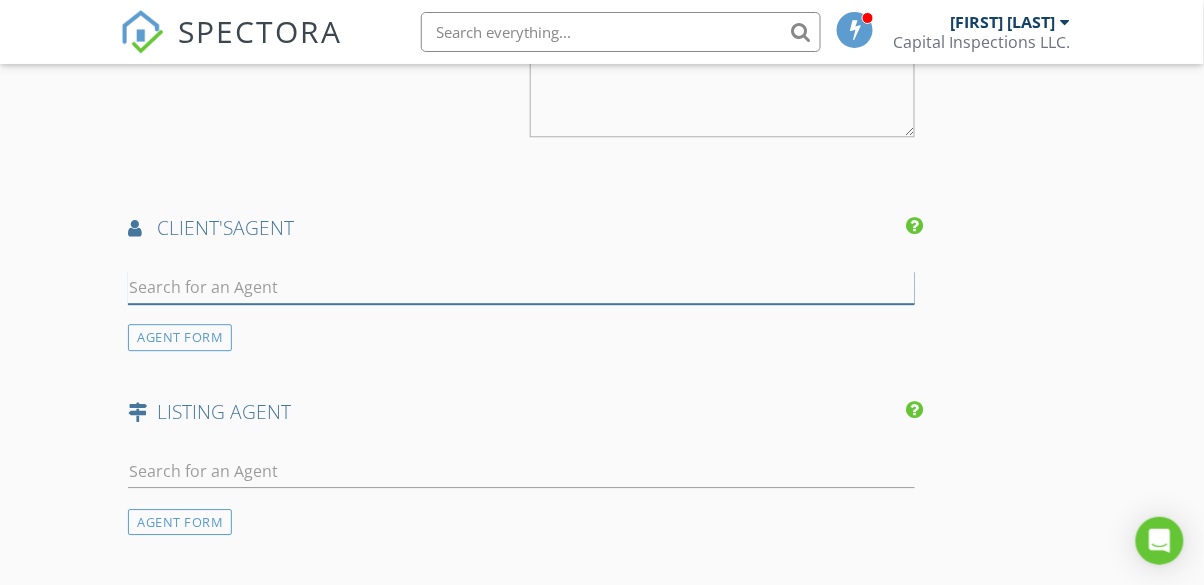 click at bounding box center (521, 287) 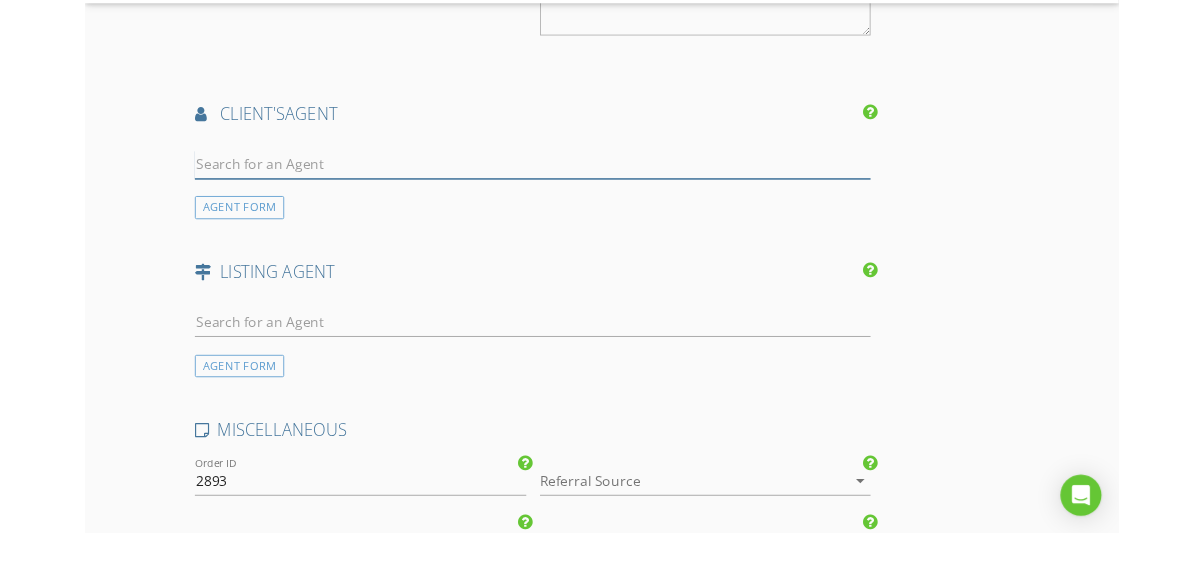 scroll, scrollTop: 2829, scrollLeft: 0, axis: vertical 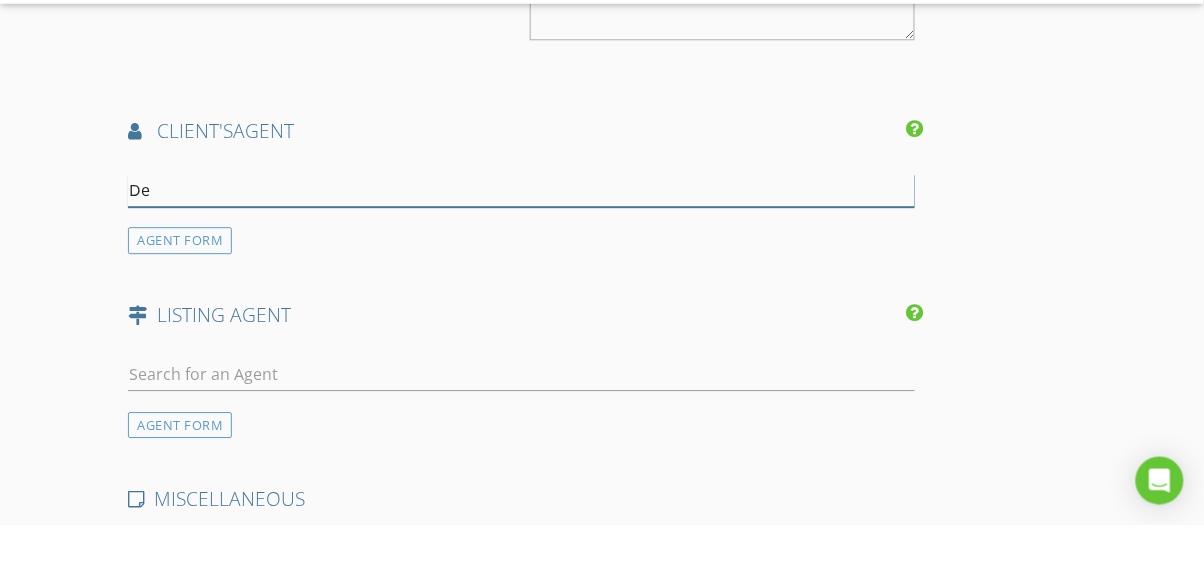 type on "Deb" 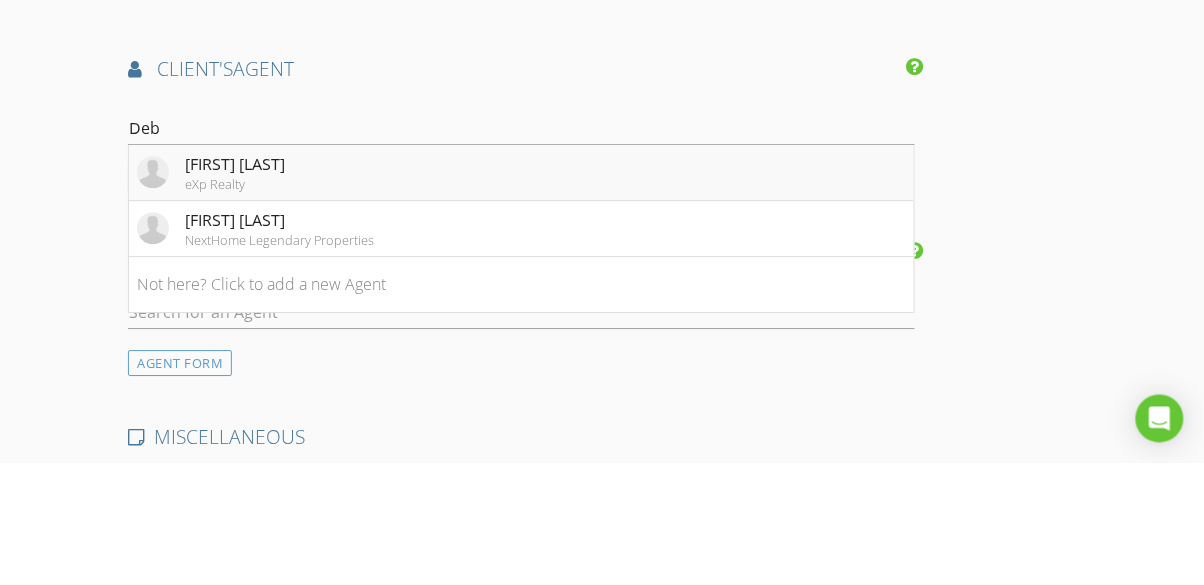 click on "Debora Archambeau" at bounding box center [235, 287] 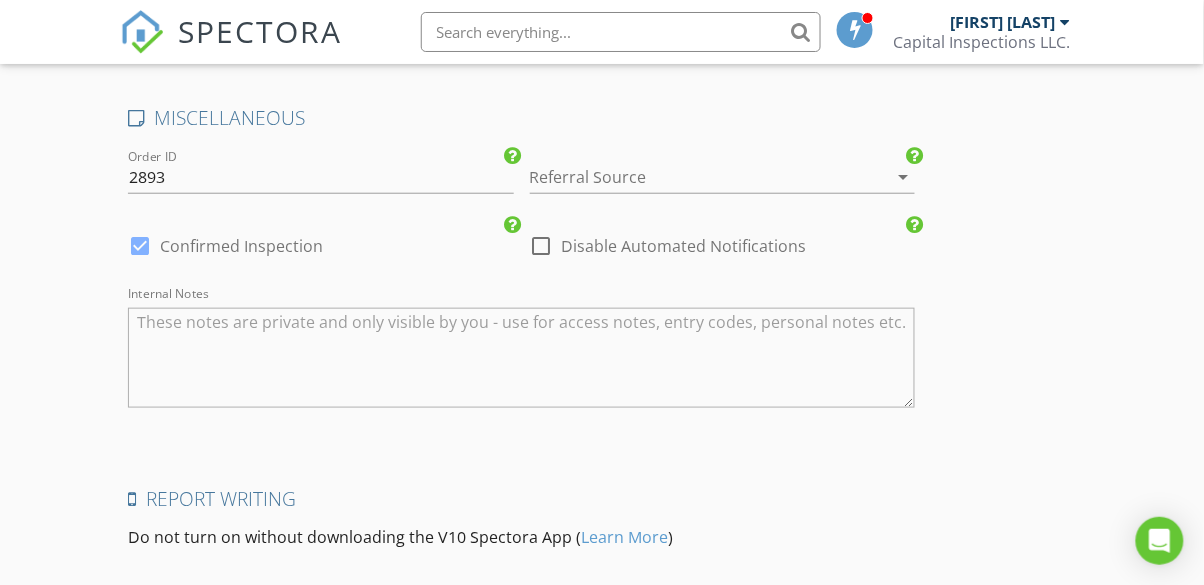 scroll, scrollTop: 3842, scrollLeft: 0, axis: vertical 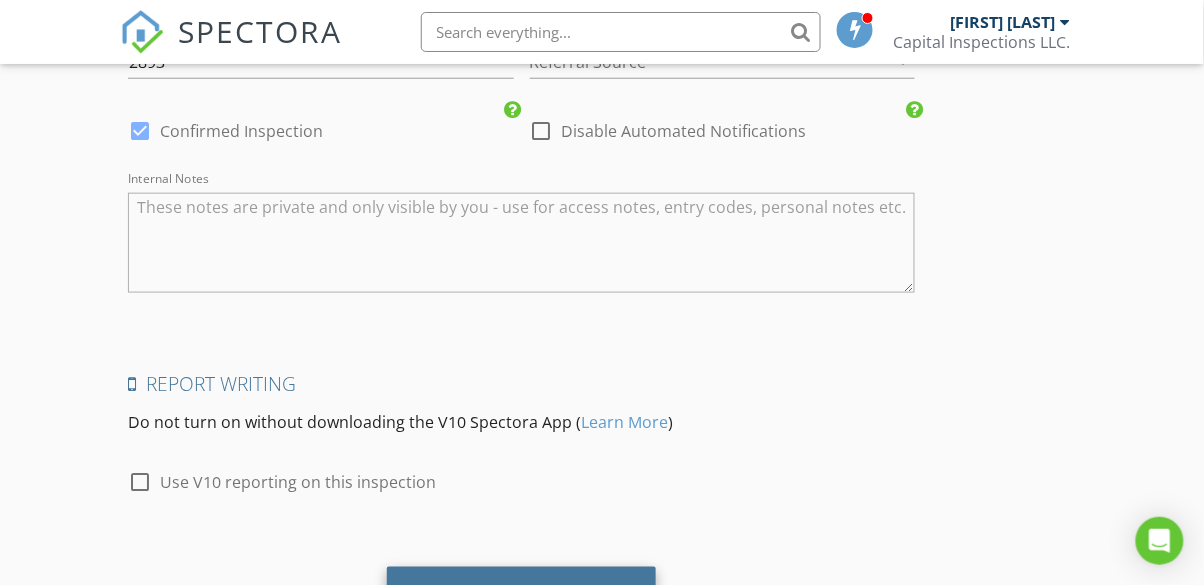 click on "Save Inspection" at bounding box center (521, 594) 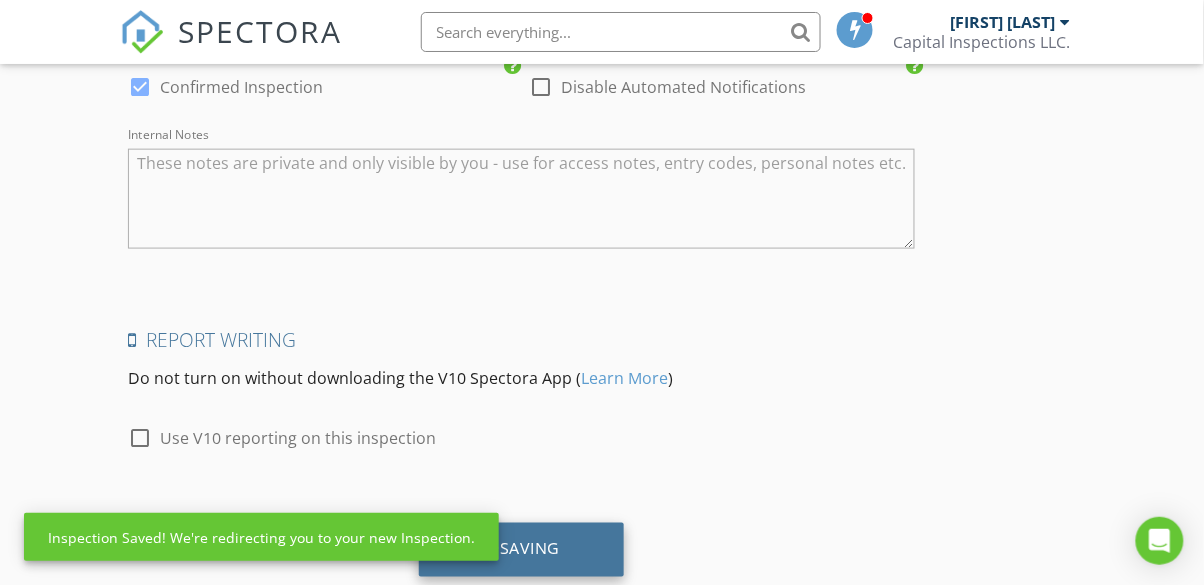 scroll, scrollTop: 3930, scrollLeft: 0, axis: vertical 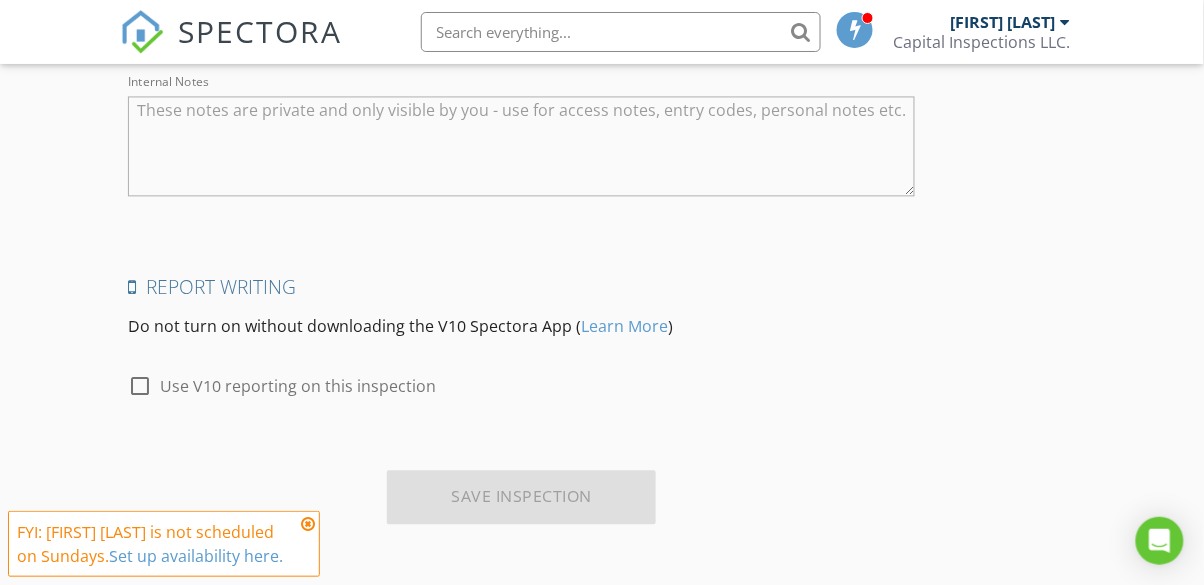 click at bounding box center [308, 524] 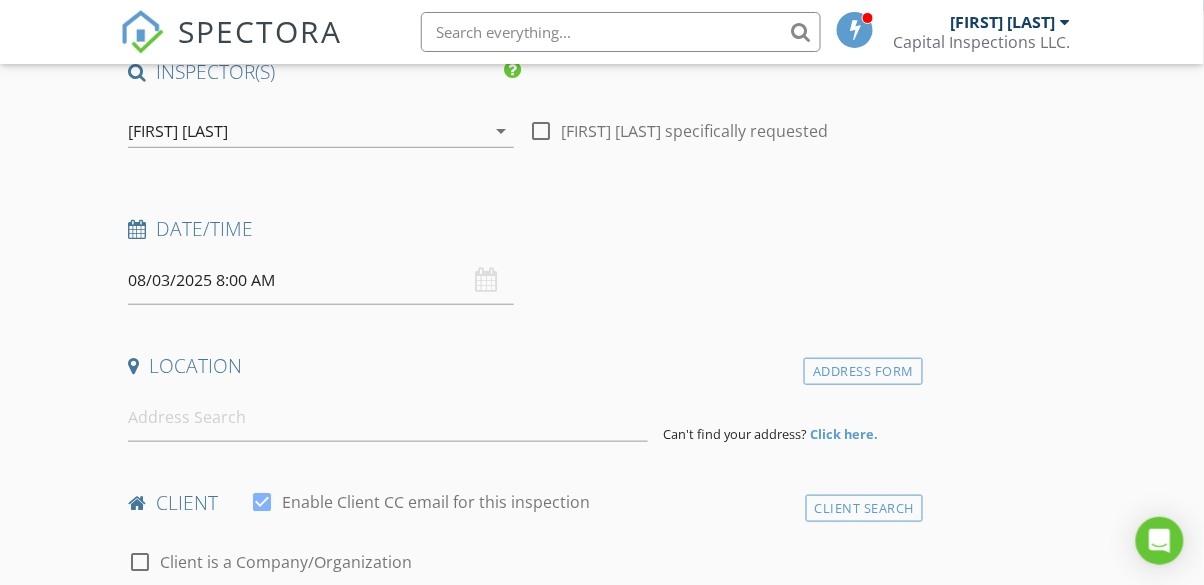 scroll, scrollTop: 0, scrollLeft: 0, axis: both 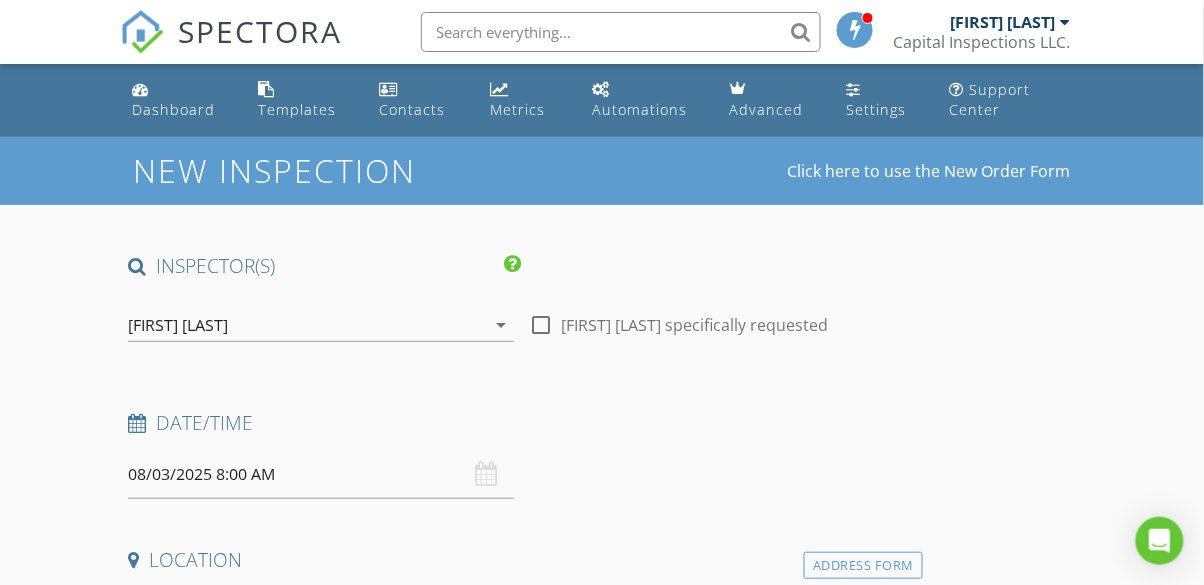 click on "08/03/2025 8:00 AM" at bounding box center [320, 474] 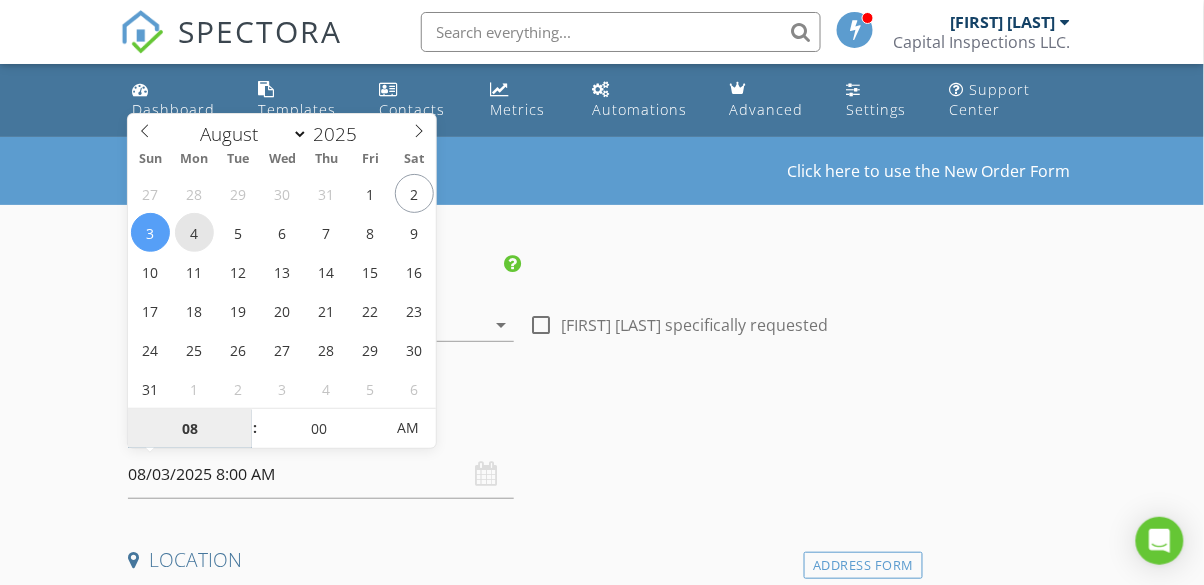 type on "08/04/2025 8:00 AM" 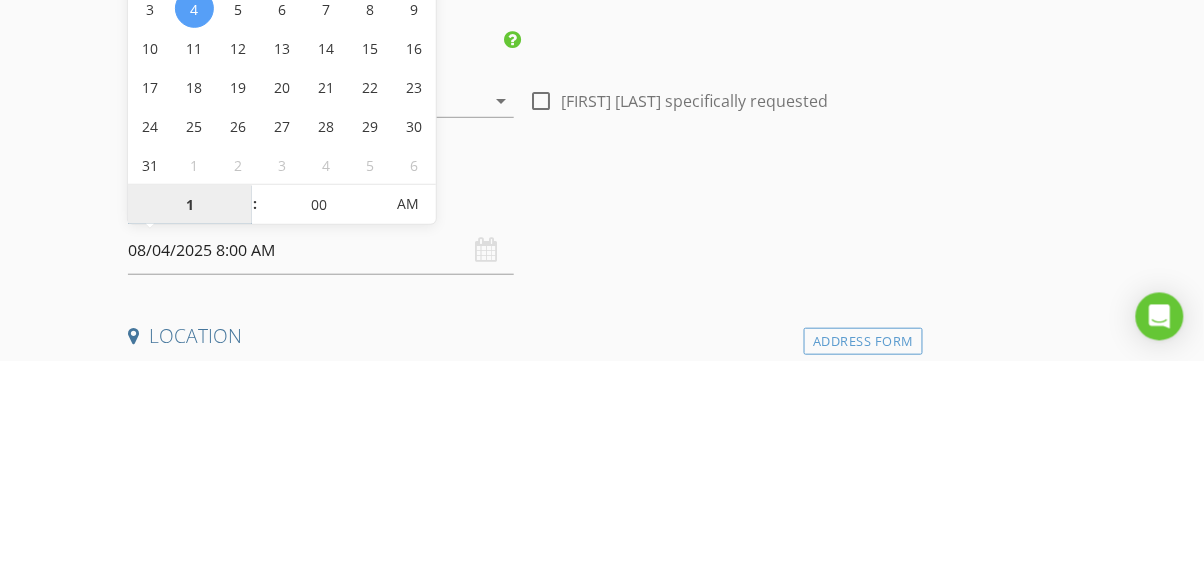 type on "12" 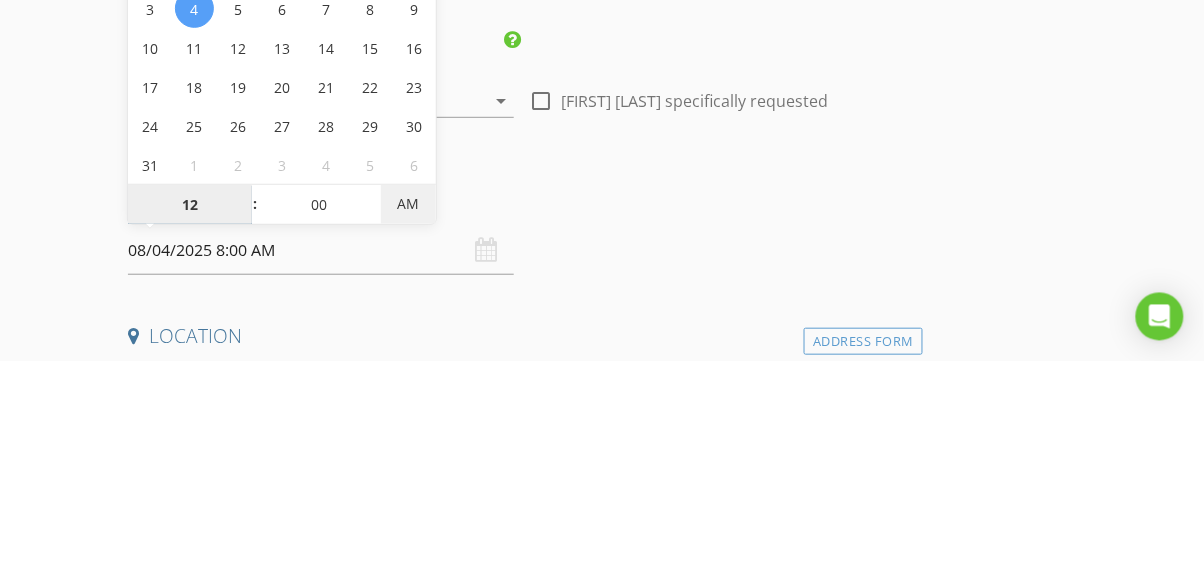 click on "AM" at bounding box center (408, 428) 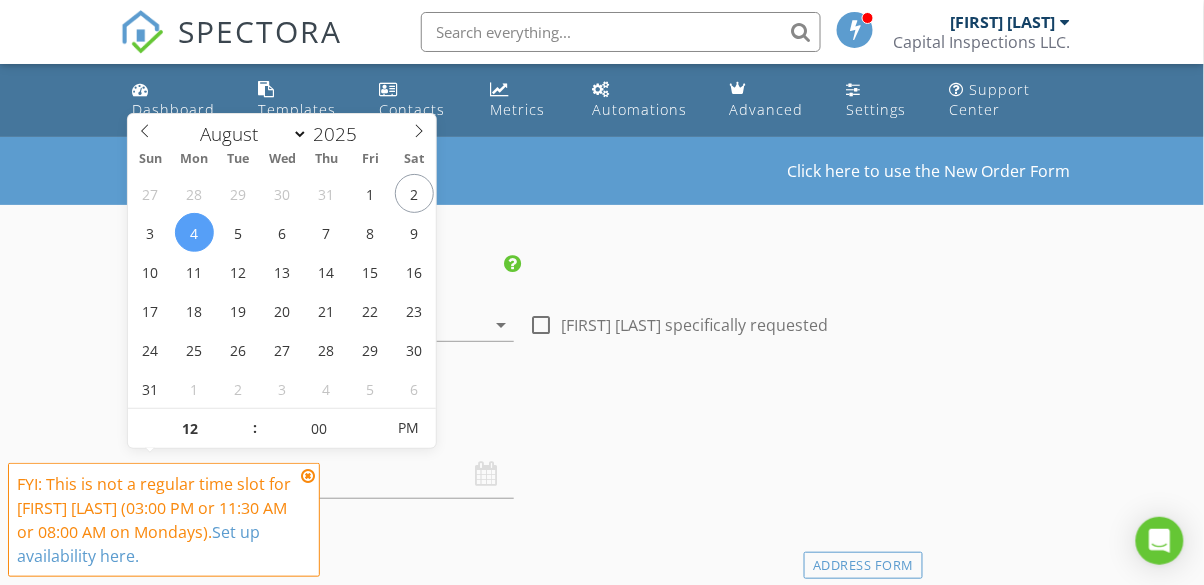 click on "New Inspection
Click here to use the New Order Form" at bounding box center [602, 170] 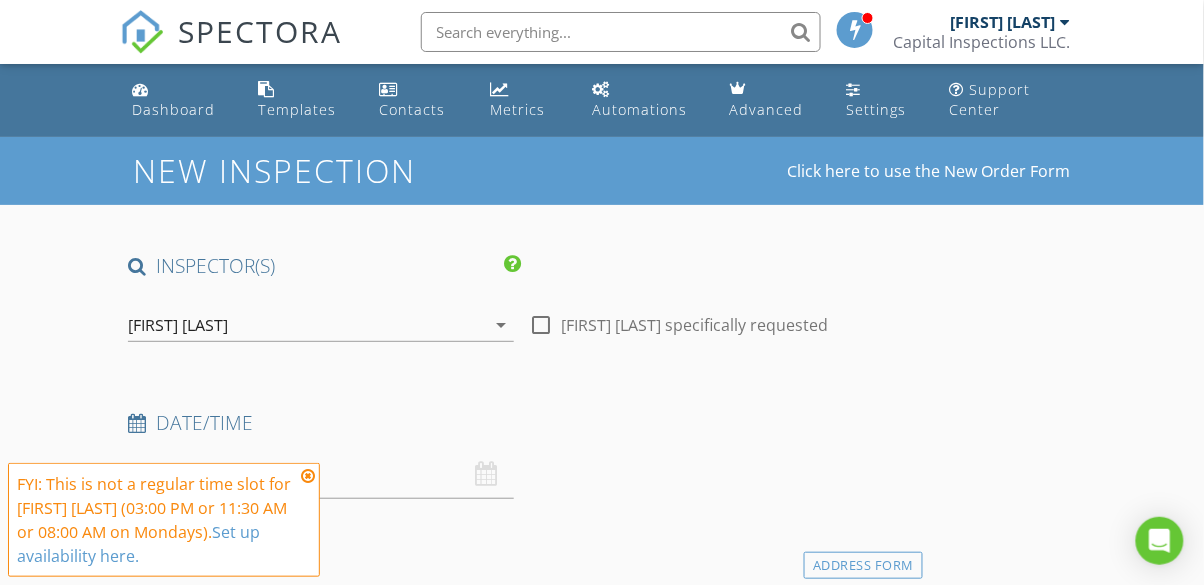 click at bounding box center (308, 476) 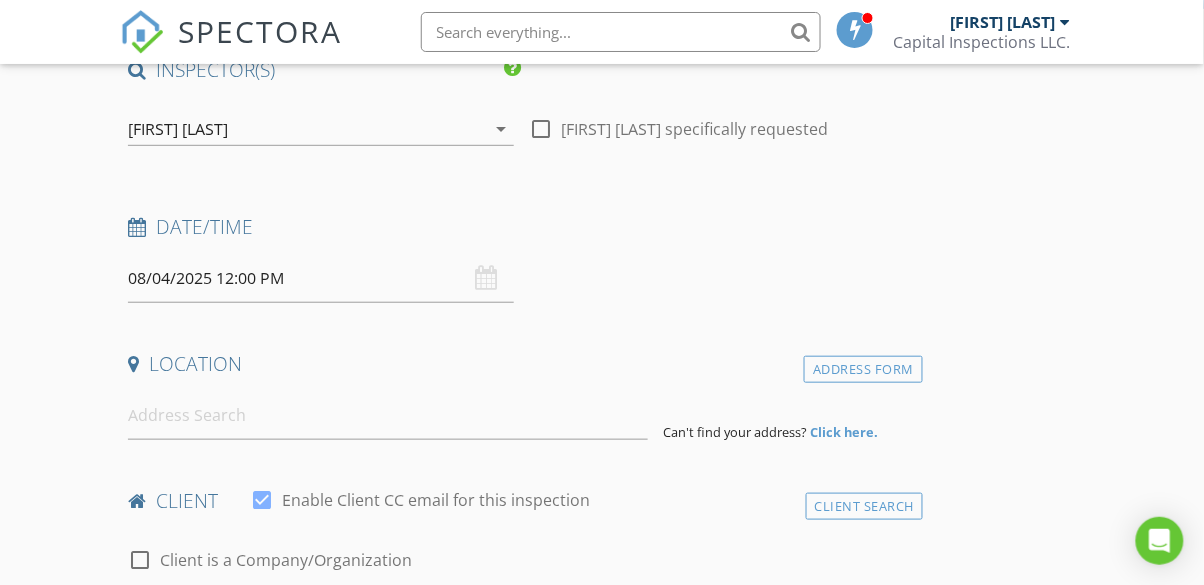 scroll, scrollTop: 201, scrollLeft: 0, axis: vertical 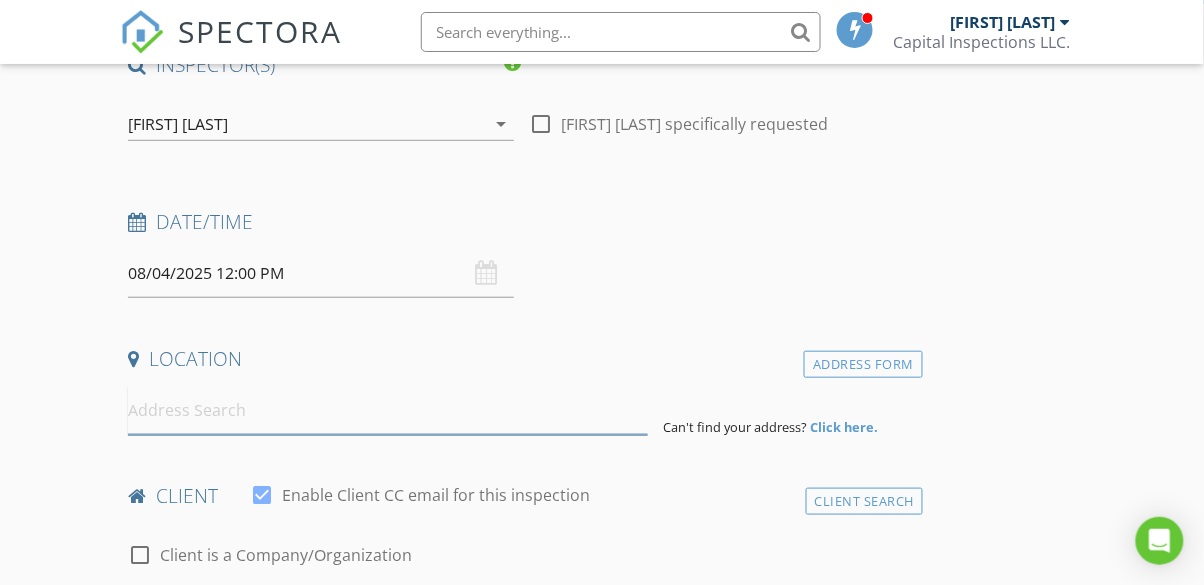 click at bounding box center (387, 410) 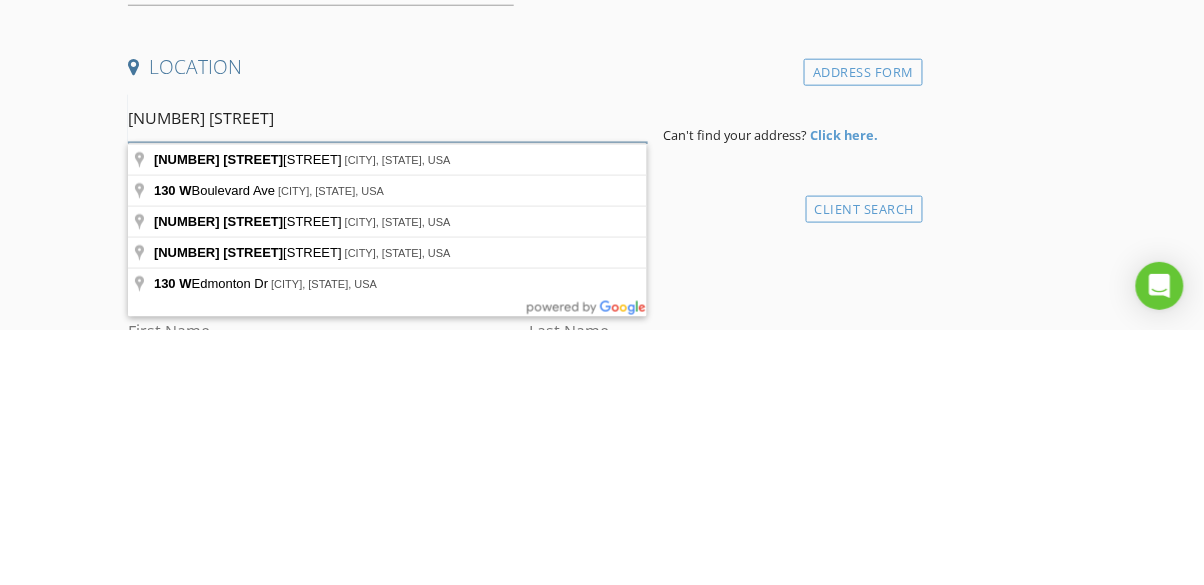 scroll, scrollTop: 238, scrollLeft: 0, axis: vertical 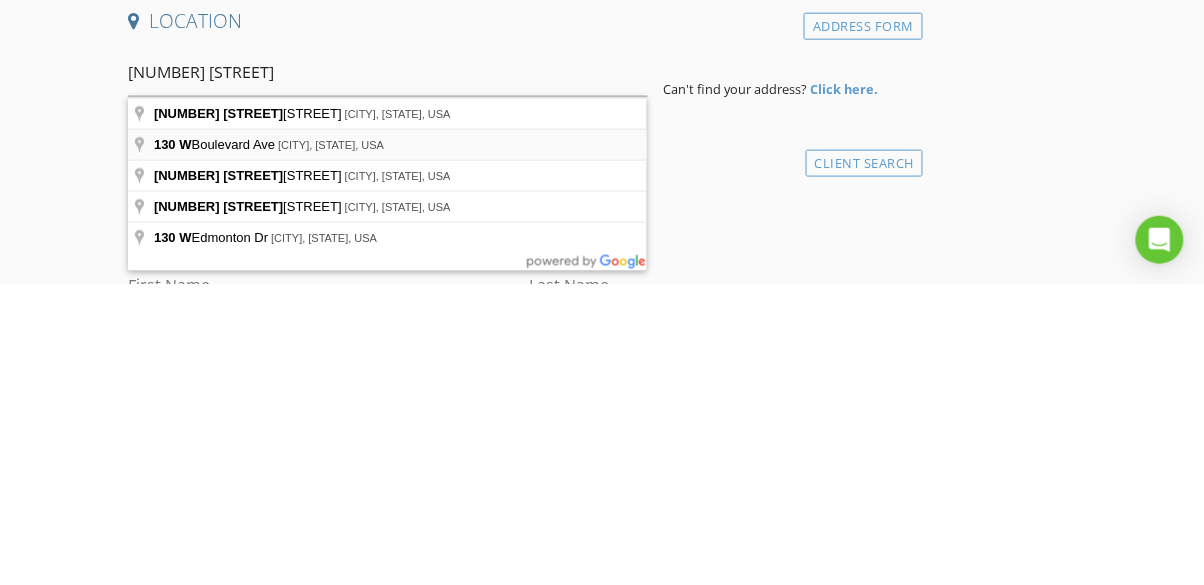type on "130 W Boulevard Ave, Bismarck, ND, USA" 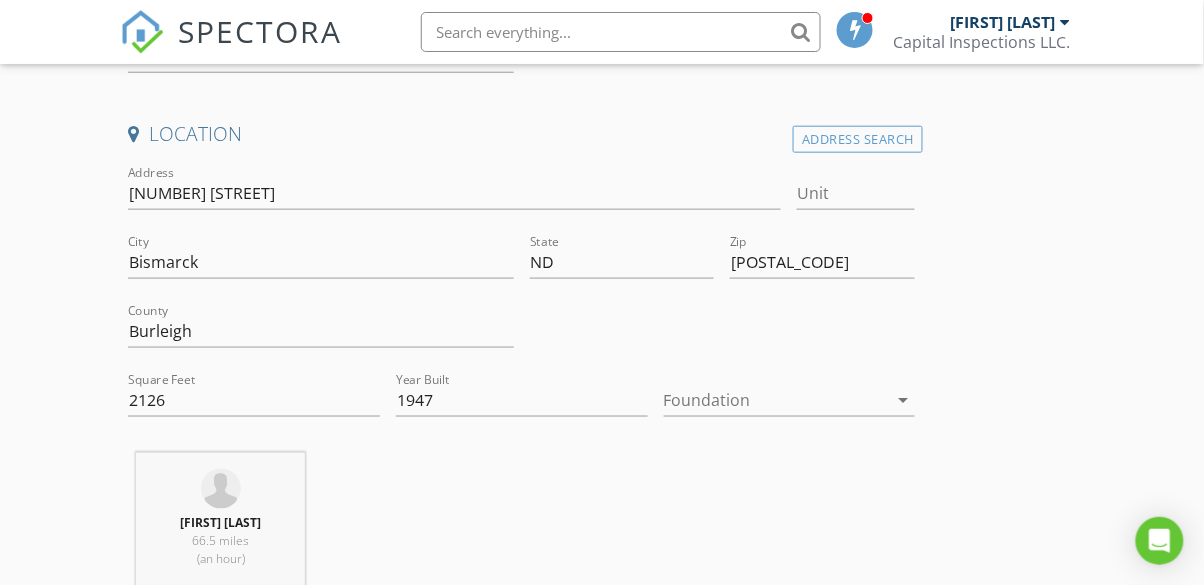scroll, scrollTop: 431, scrollLeft: 0, axis: vertical 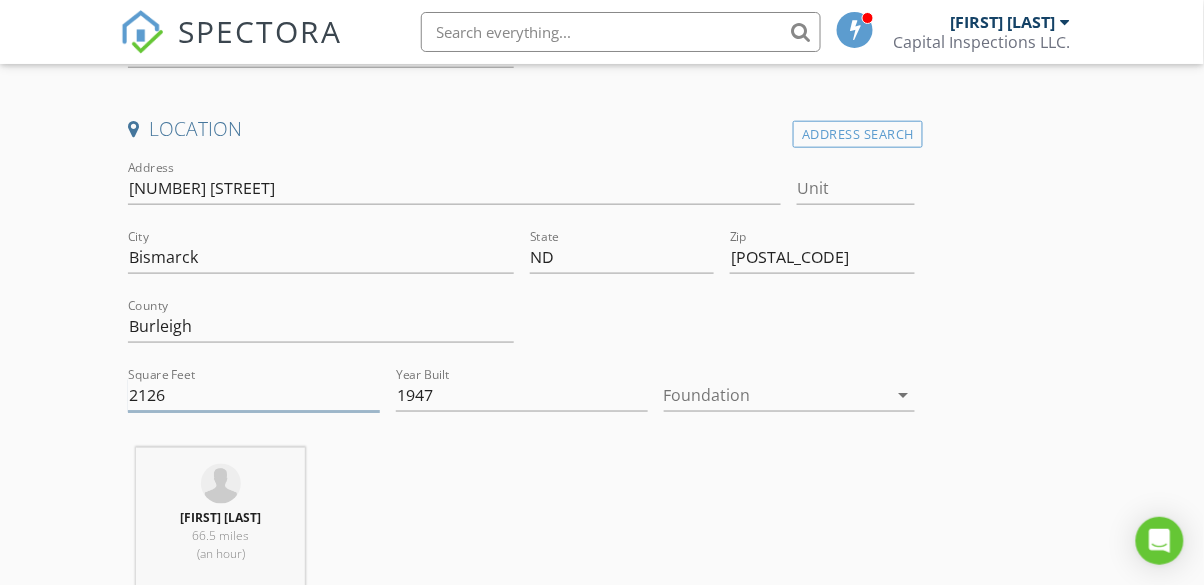click on "2126" at bounding box center (254, 395) 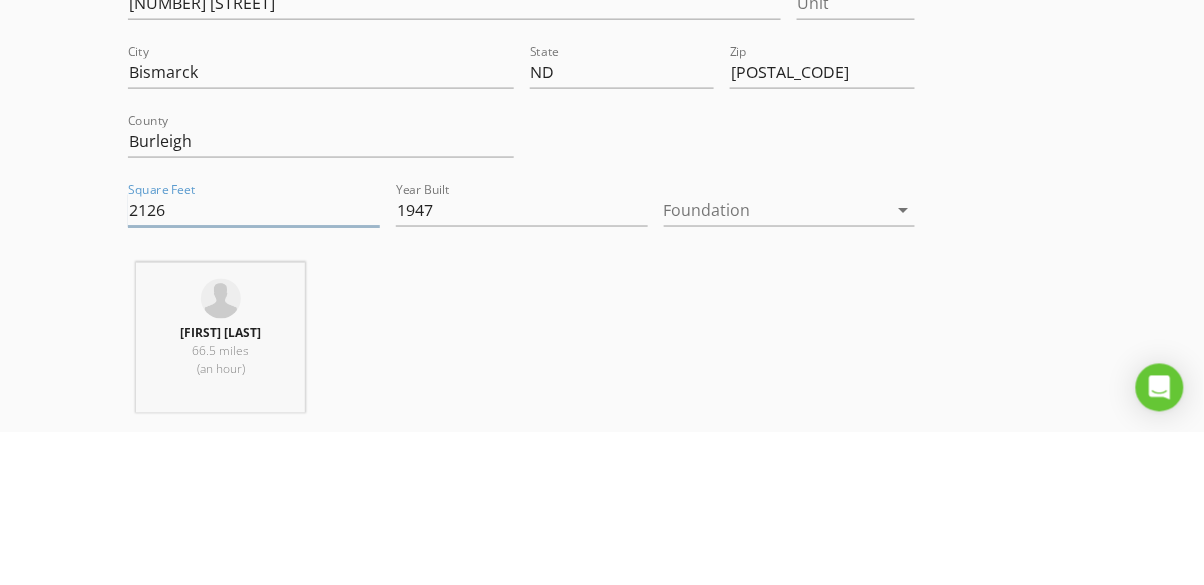 scroll, scrollTop: 463, scrollLeft: 0, axis: vertical 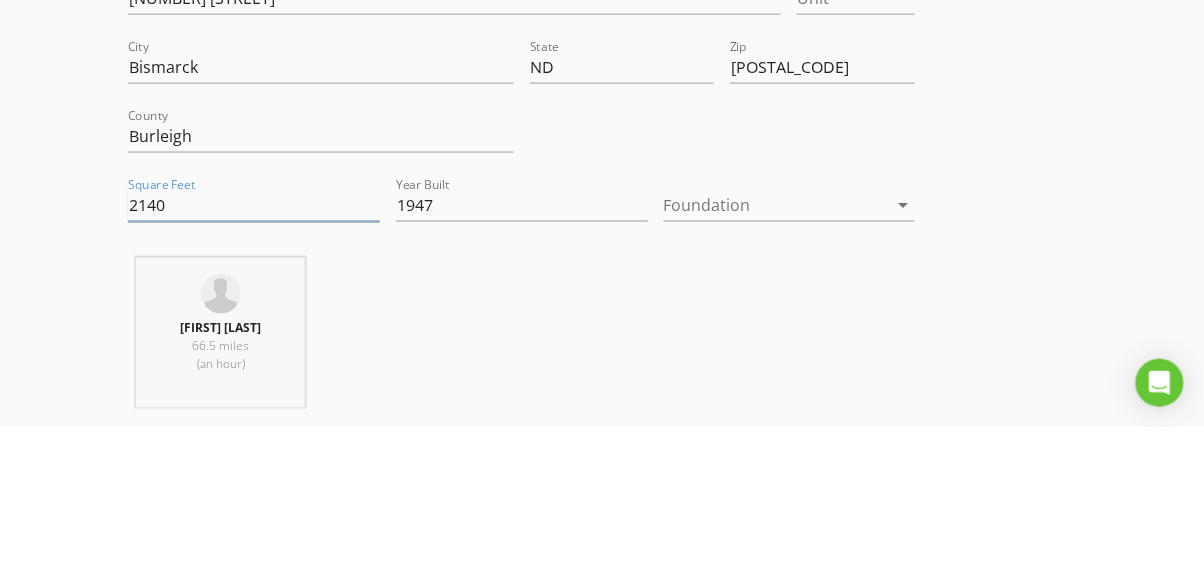 type on "2140" 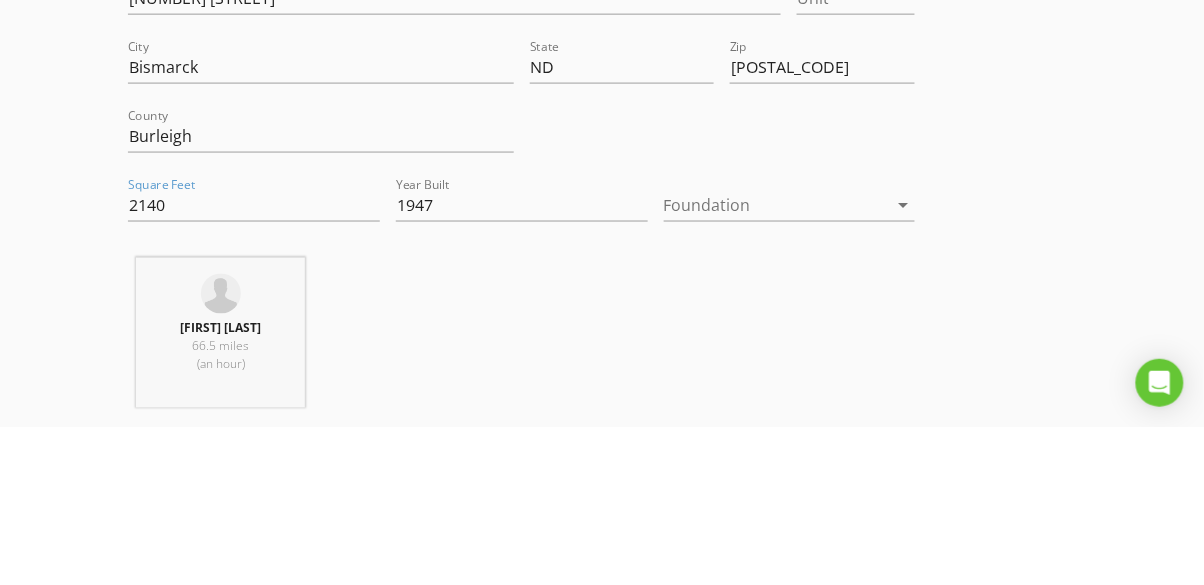 click at bounding box center [776, 363] 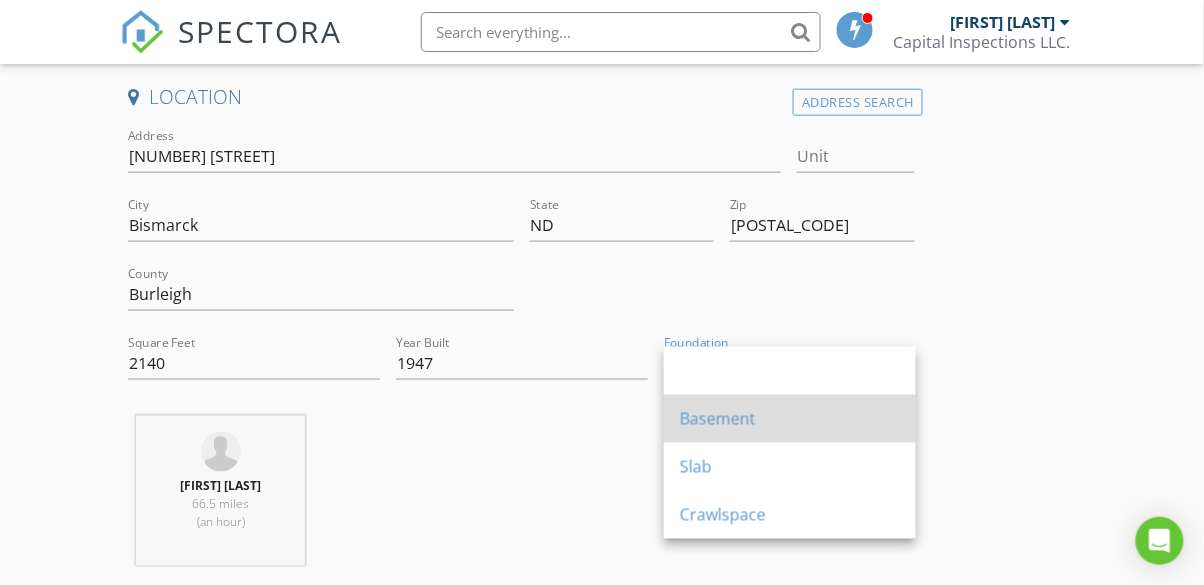 click on "Basement" at bounding box center [790, 419] 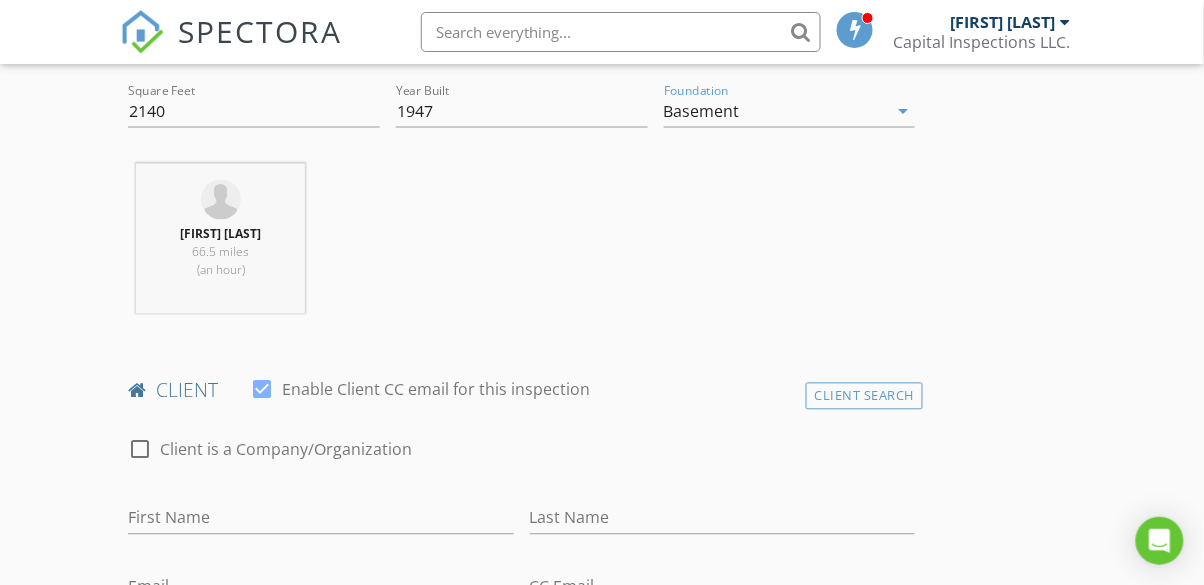 click at bounding box center [262, 390] 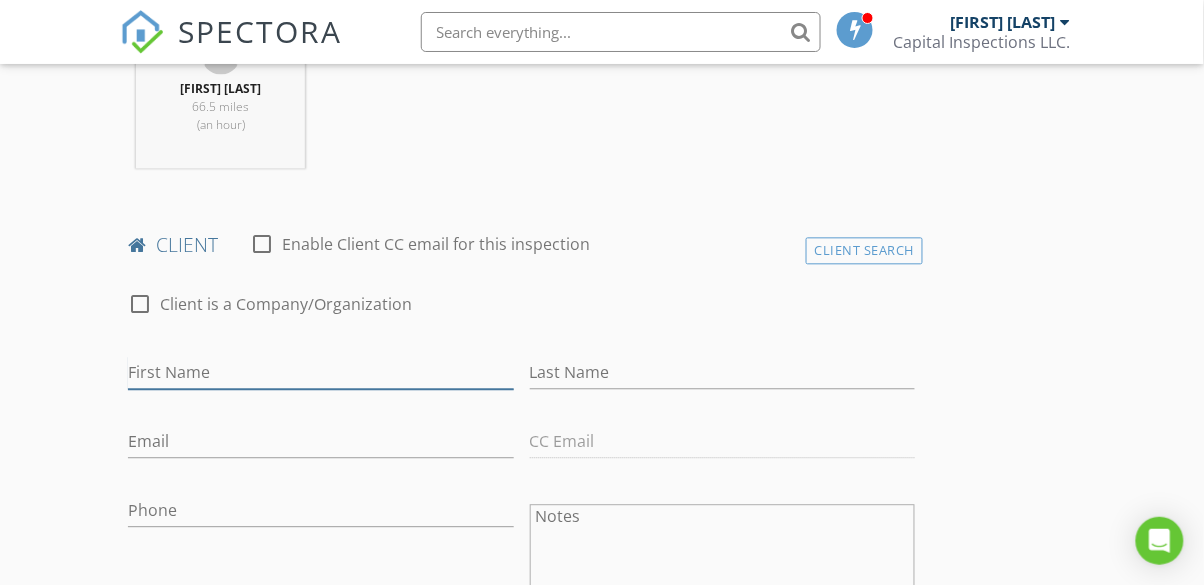 click on "First Name" at bounding box center [320, 372] 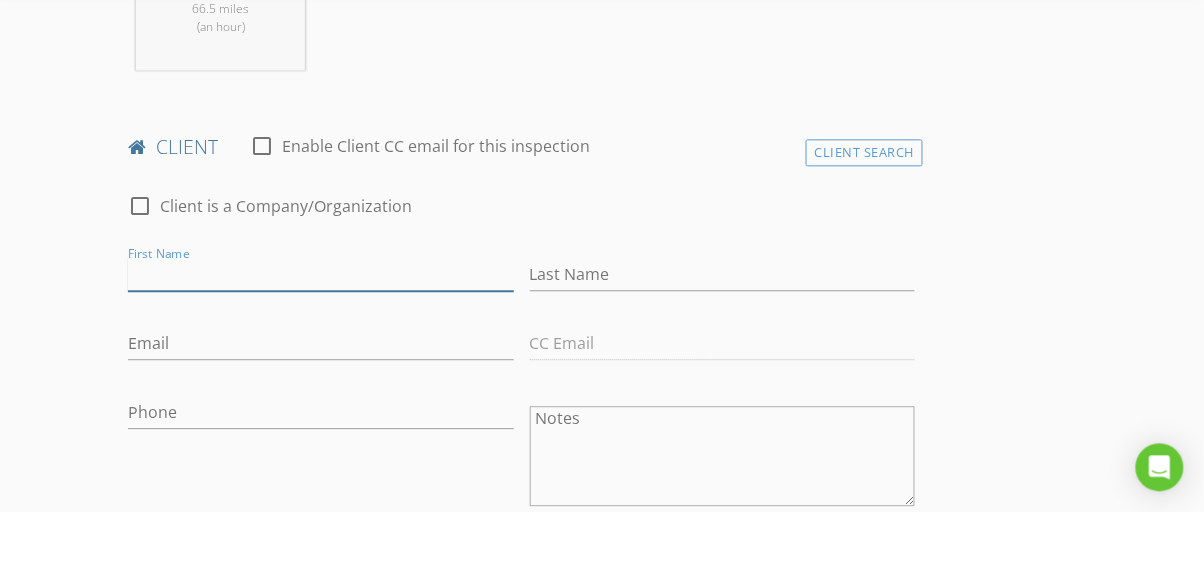 scroll, scrollTop: 885, scrollLeft: 0, axis: vertical 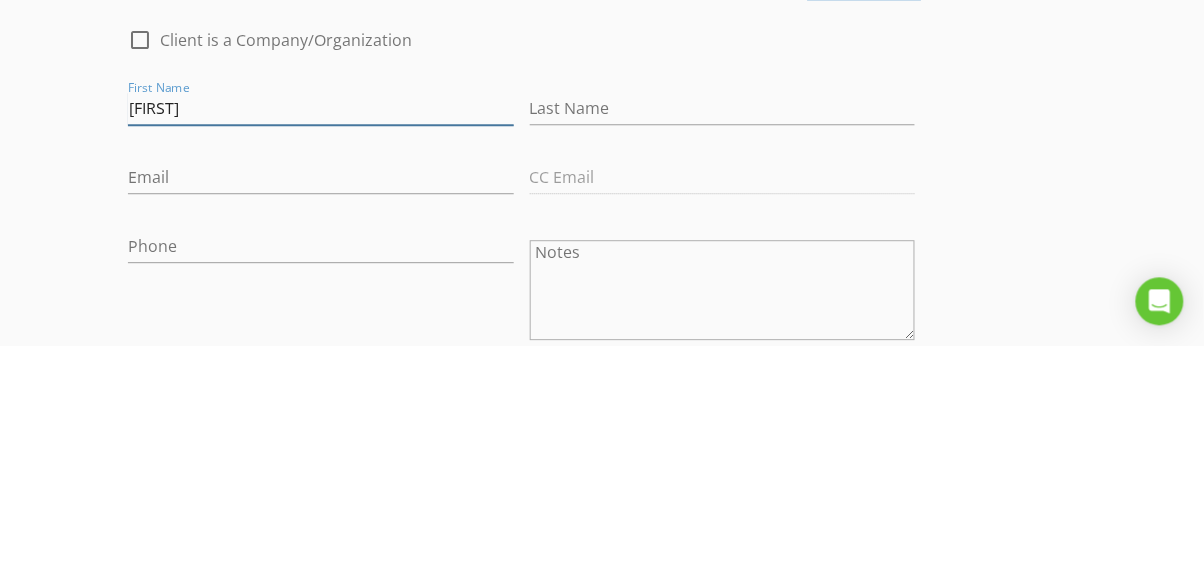 type on "Christopher" 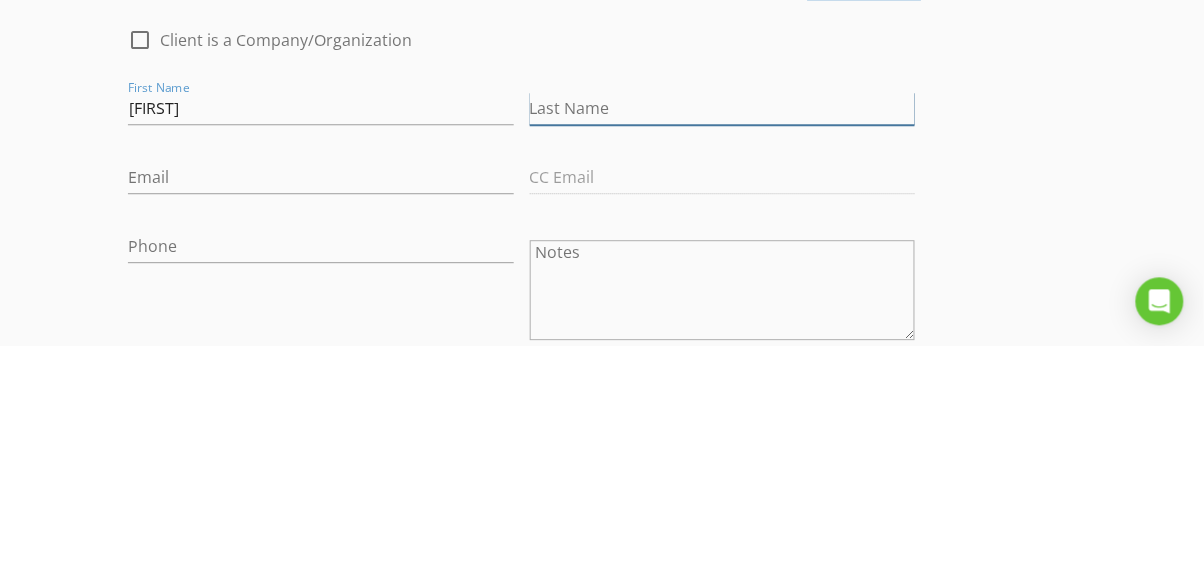 click on "Last Name" at bounding box center [722, 348] 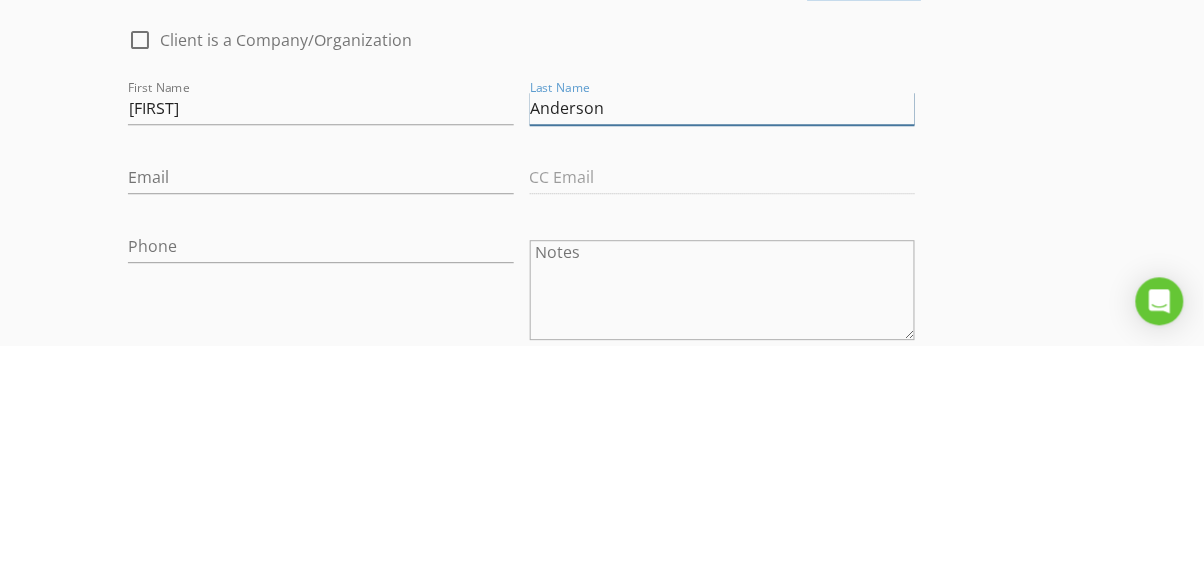 scroll, scrollTop: 885, scrollLeft: 0, axis: vertical 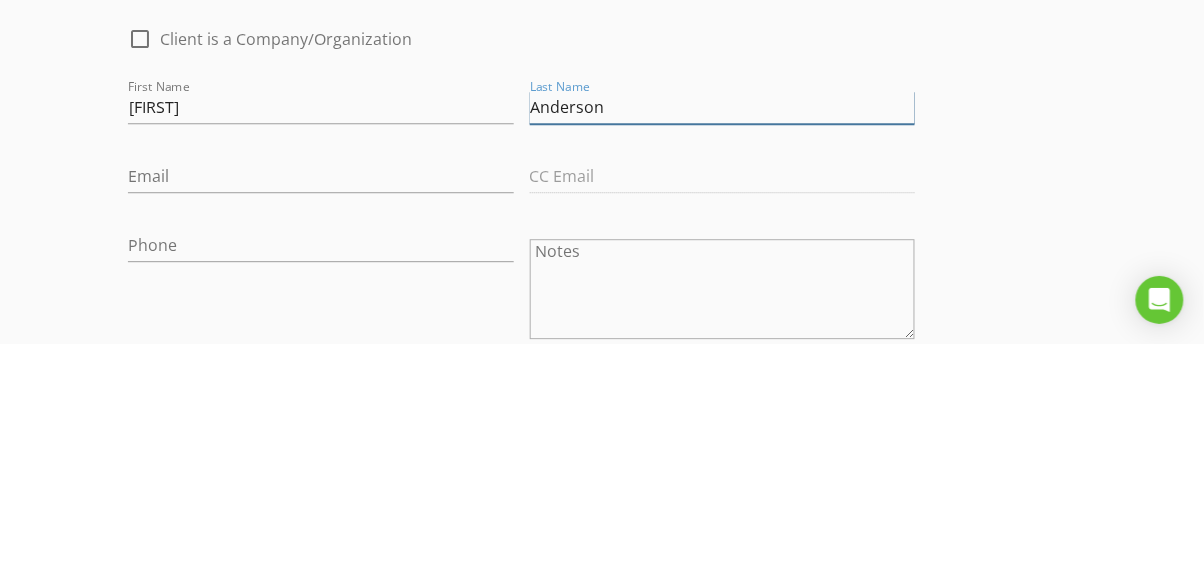 type on "Anderson" 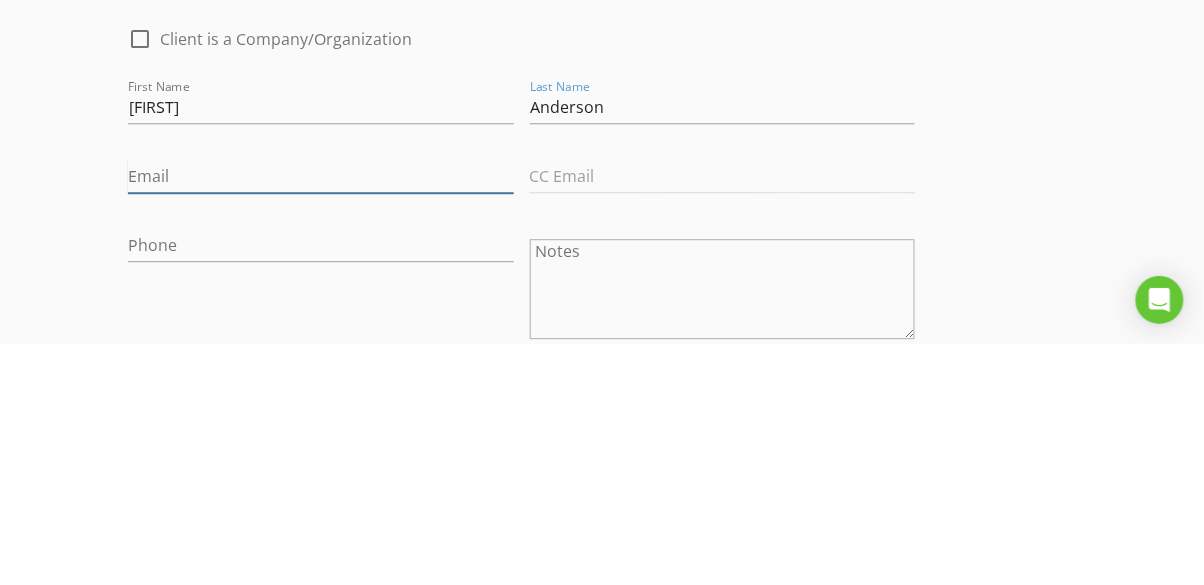 click on "Email" at bounding box center [320, 417] 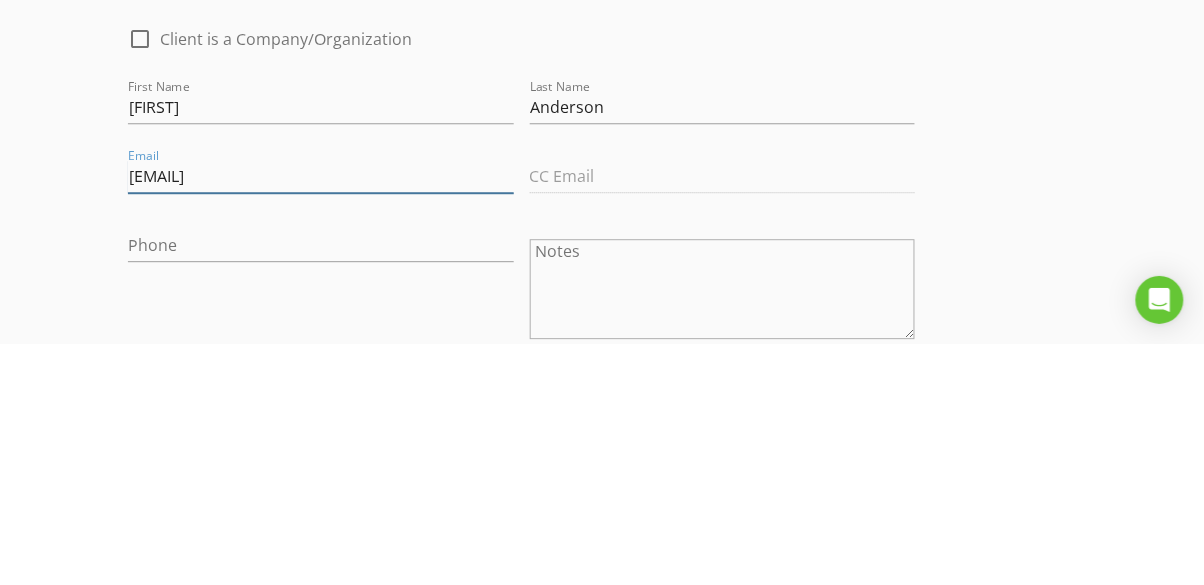 type on "Cmikael717@gmail.com" 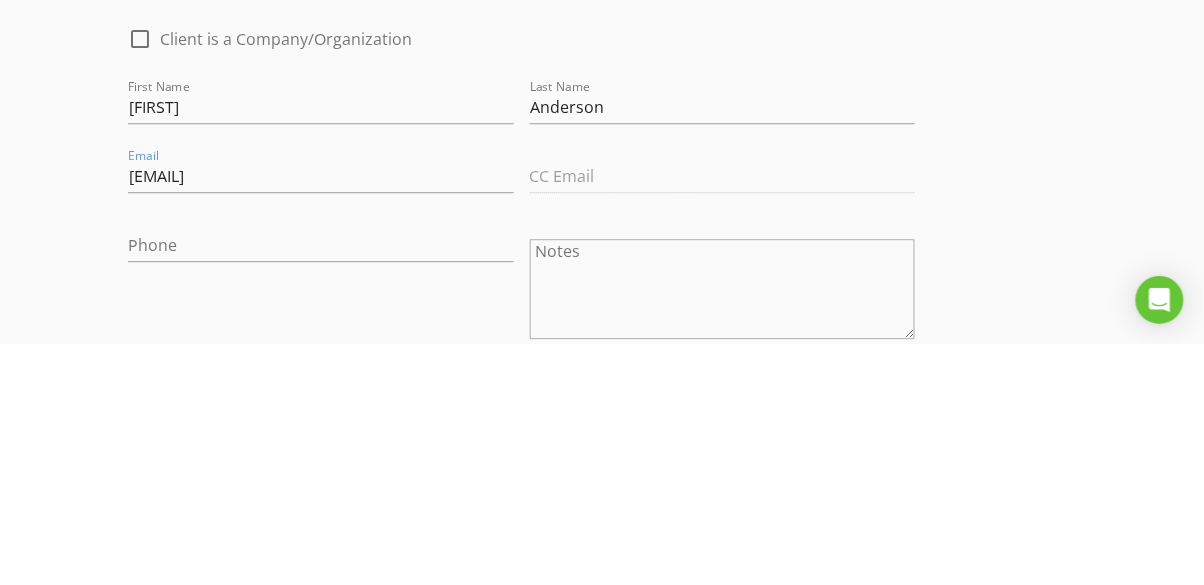 click on "New Inspection
Click here to use the New Order Form
INSPECTOR(S)
check_box   Dalton Sanders   PRIMARY   check_box_outline_blank   Josh Eldridge     Dalton Sanders arrow_drop_down   check_box_outline_blank Dalton Sanders specifically requested
Date/Time
08/04/2025 12:00 PM
Location
Address Search       Address 130 W Boulevard Ave   Unit   City Bismarck   State ND   Zip 58501   County Burleigh     Square Feet 2140   Year Built 1947   Foundation Basement arrow_drop_down     Dalton Sanders     66.5 miles     (an hour)
client
check_box_outline_blank Enable Client CC email for this inspection   Client Search     check_box_outline_blank Client is a Company/Organization     First Name Christopher   Last Name Anderson   Email Cmikael717@gmail.com   CC Email   Phone           Notes   Private Notes
SERVICES" at bounding box center (602, 973) 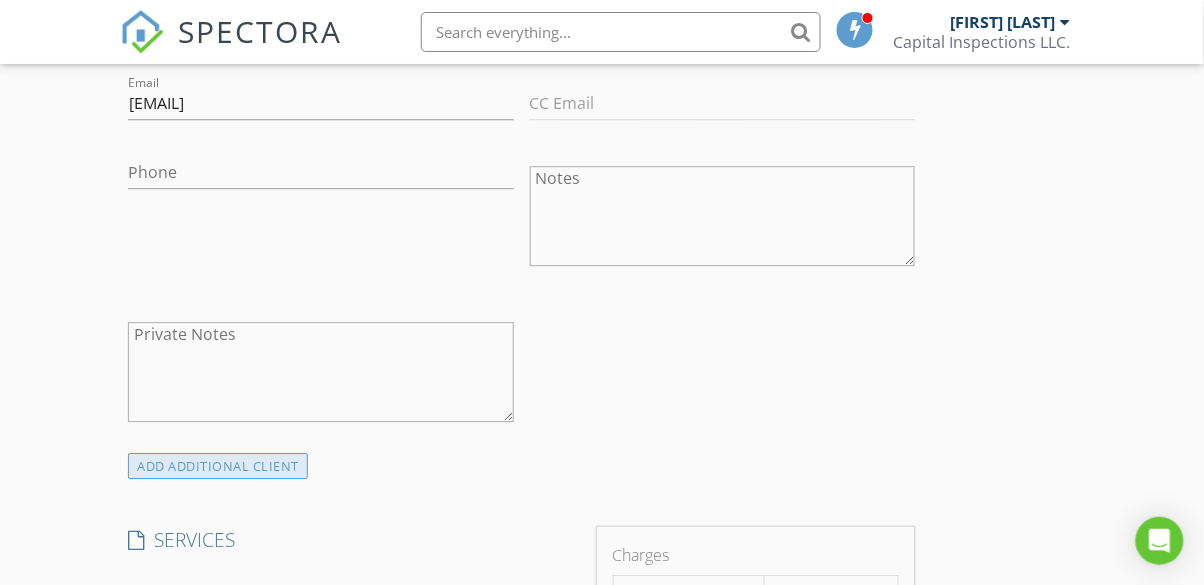 click on "ADD ADDITIONAL client" at bounding box center (218, 466) 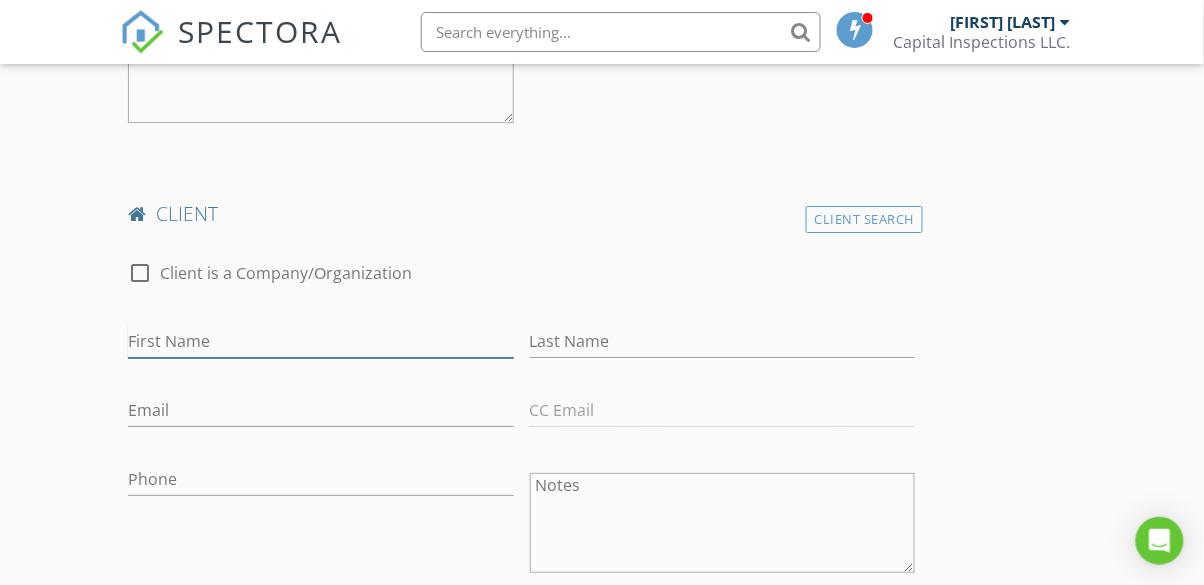 click on "First Name" at bounding box center [320, 341] 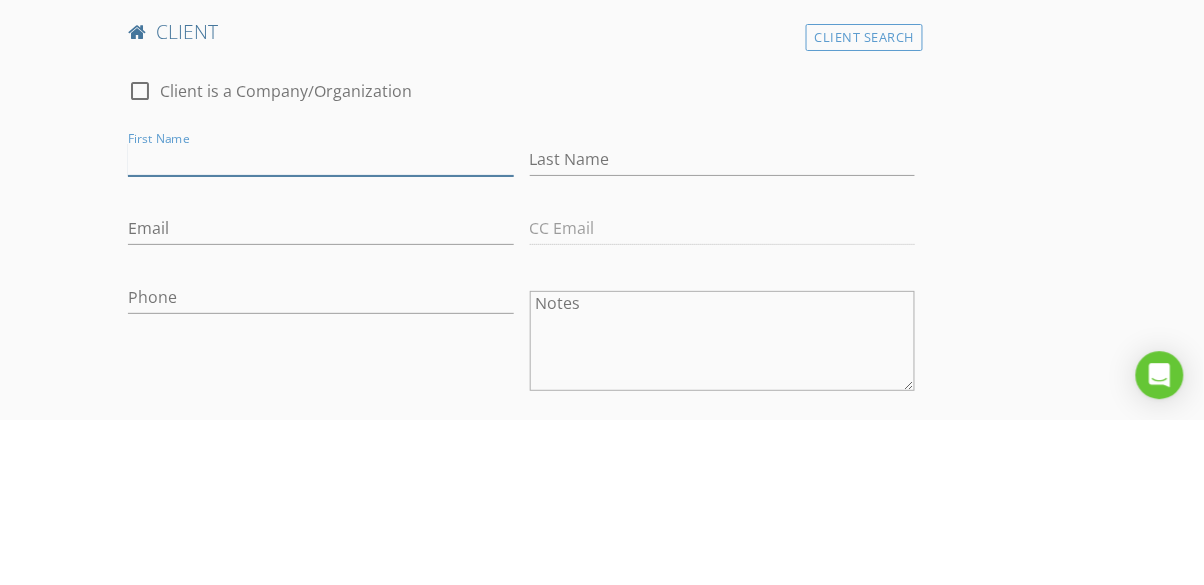 scroll, scrollTop: 1514, scrollLeft: 0, axis: vertical 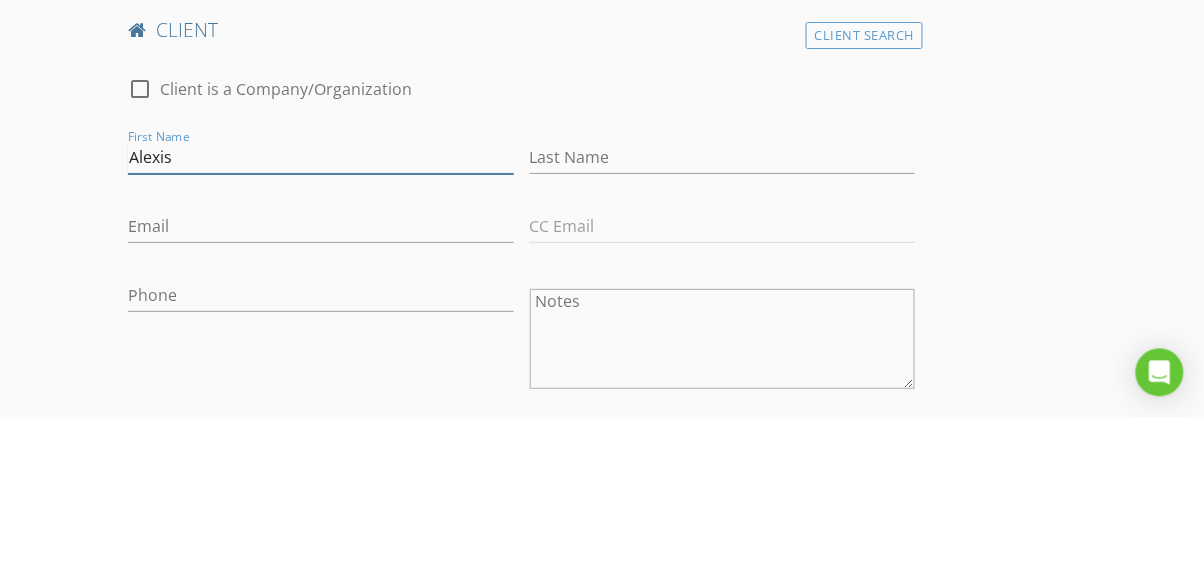 type on "Alexis" 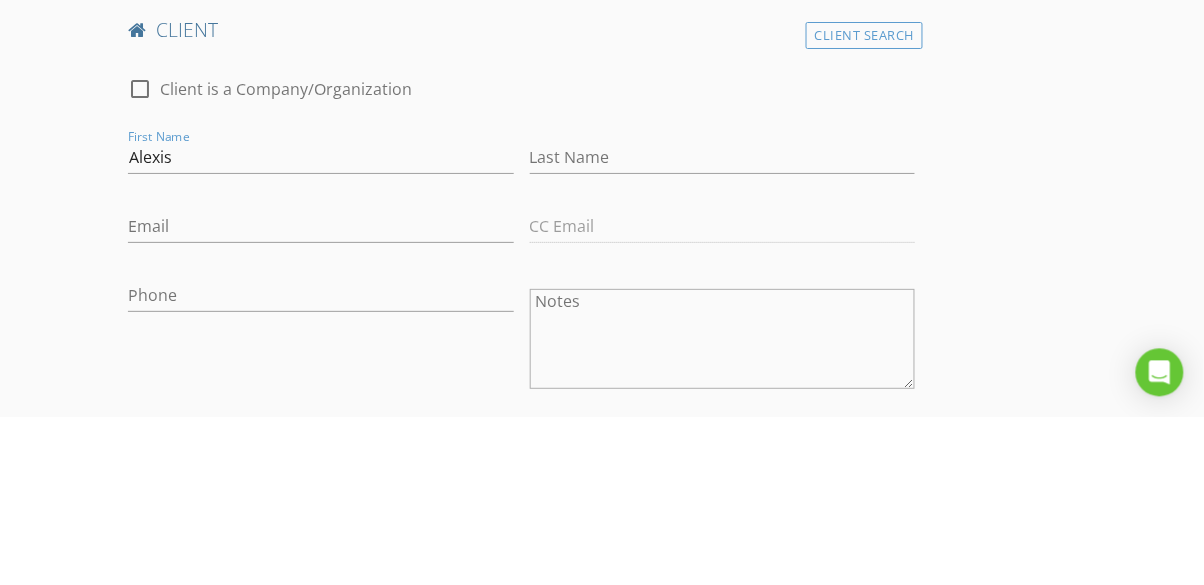 click on "INSPECTOR(S)
check_box   Dalton Sanders   PRIMARY   check_box_outline_blank   Josh Eldridge     Dalton Sanders arrow_drop_down   check_box_outline_blank Dalton Sanders specifically requested
Date/Time
08/04/2025 12:00 PM
Location
Address Search       Address 130 W Boulevard Ave   Unit   City Bismarck   State ND   Zip 58501   County Burleigh     Square Feet 2140   Year Built 1947   Foundation Basement arrow_drop_down     Dalton Sanders     66.5 miles     (an hour)
client
check_box_outline_blank Enable Client CC email for this inspection   Client Search     check_box_outline_blank Client is a Company/Organization     First Name Christopher   Last Name Anderson   Email Cmikael717@gmail.com   CC Email   Phone           Notes   Private Notes
client
Client Search     check_box_outline_blank Client is a Company/Organization" at bounding box center [601, 668] 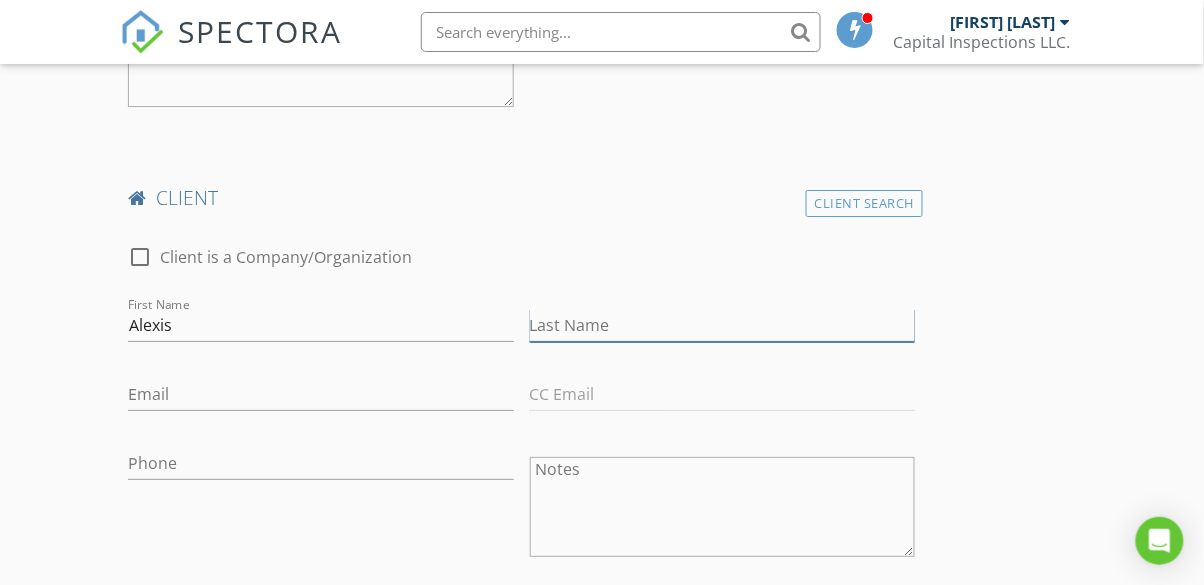 click on "Last Name" at bounding box center (722, 325) 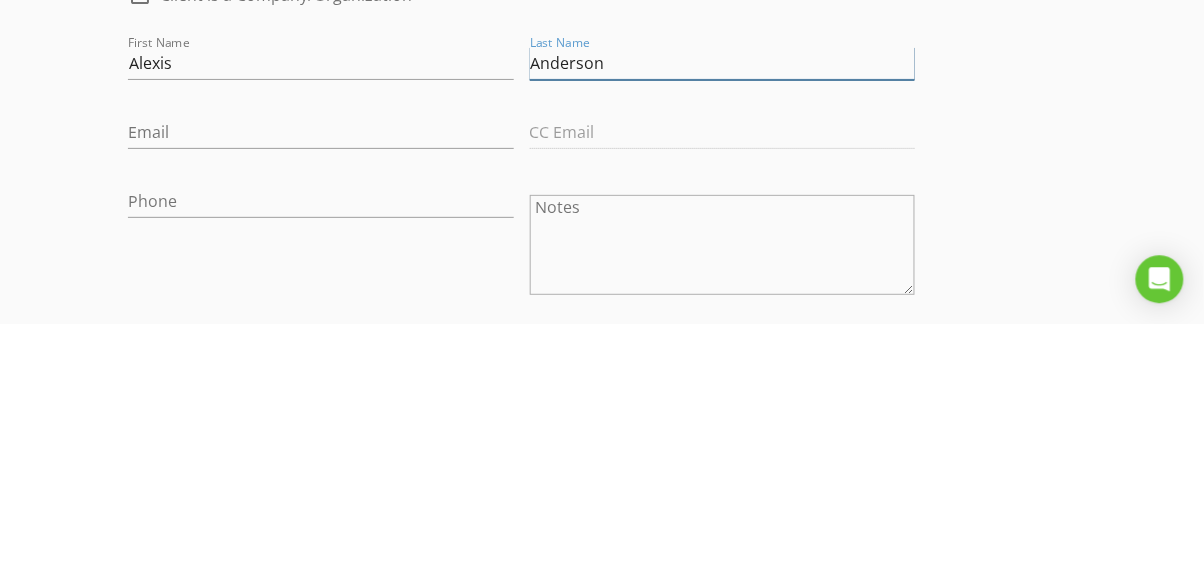 scroll, scrollTop: 1514, scrollLeft: 0, axis: vertical 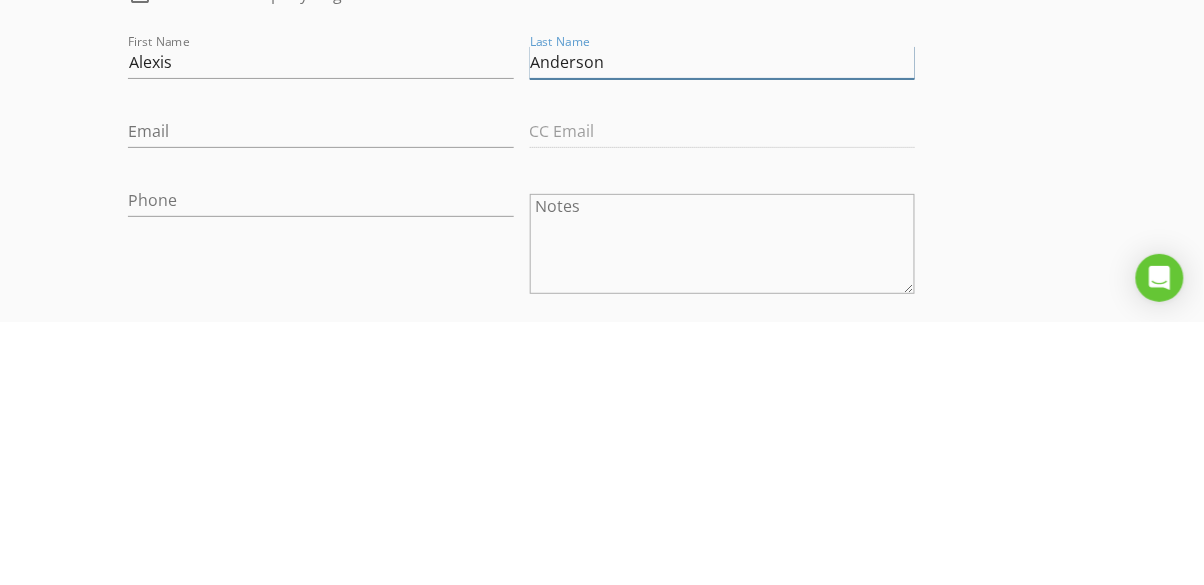 type on "Anderson" 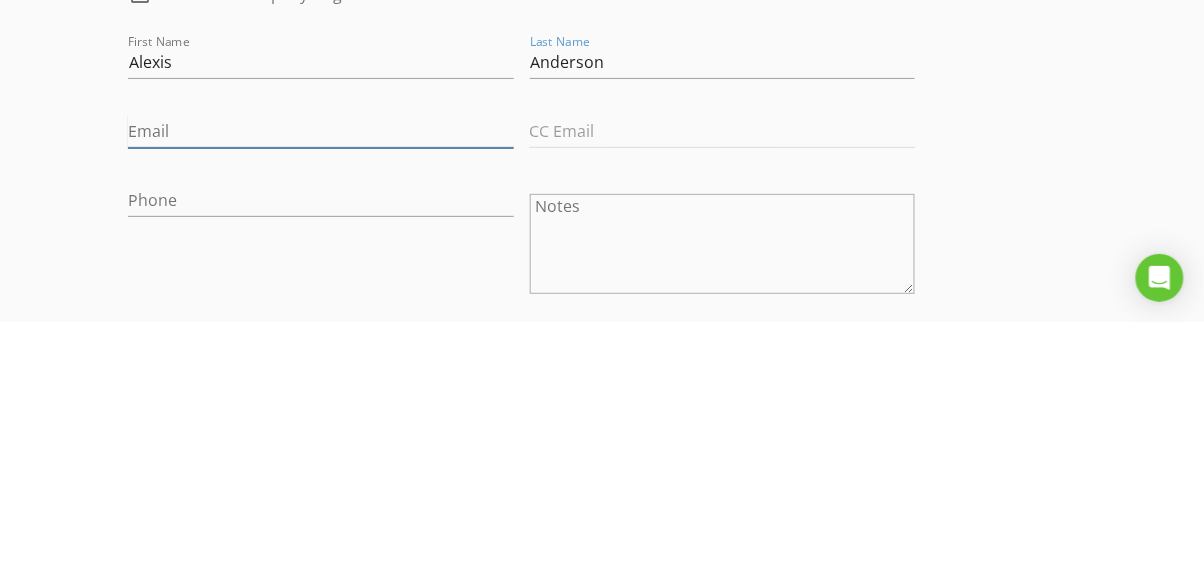 click on "Email" at bounding box center (320, 394) 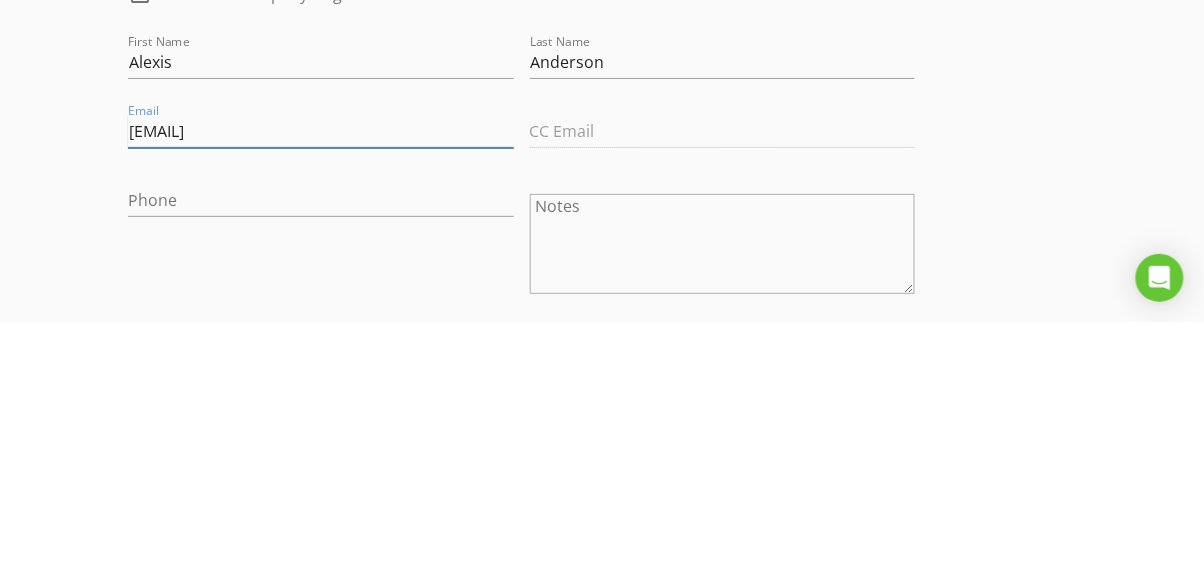 type on "Sundbyalexis@outlook.com" 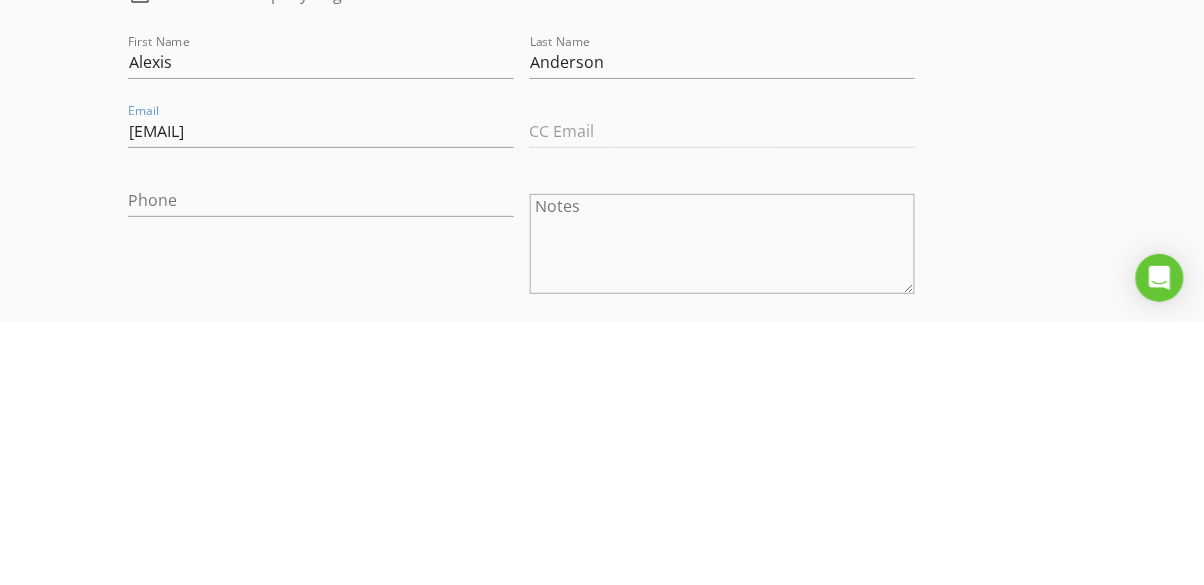 click on "New Inspection
Click here to use the New Order Form
INSPECTOR(S)
check_box   Dalton Sanders   PRIMARY   check_box_outline_blank   Josh Eldridge     Dalton Sanders arrow_drop_down   check_box_outline_blank Dalton Sanders specifically requested
Date/Time
08/04/2025 12:00 PM
Location
Address Search       Address 130 W Boulevard Ave   Unit   City Bismarck   State ND   Zip 58501   County Burleigh     Square Feet 2140   Year Built 1947   Foundation Basement arrow_drop_down     Dalton Sanders     66.5 miles     (an hour)
client
check_box_outline_blank Enable Client CC email for this inspection   Client Search     check_box_outline_blank Client is a Company/Organization     First Name Christopher   Last Name Anderson   Email Cmikael717@gmail.com   CC Email   Phone           Notes   Private Notes
client" at bounding box center [602, 633] 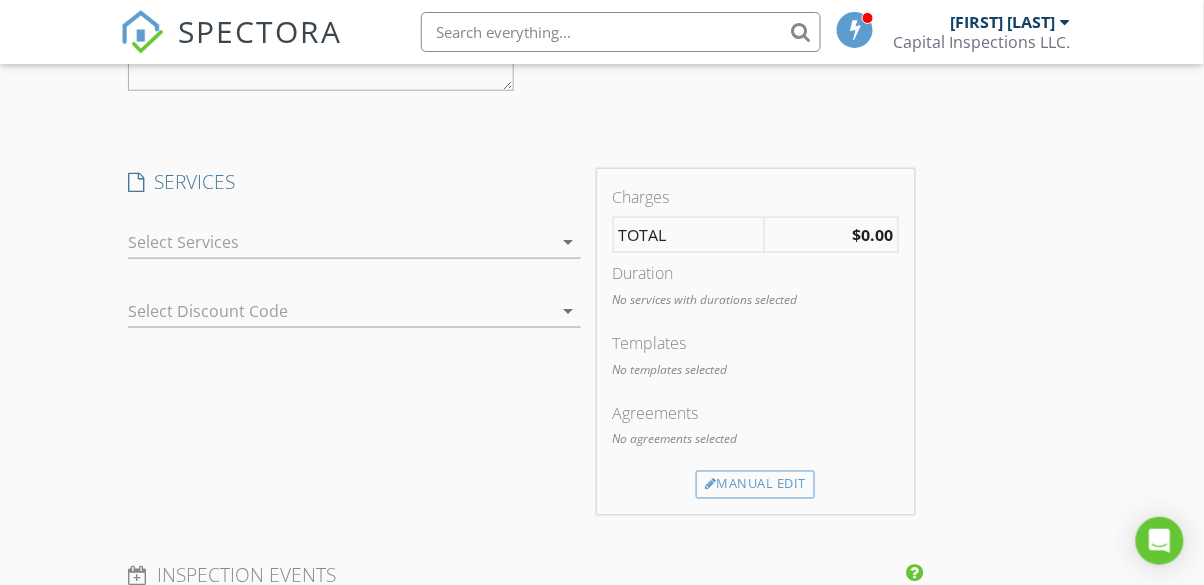 scroll, scrollTop: 2135, scrollLeft: 0, axis: vertical 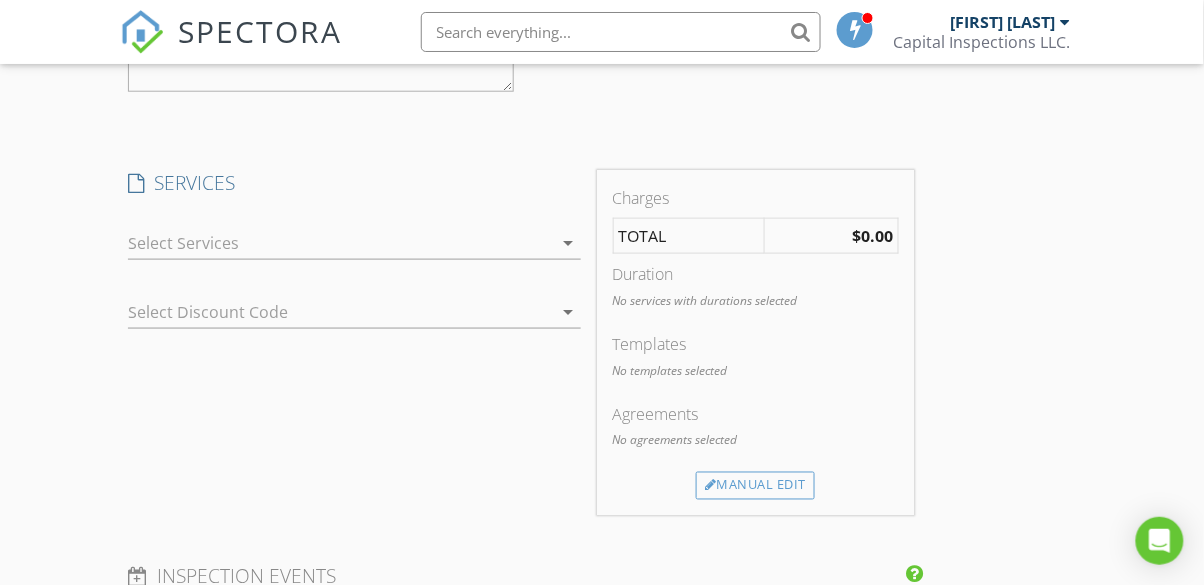 click at bounding box center [340, 243] 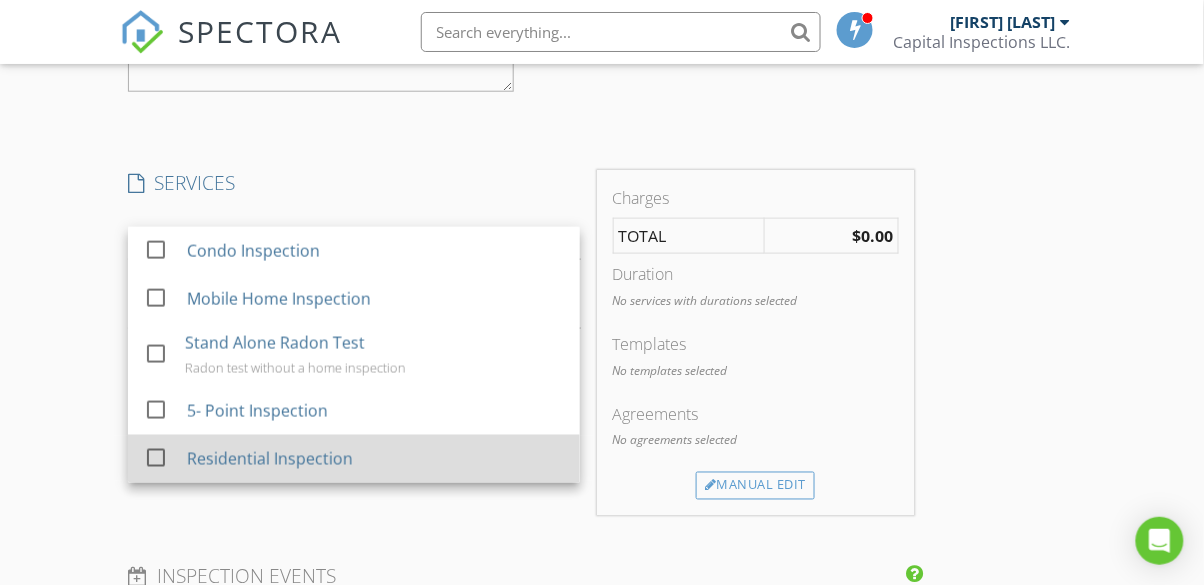 click at bounding box center [156, 457] 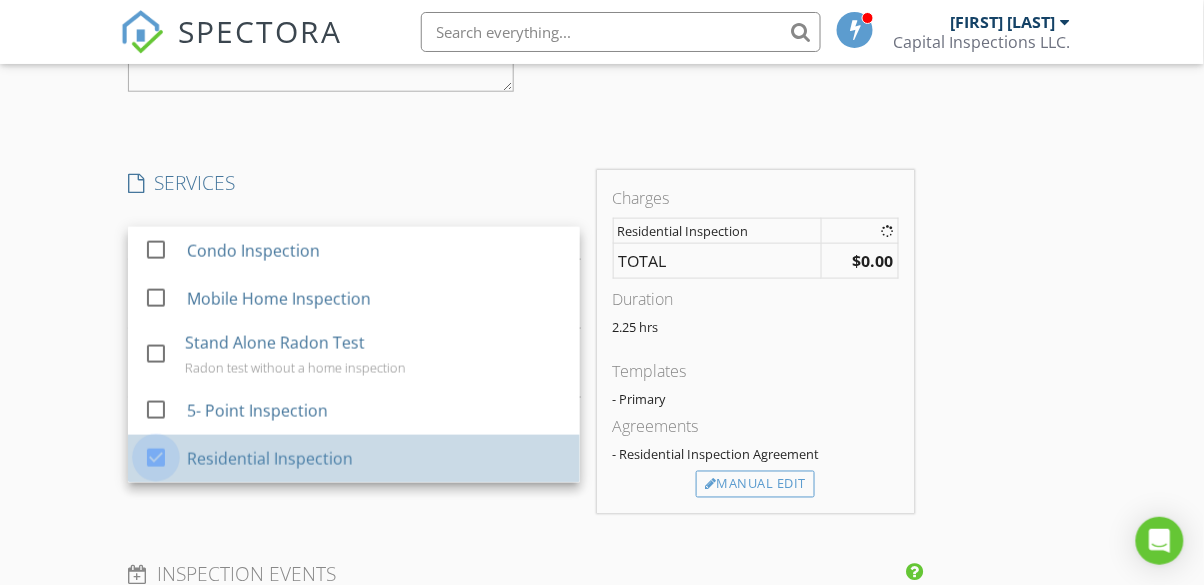click on "New Inspection
Click here to use the New Order Form
INSPECTOR(S)
check_box   Dalton Sanders   PRIMARY   check_box_outline_blank   Josh Eldridge     Dalton Sanders arrow_drop_down   check_box_outline_blank Dalton Sanders specifically requested
Date/Time
08/04/2025 12:00 PM
Location
Address Search       Address 130 W Boulevard Ave   Unit   City Bismarck   State ND   Zip 58501   County Burleigh     Square Feet 2140   Year Built 1947   Foundation Basement arrow_drop_down     Dalton Sanders     66.5 miles     (an hour)
client
check_box_outline_blank Enable Client CC email for this inspection   Client Search     check_box_outline_blank Client is a Company/Organization     First Name Christopher   Last Name Anderson   Email Cmikael717@gmail.com   CC Email   Phone           Notes   Private Notes
client" at bounding box center (602, 11) 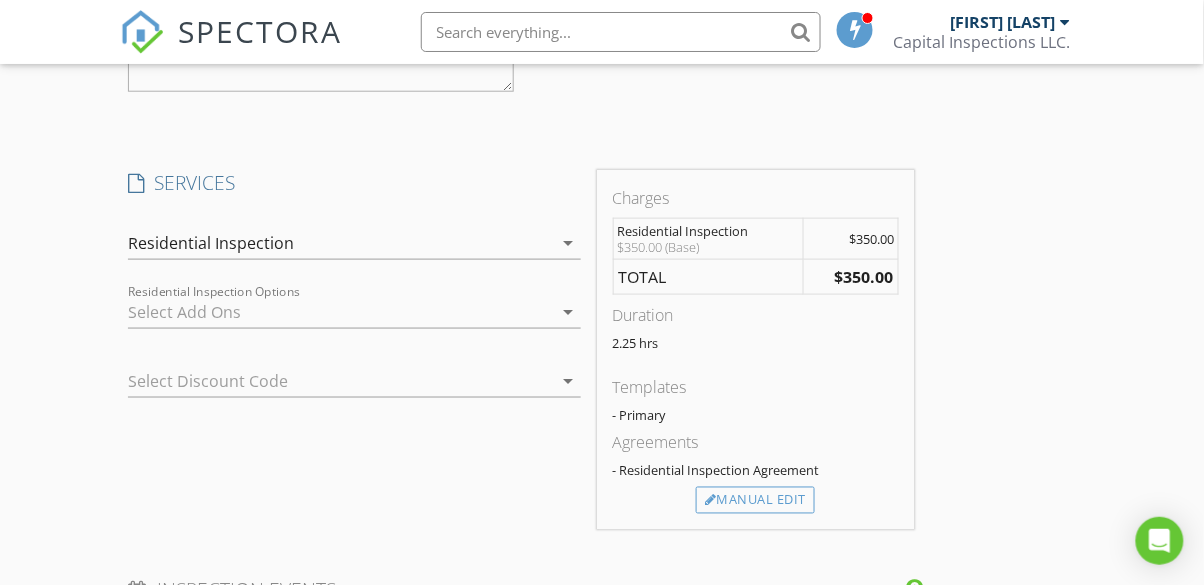 click at bounding box center (340, 312) 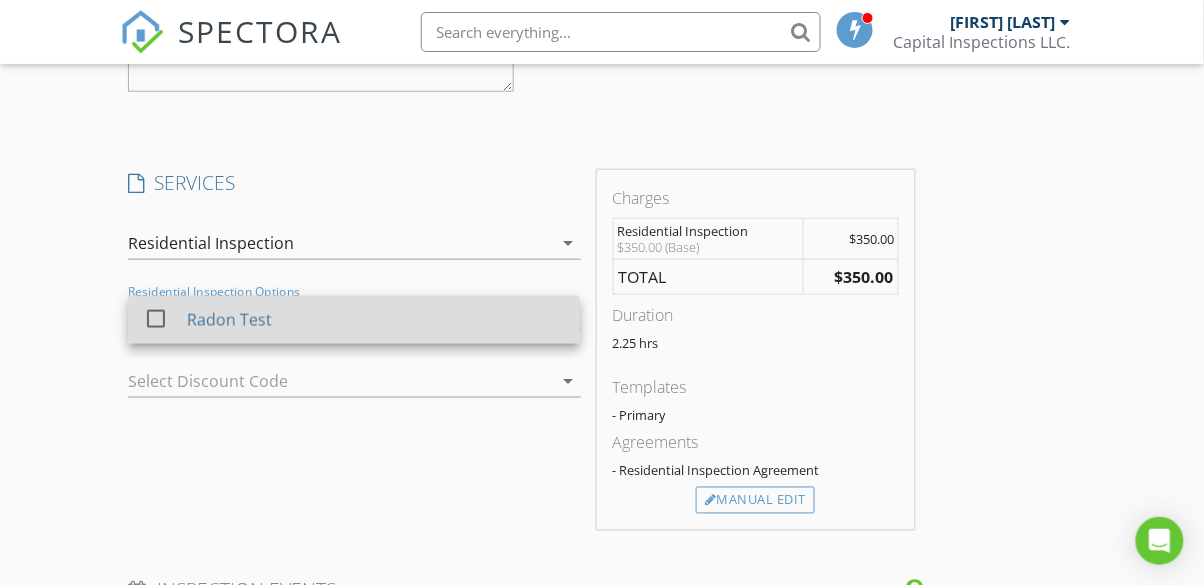 click at bounding box center [156, 318] 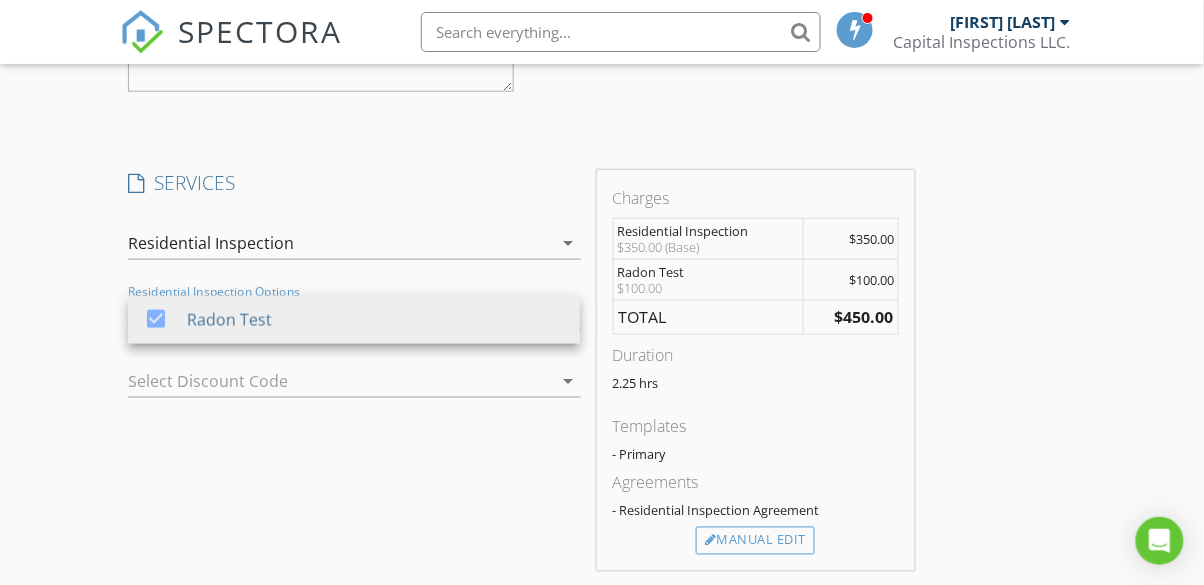 click on "New Inspection
Click here to use the New Order Form
INSPECTOR(S)
check_box   Dalton Sanders   PRIMARY   check_box_outline_blank   Josh Eldridge     Dalton Sanders arrow_drop_down   check_box_outline_blank Dalton Sanders specifically requested
Date/Time
08/04/2025 12:00 PM
Location
Address Search       Address 130 W Boulevard Ave   Unit   City Bismarck   State ND   Zip 58501   County Burleigh     Square Feet 2140   Year Built 1947   Foundation Basement arrow_drop_down     Dalton Sanders     66.5 miles     (an hour)
client
check_box_outline_blank Enable Client CC email for this inspection   Client Search     check_box_outline_blank Client is a Company/Organization     First Name Christopher   Last Name Anderson   Email Cmikael717@gmail.com   CC Email   Phone           Notes   Private Notes
client" at bounding box center (602, 40) 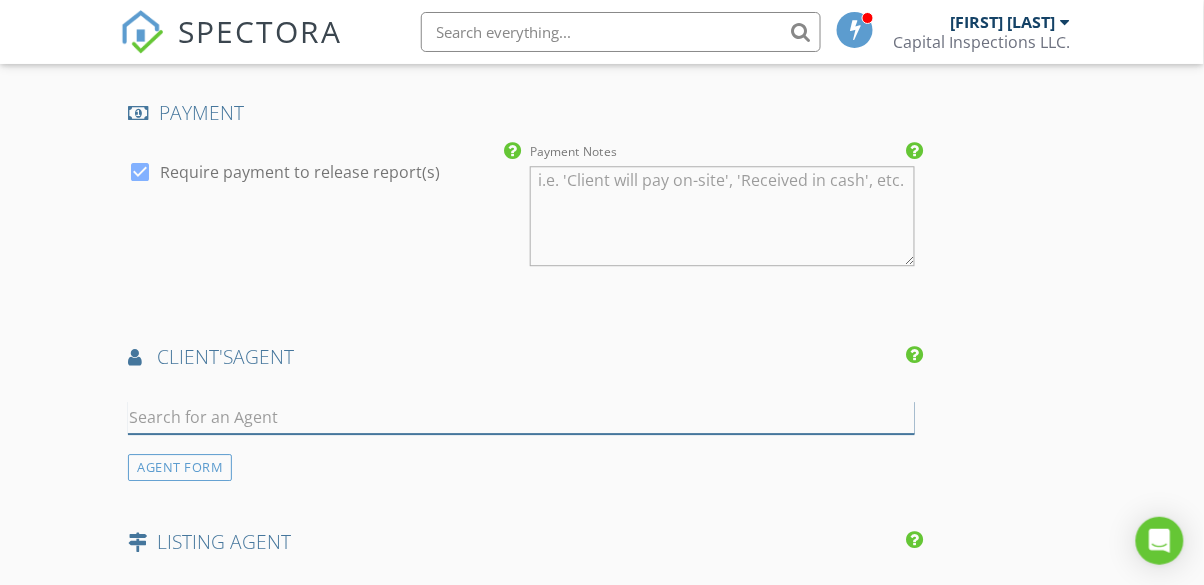 click at bounding box center (521, 417) 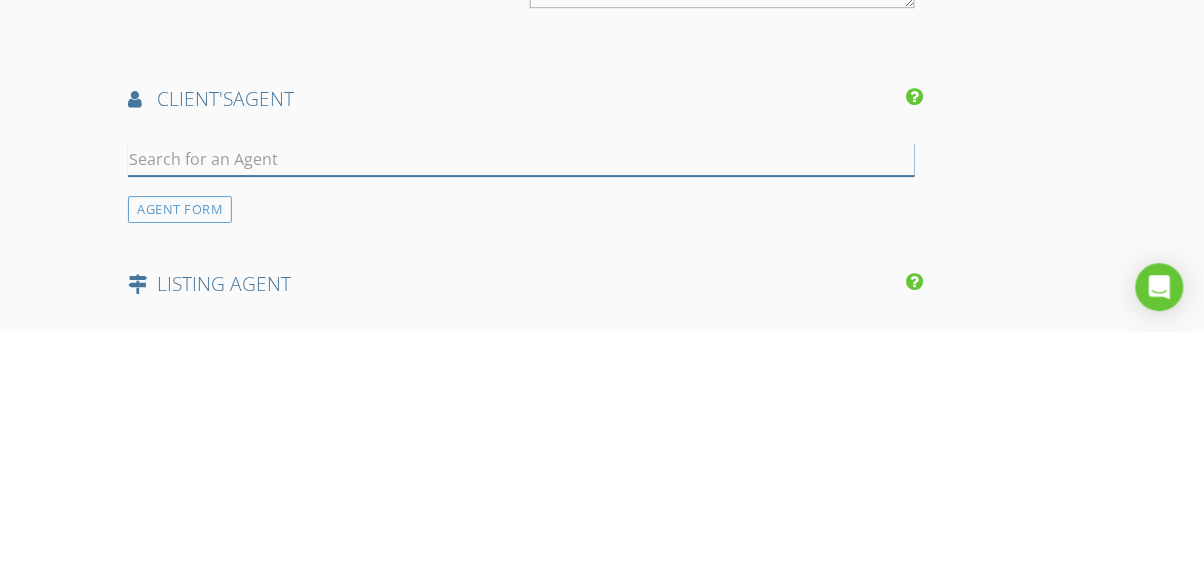 scroll, scrollTop: 2810, scrollLeft: 0, axis: vertical 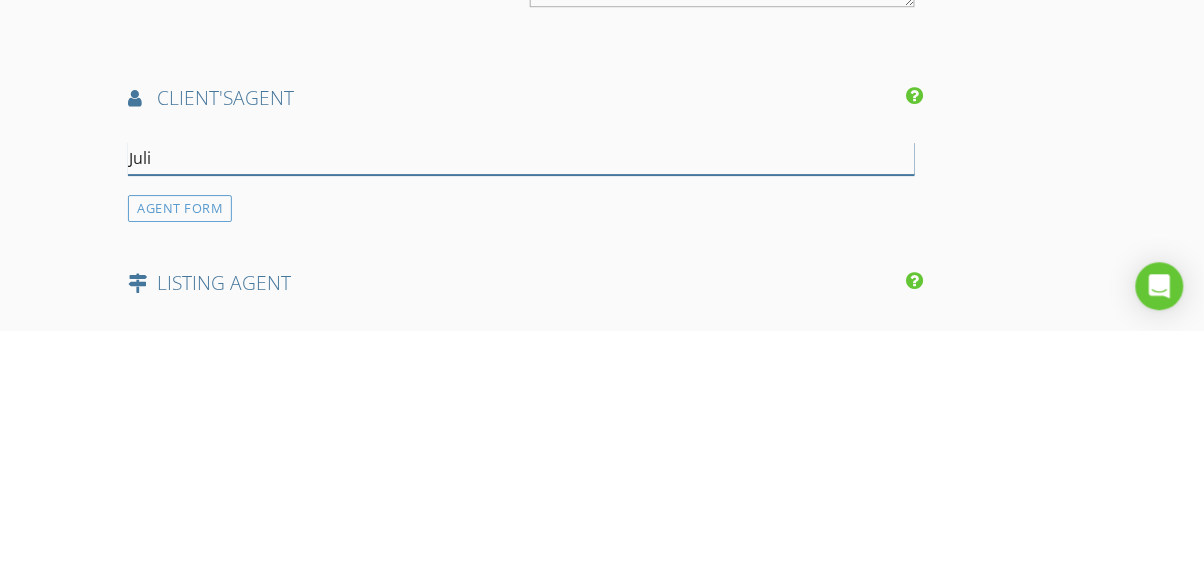 type on "Julie" 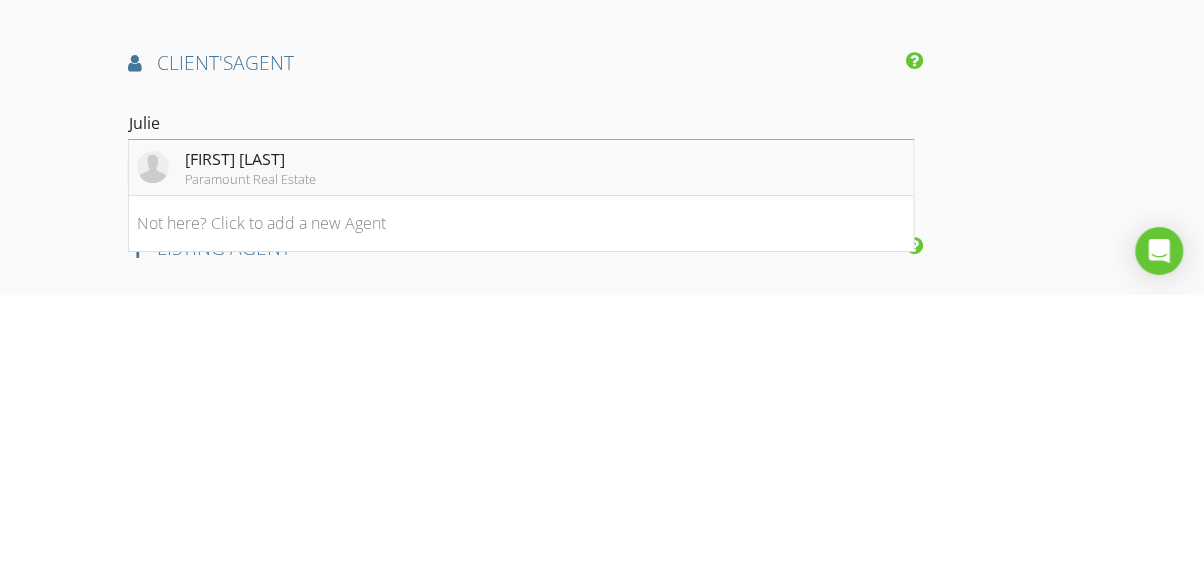 click on "Julie Horntvedt
Paramount Real Estate" at bounding box center (226, 457) 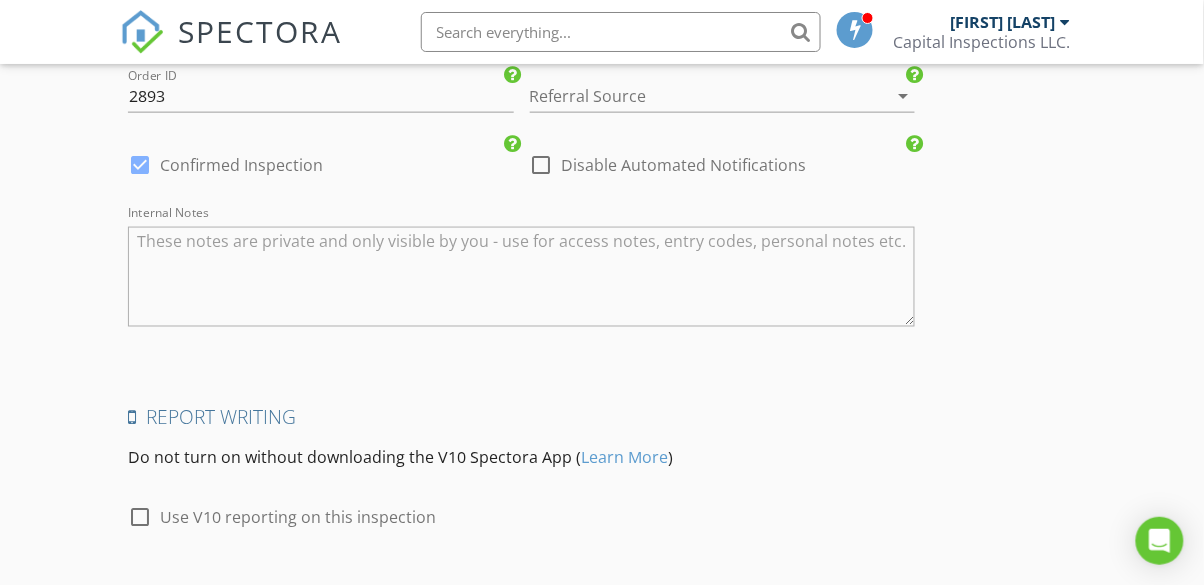 scroll, scrollTop: 3985, scrollLeft: 0, axis: vertical 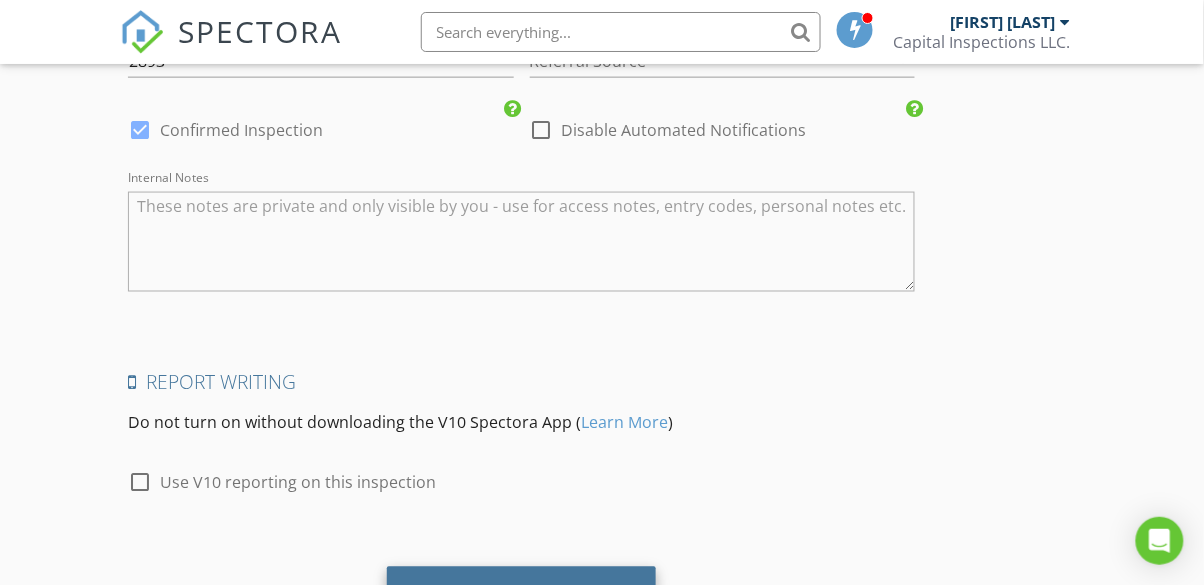 click on "Save Inspection" at bounding box center (521, 594) 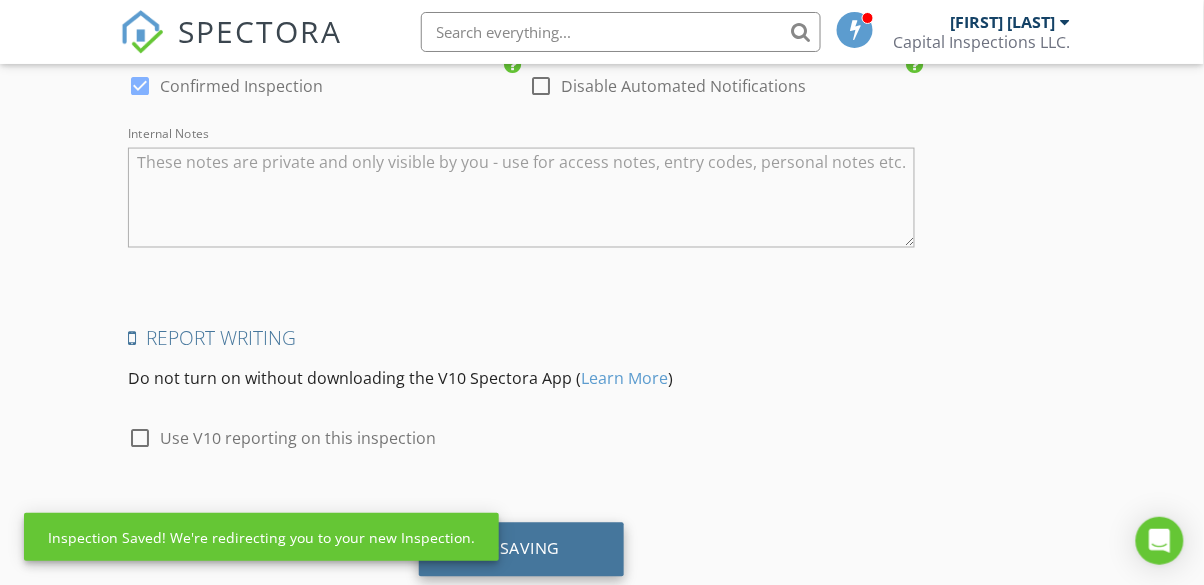 scroll, scrollTop: 4072, scrollLeft: 0, axis: vertical 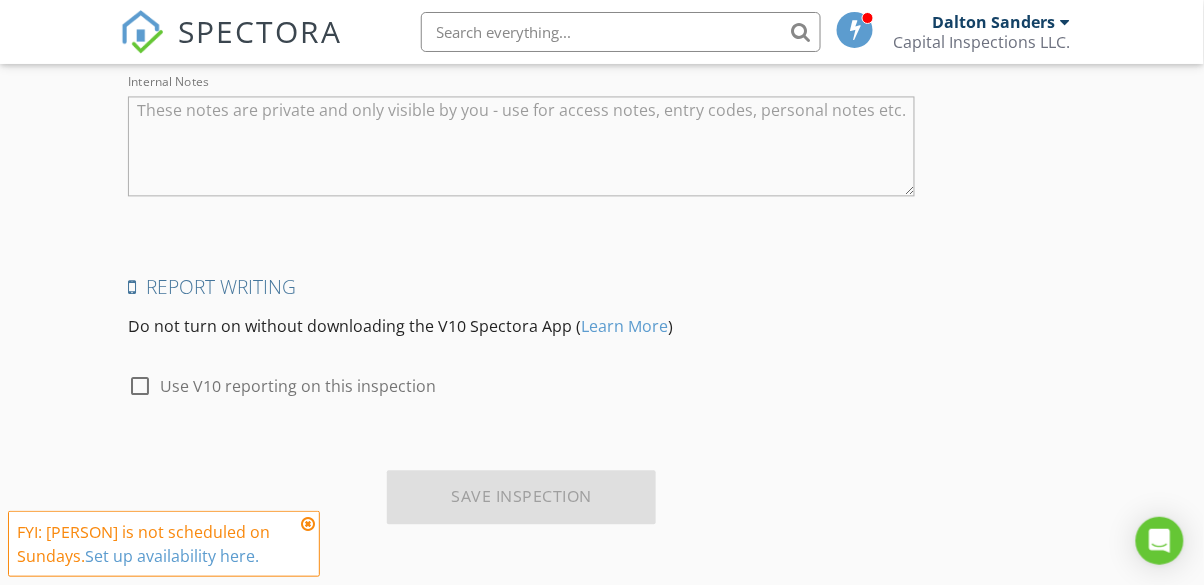 click at bounding box center [308, 524] 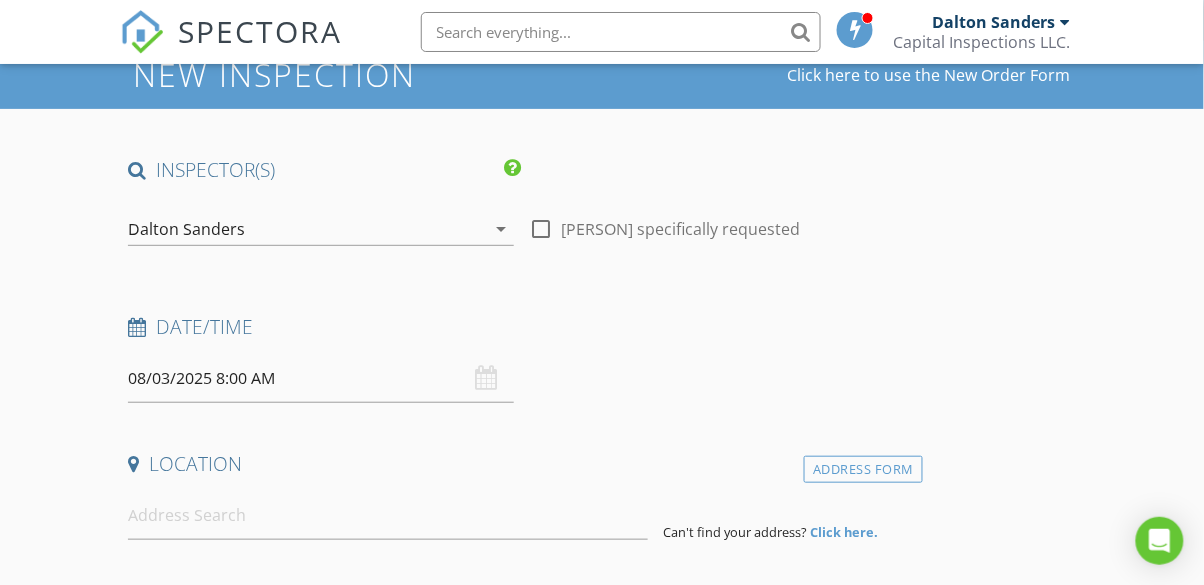 scroll, scrollTop: 97, scrollLeft: 0, axis: vertical 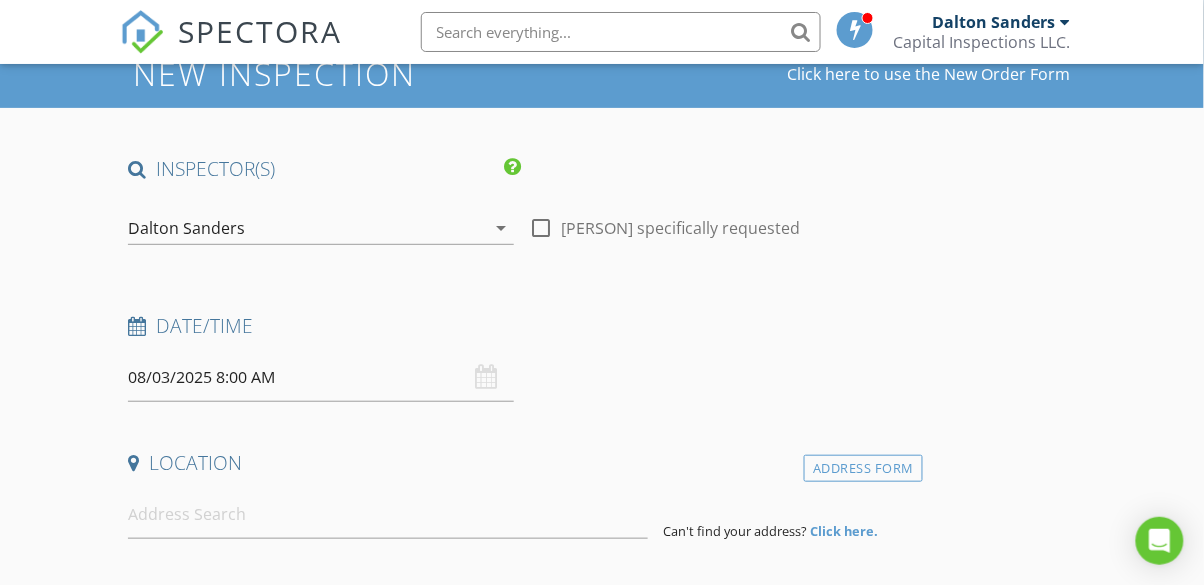 click on "08/03/2025 8:00 AM" at bounding box center (320, 377) 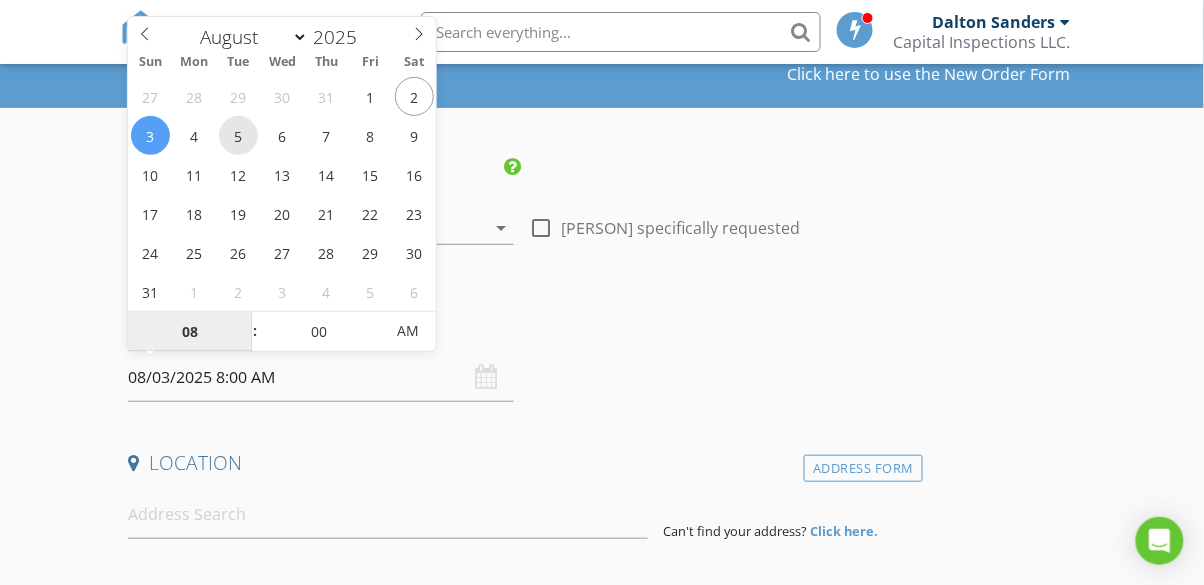 type on "08/05/2025 8:00 AM" 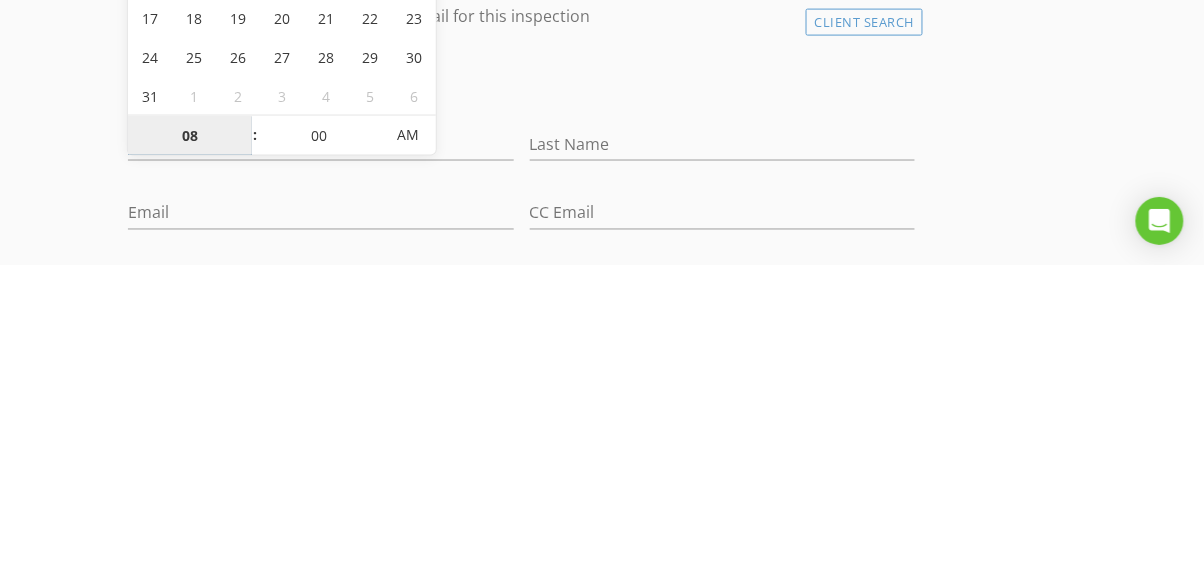 scroll, scrollTop: 363, scrollLeft: 0, axis: vertical 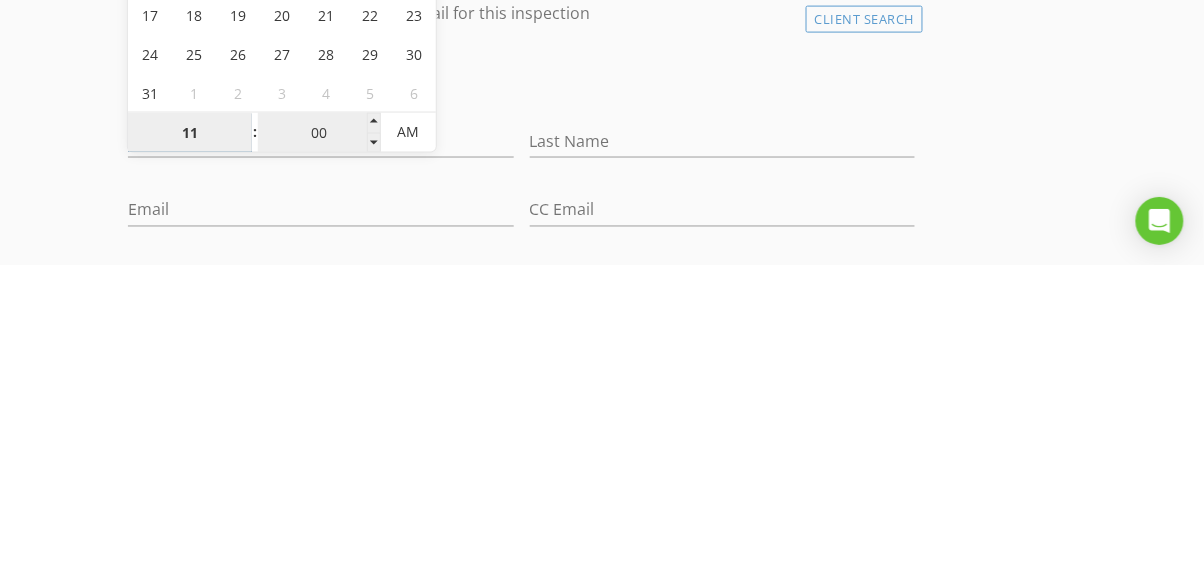 type on "11" 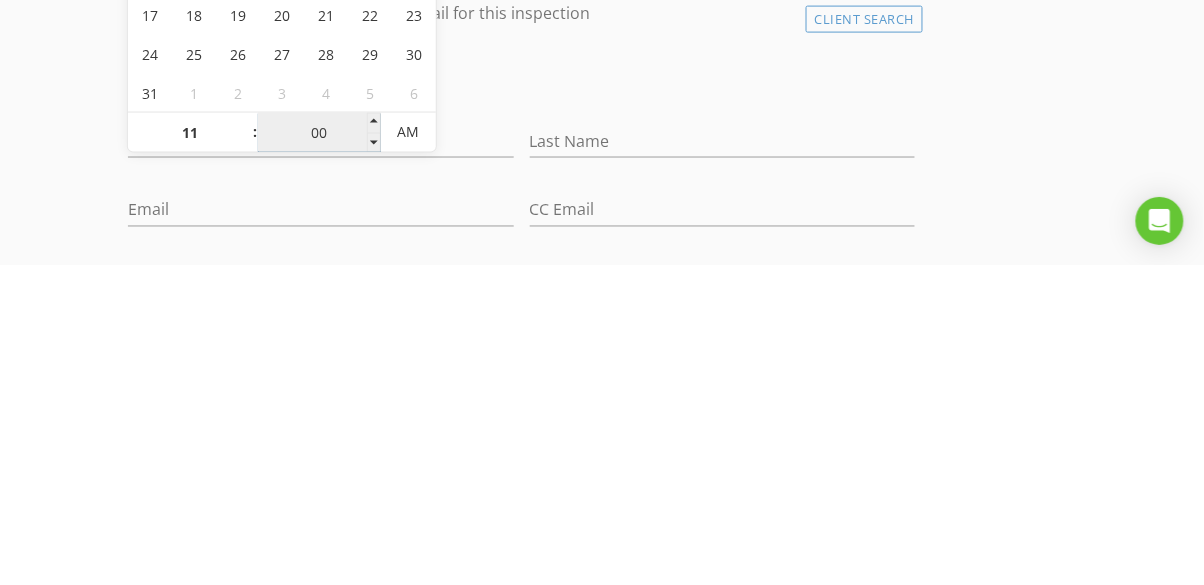 click on "00" at bounding box center (319, 453) 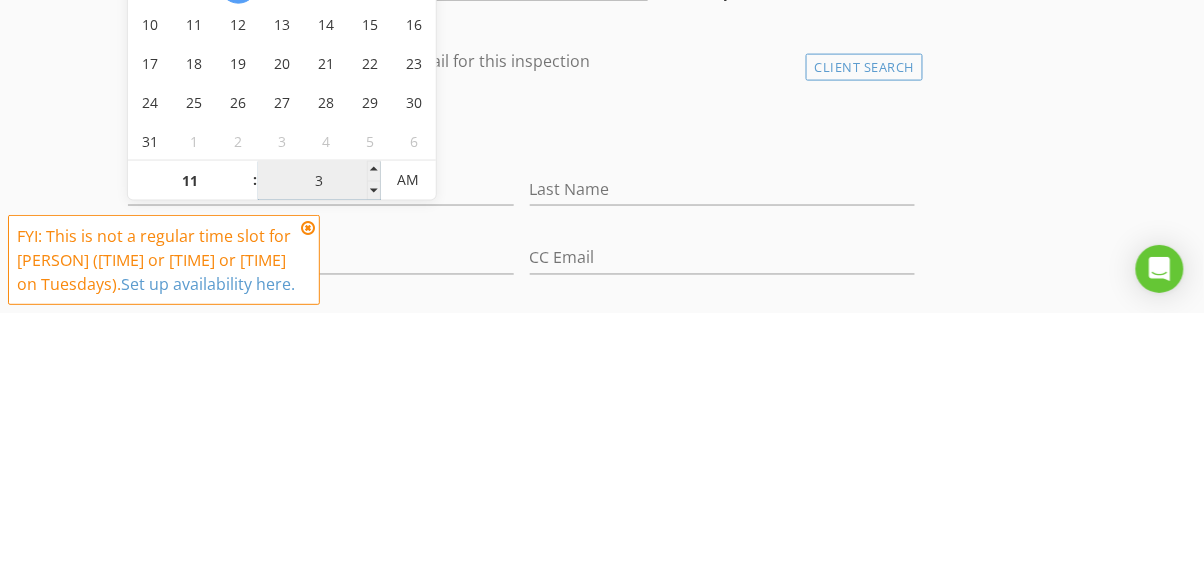 type on "30" 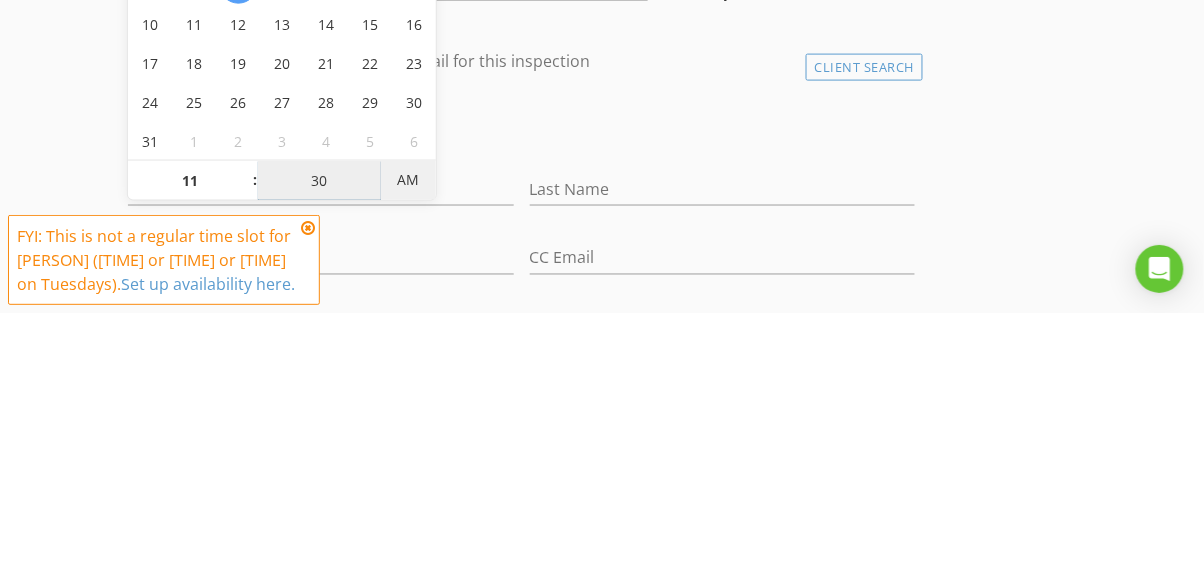 click on "AM" at bounding box center (408, 452) 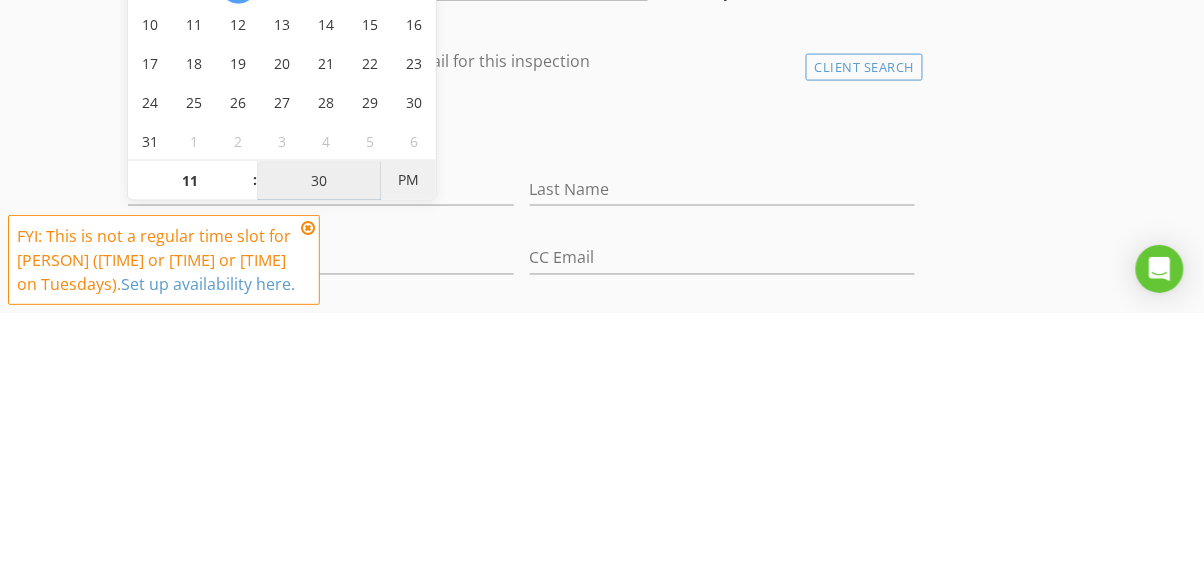 click on "PM" at bounding box center [408, 452] 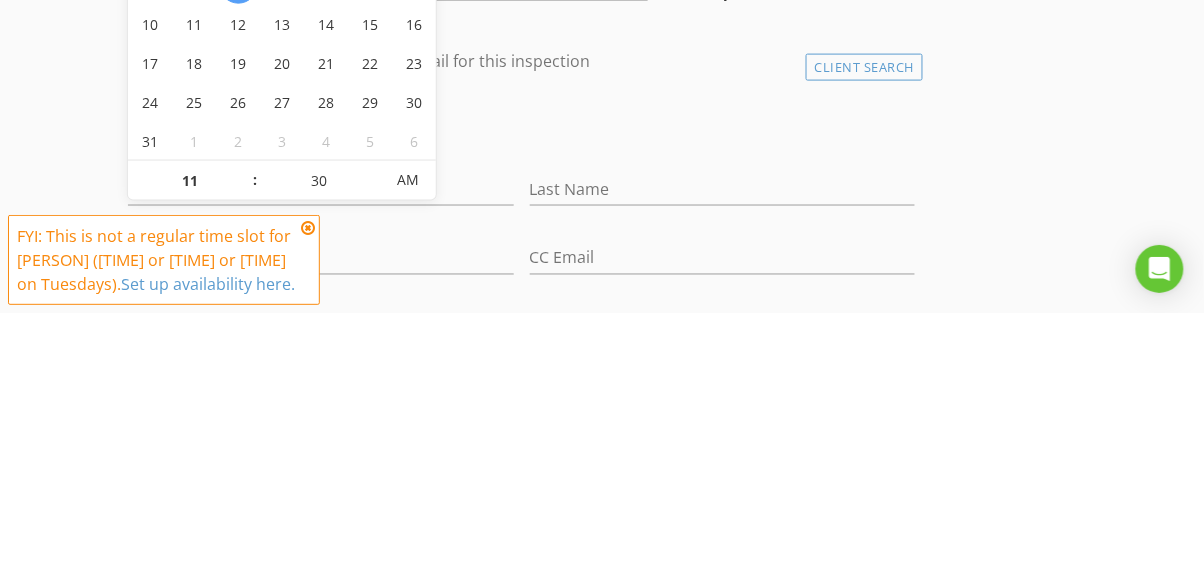 click on "Date/Time
08/05/2025 11:30 AM" at bounding box center (521, 91) 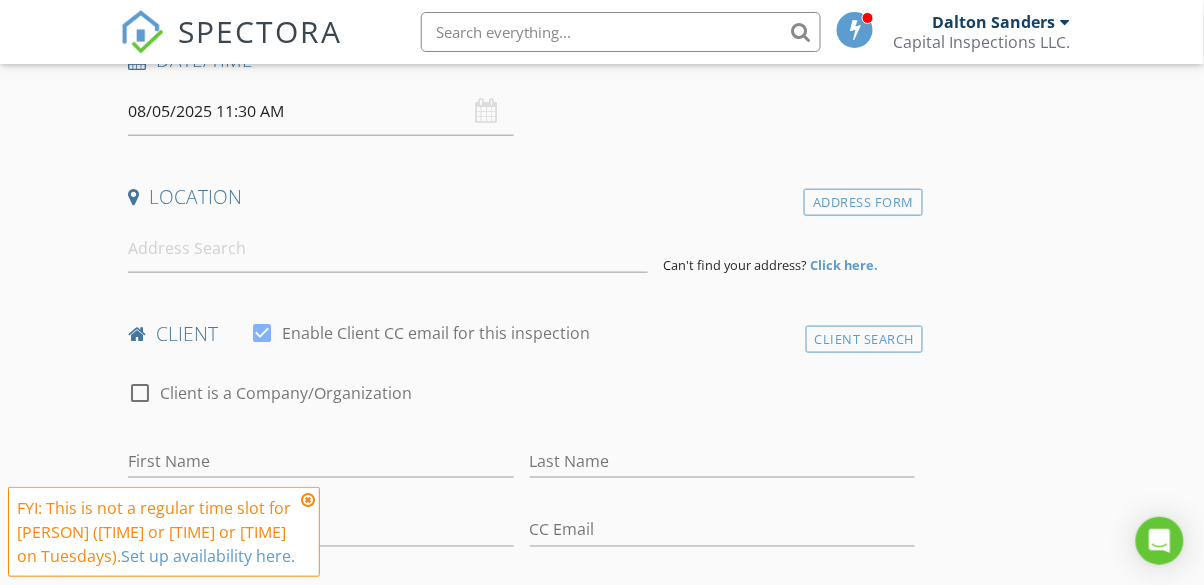 click at bounding box center (308, 500) 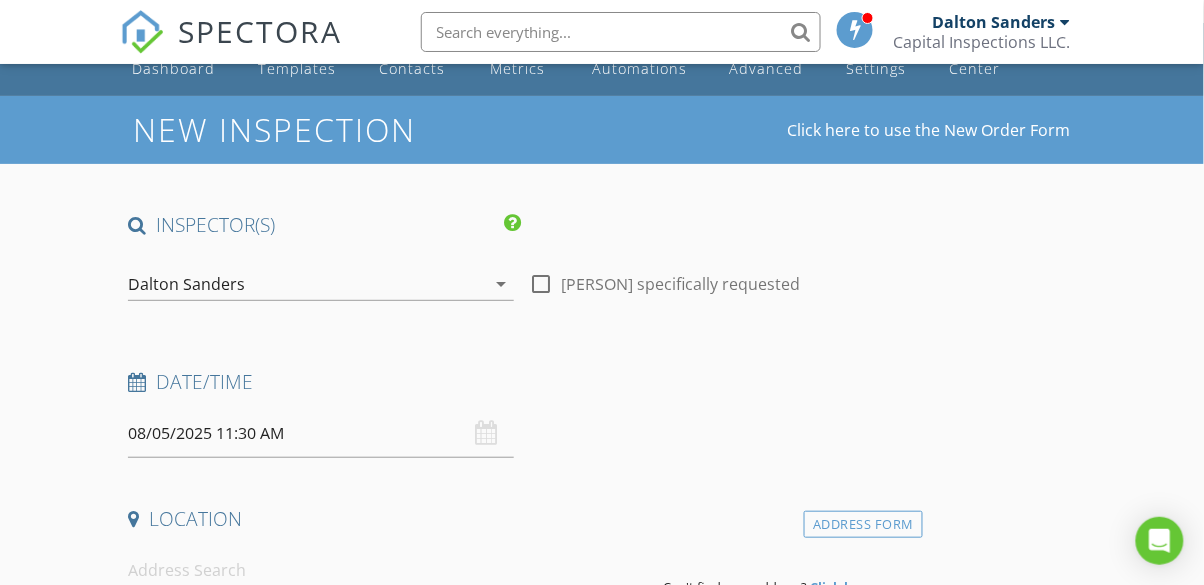 scroll, scrollTop: 112, scrollLeft: 0, axis: vertical 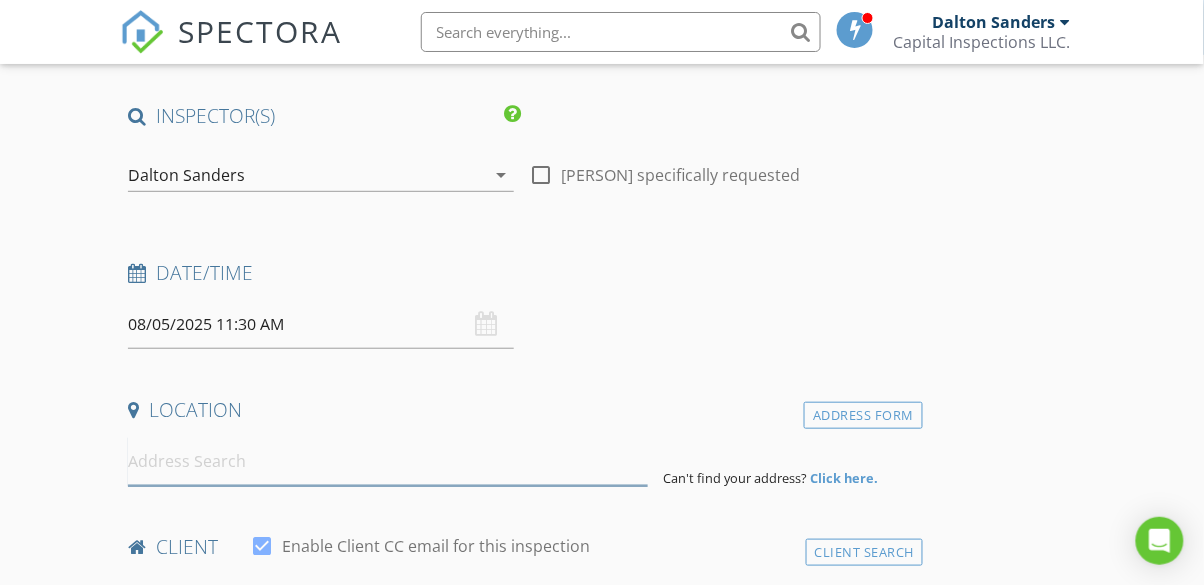 click at bounding box center [387, 461] 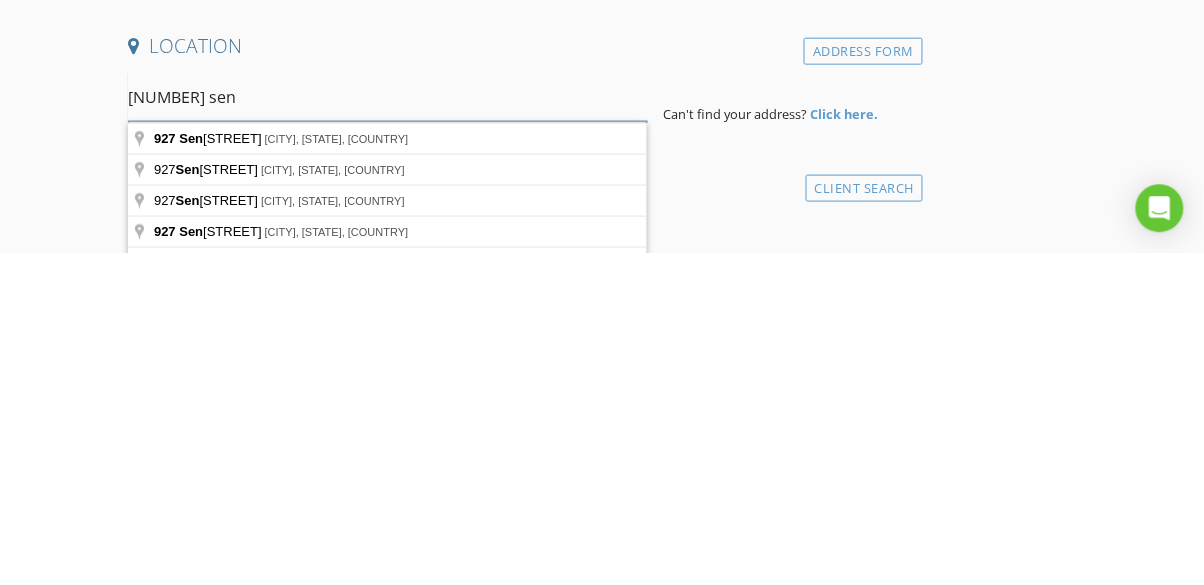scroll, scrollTop: 182, scrollLeft: 0, axis: vertical 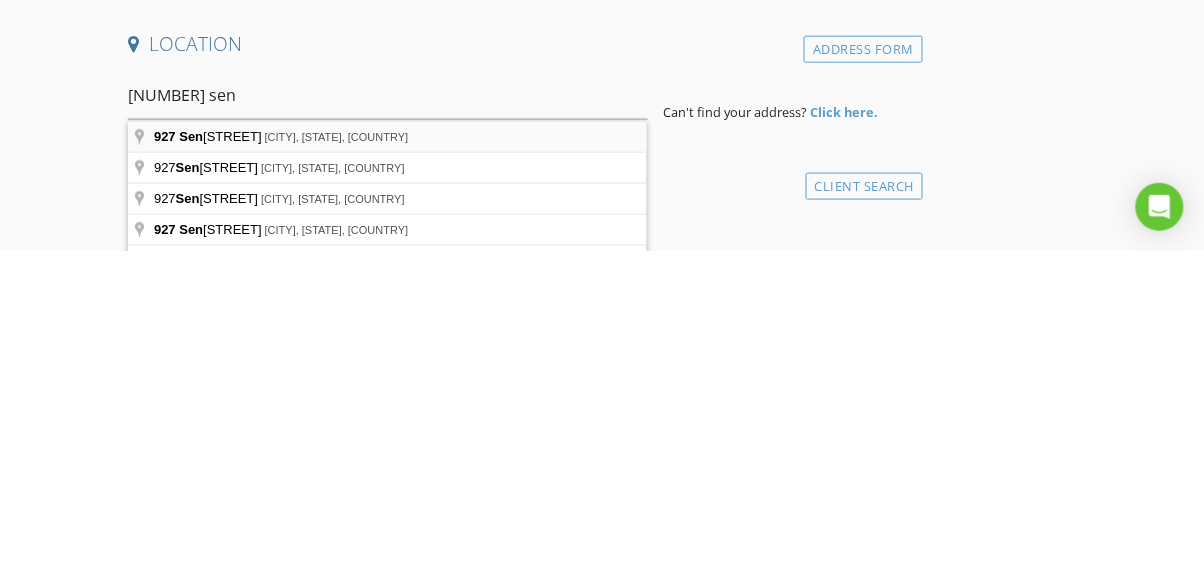 type on "927 Senate Drive, Bismarck, ND, USA" 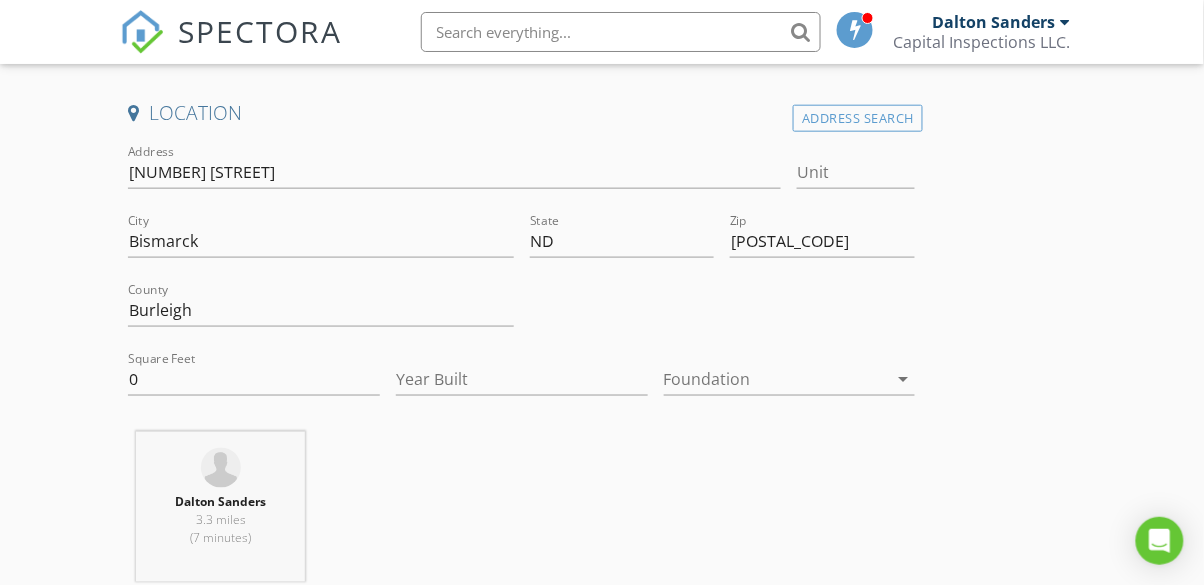 scroll, scrollTop: 451, scrollLeft: 0, axis: vertical 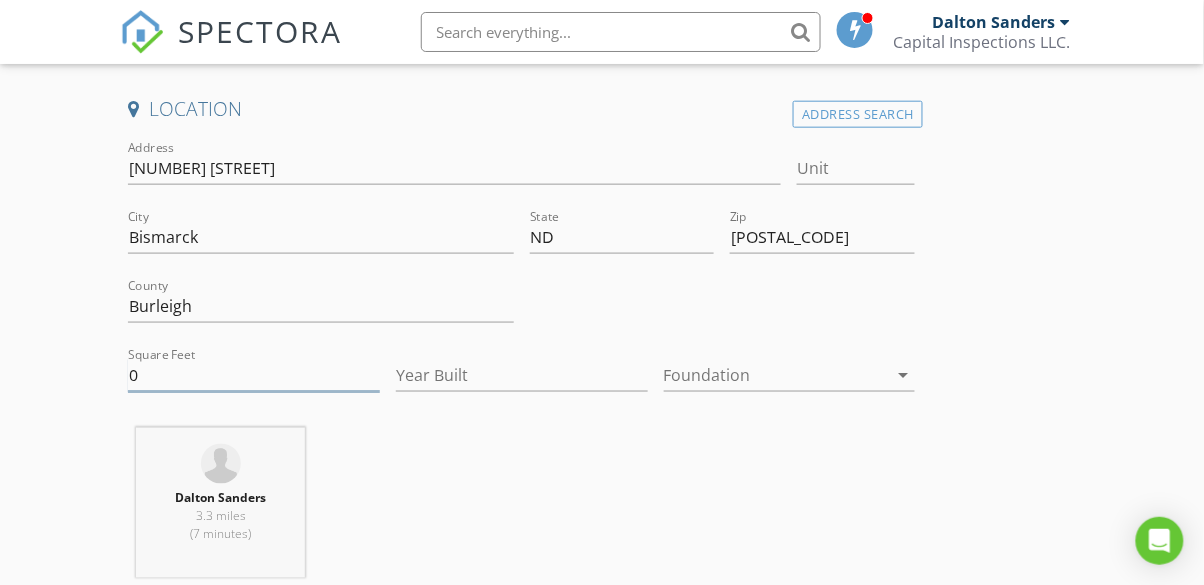 click on "0" at bounding box center (254, 375) 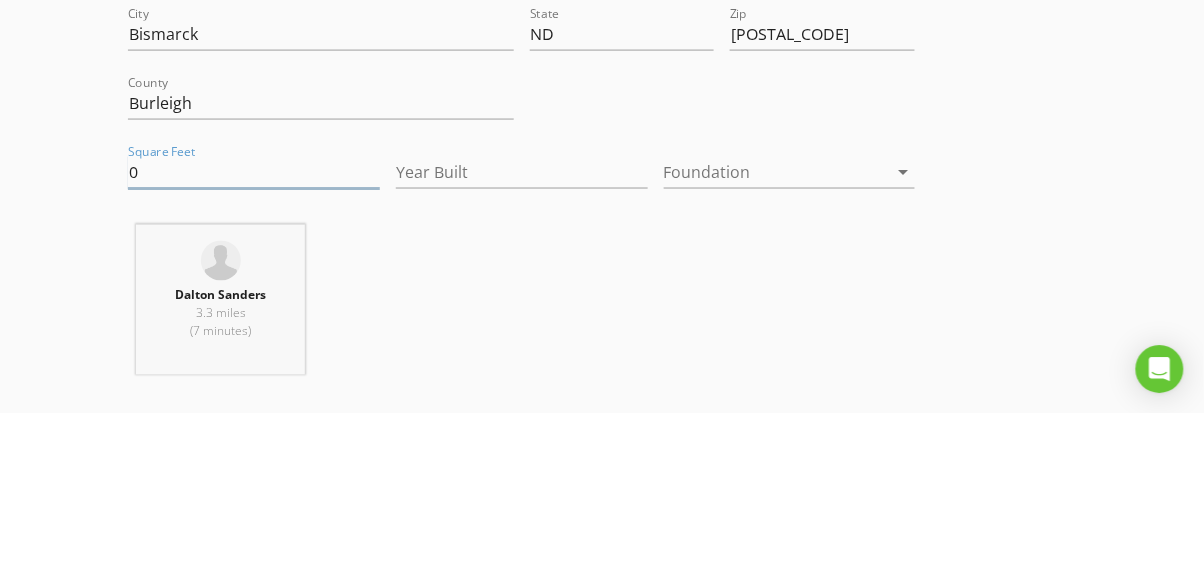 scroll, scrollTop: 483, scrollLeft: 0, axis: vertical 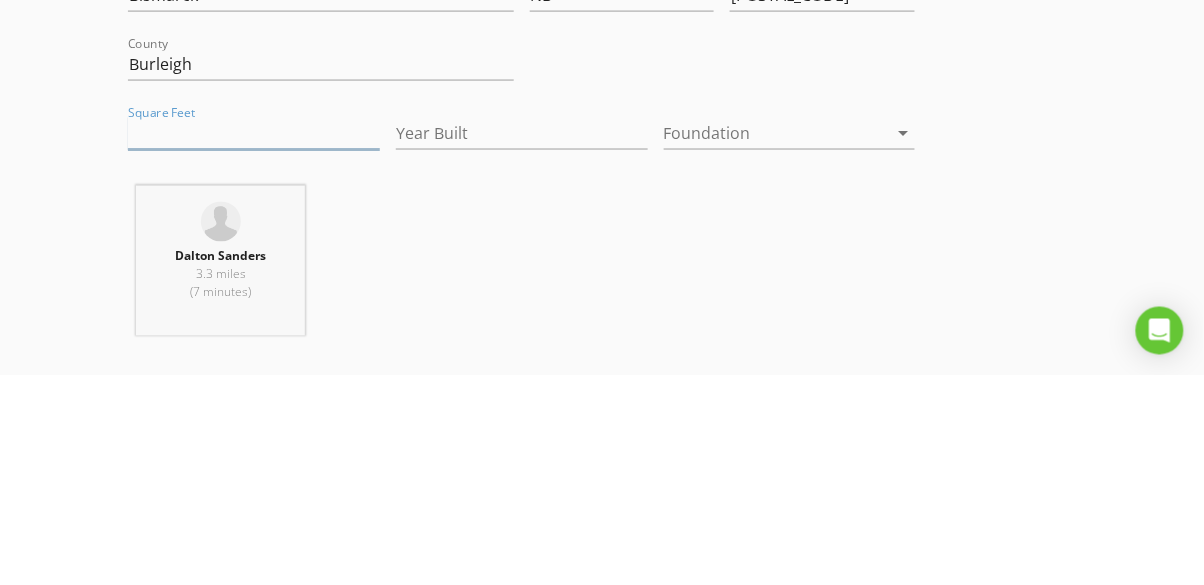 type 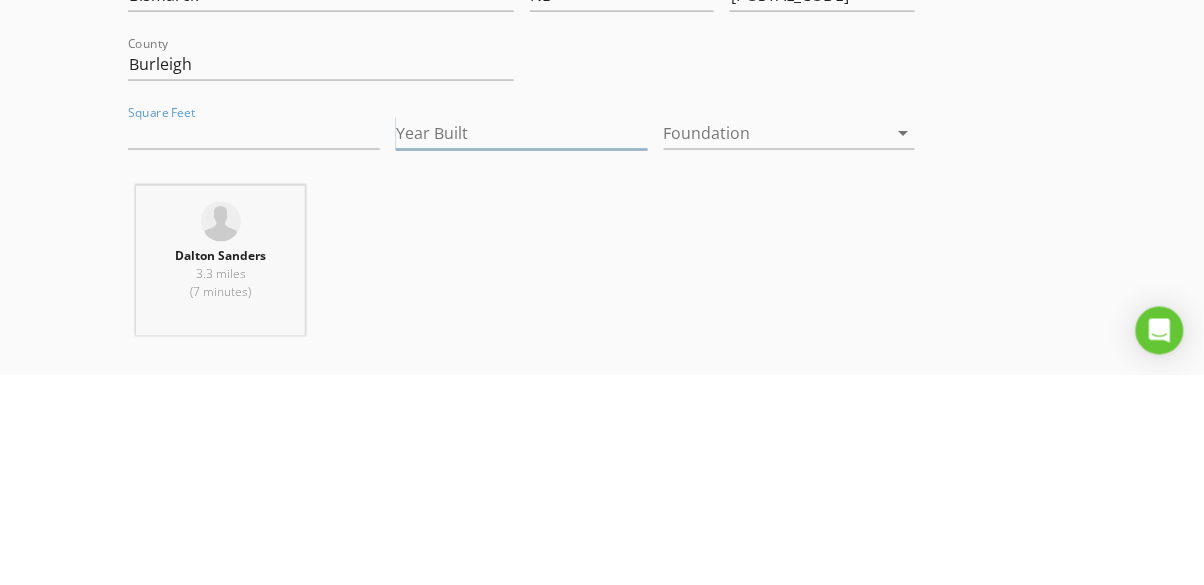 click on "Year Built" at bounding box center (522, 343) 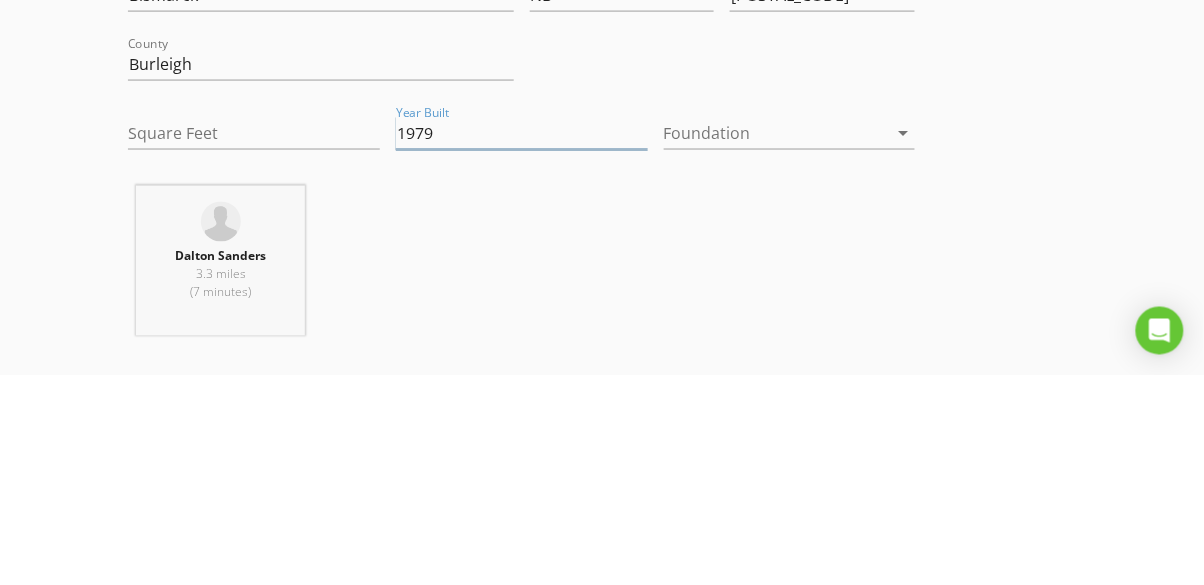 type on "1979" 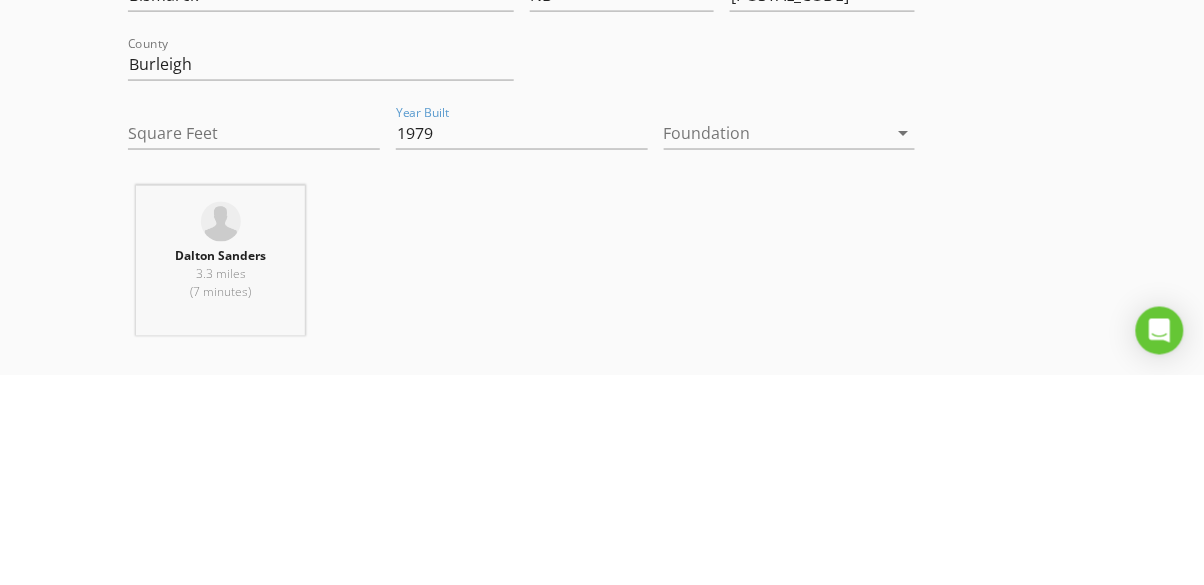 click at bounding box center (776, 343) 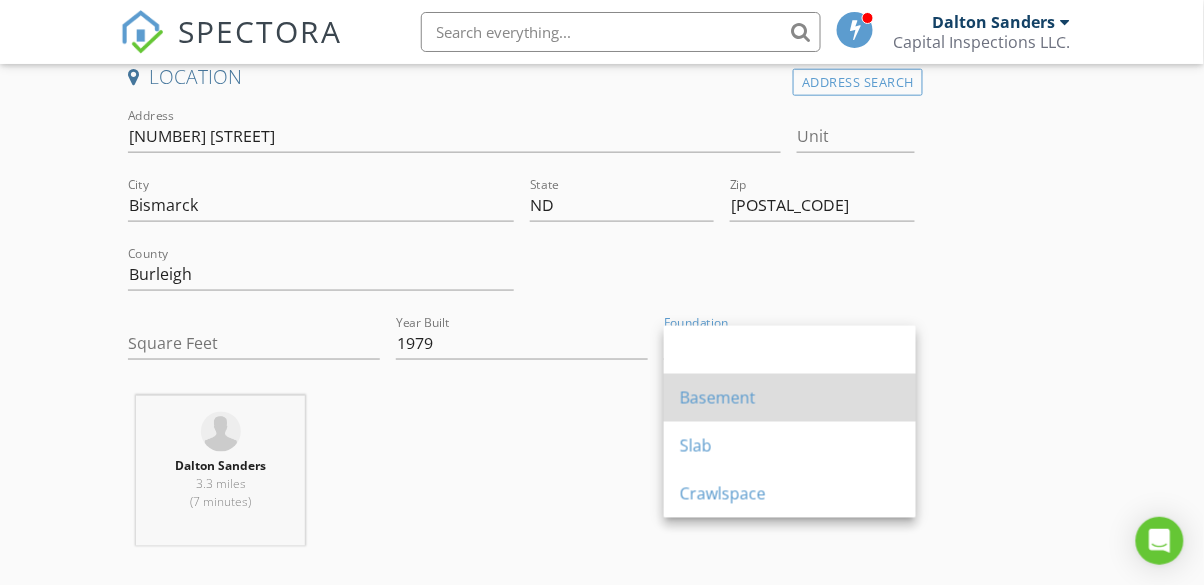 click on "Basement" at bounding box center [790, 398] 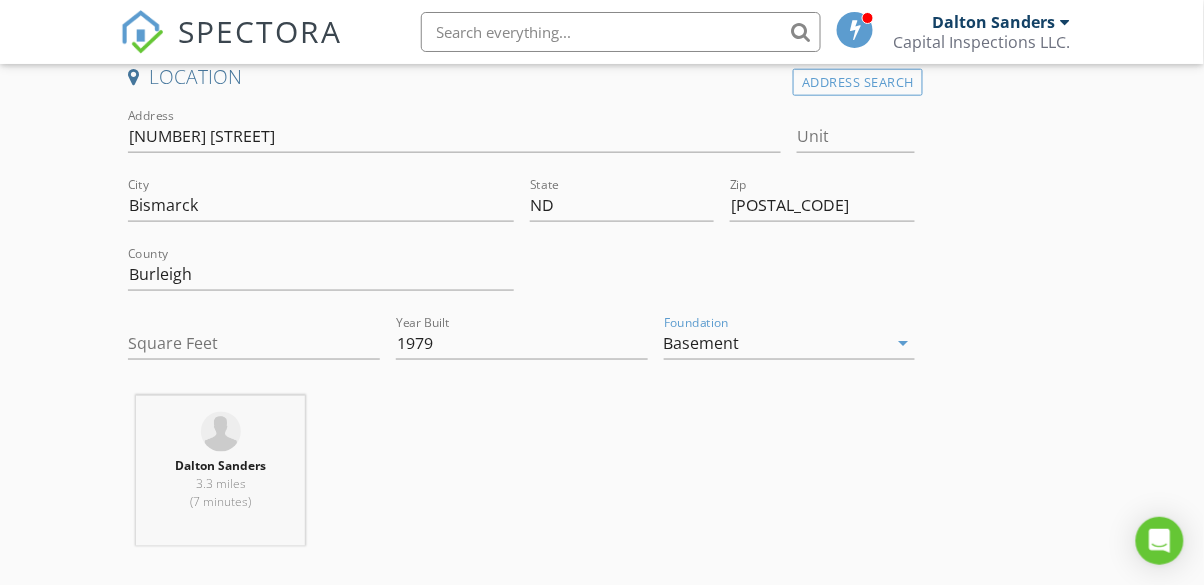 click on "INSPECTOR(S)
check_box   Dalton Sanders   PRIMARY   check_box_outline_blank   Josh Eldridge     Dalton Sanders arrow_drop_down   check_box_outline_blank Dalton Sanders specifically requested
Date/Time
08/05/2025 11:30 AM
Location
Address Search       Address 927 Senate Dr   Unit   City Bismarck   State ND   Zip 58501   County Burleigh     Square Feet   Year Built 1979   Foundation Basement arrow_drop_down     Dalton Sanders     3.3 miles     (7 minutes)
client
check_box Enable Client CC email for this inspection   Client Search     check_box_outline_blank Client is a Company/Organization     First Name   Last Name   Email   CC Email   Phone           Notes   Private Notes
ADD ADDITIONAL client
SERVICES
check_box_outline_blank   Condo Inspection   check_box_outline_blank" at bounding box center (601, 1409) 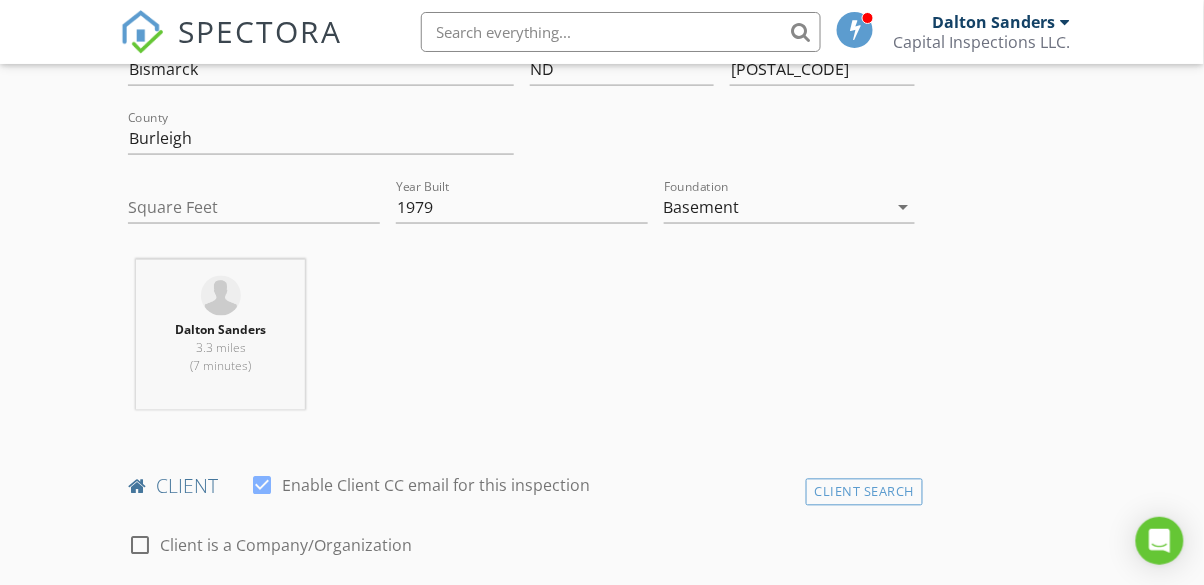 scroll, scrollTop: 706, scrollLeft: 0, axis: vertical 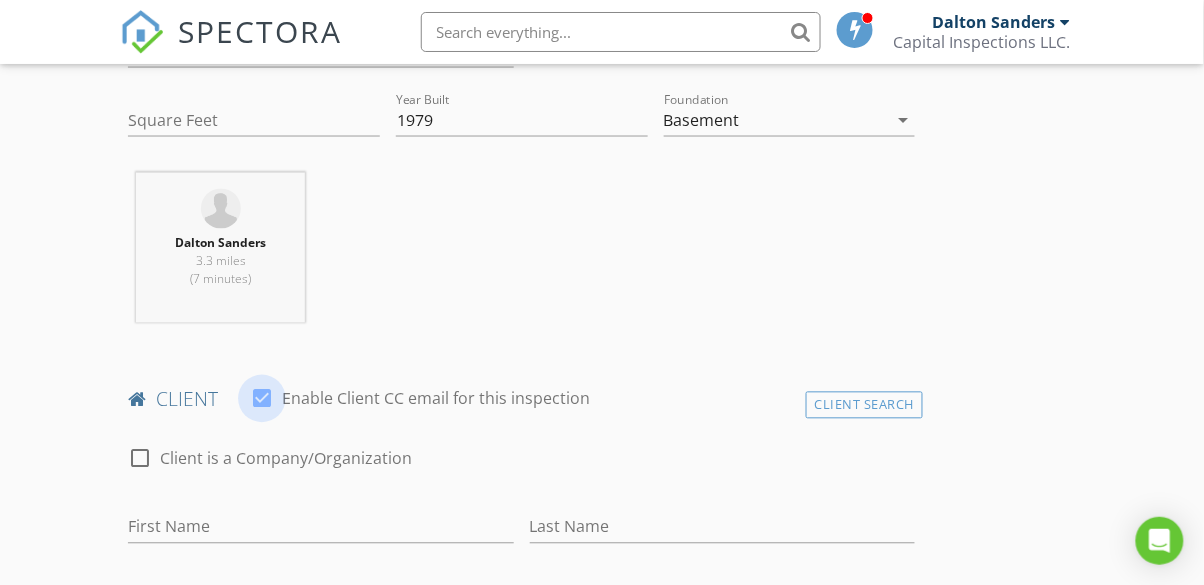 click at bounding box center [262, 399] 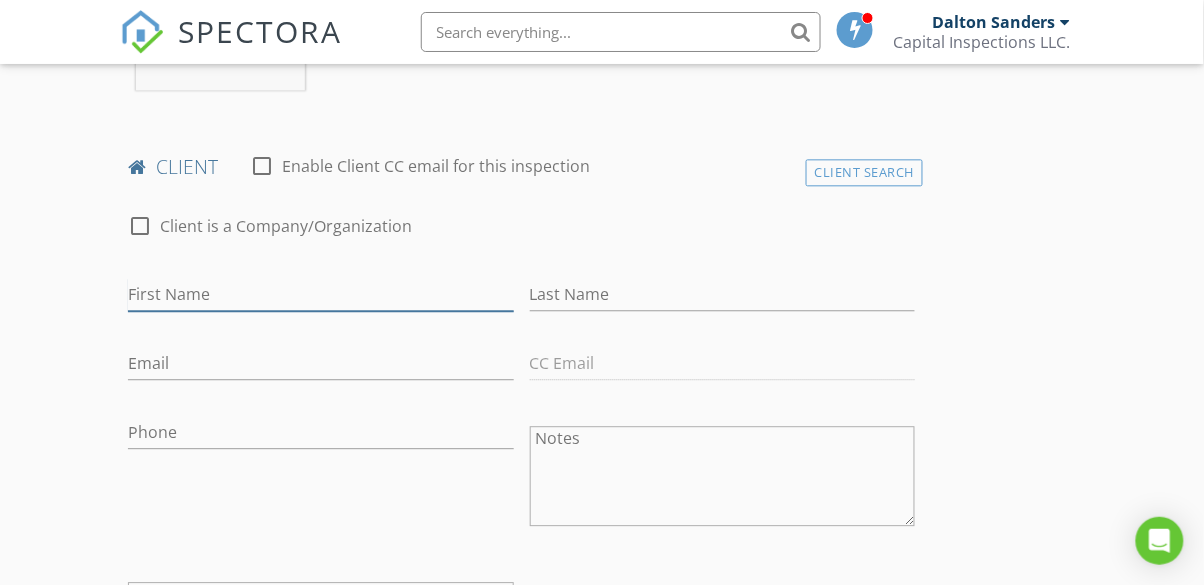 click on "First Name" at bounding box center (320, 294) 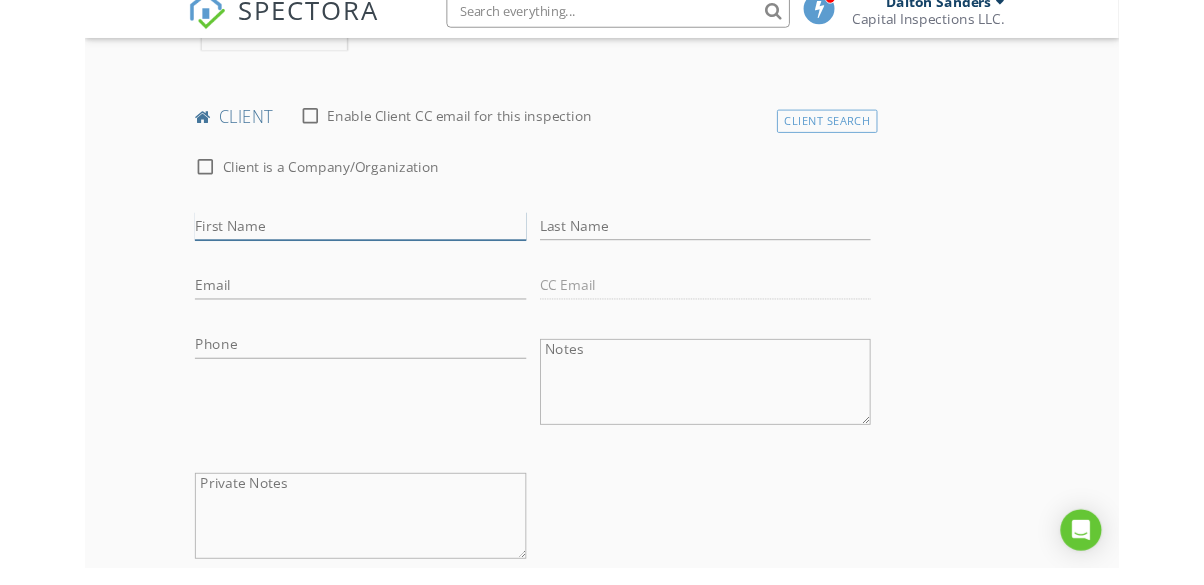 scroll, scrollTop: 951, scrollLeft: 0, axis: vertical 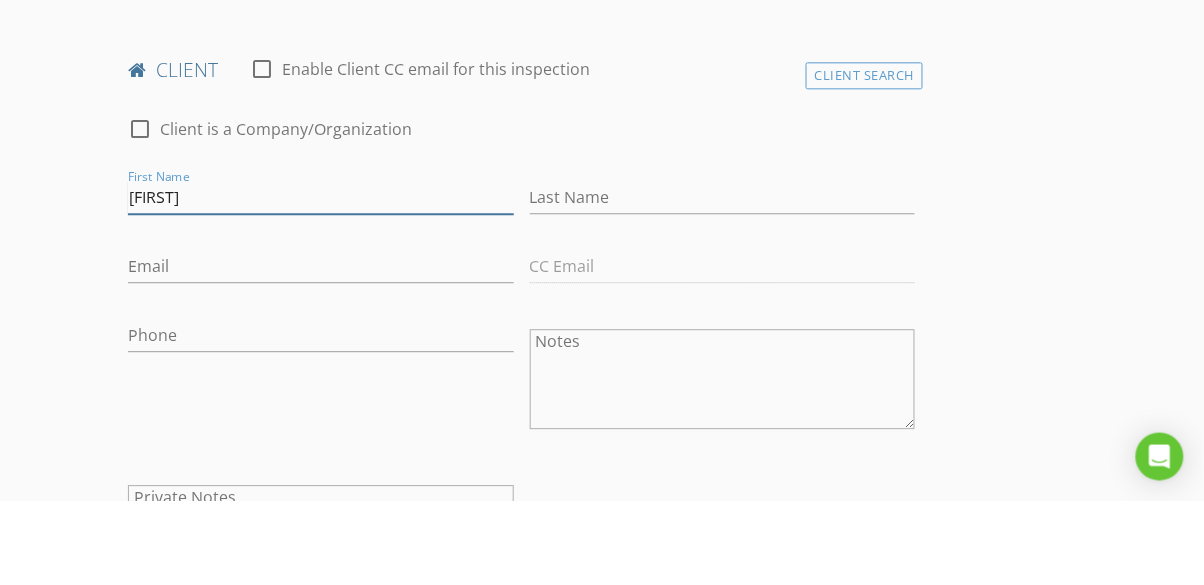 type on "Conrad" 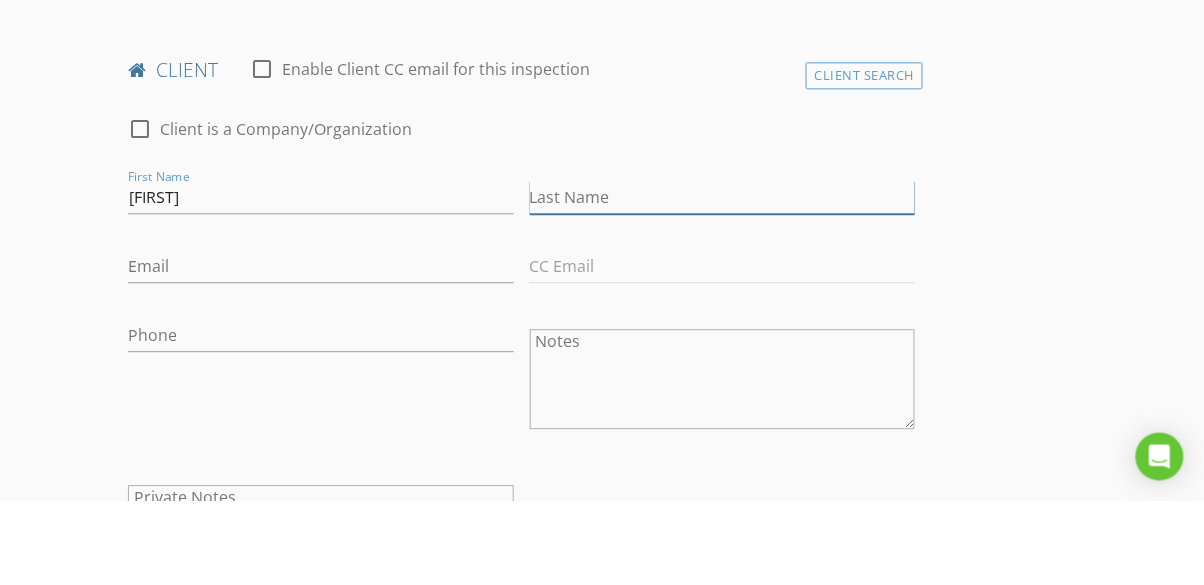click on "Last Name" at bounding box center [722, 282] 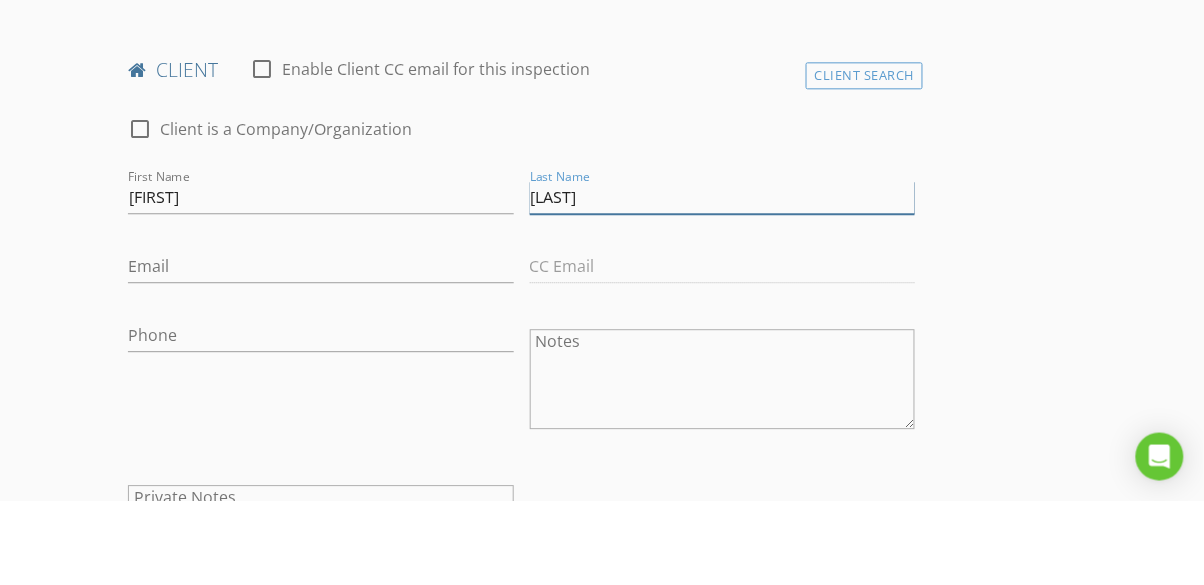 type on "Schwarzkopf" 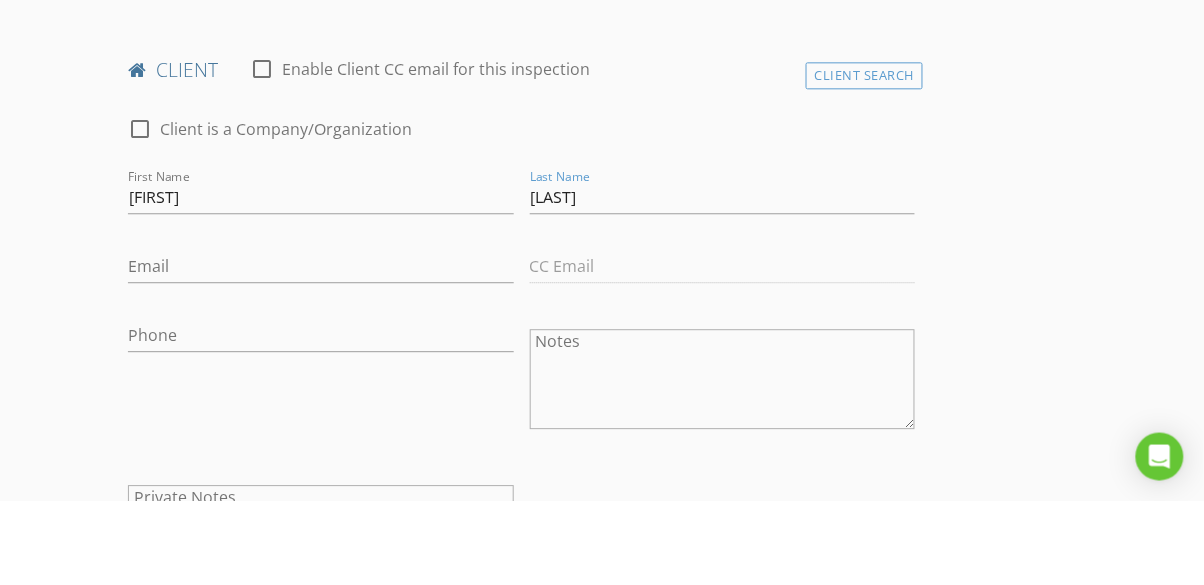 click on "New Inspection
Click here to use the New Order Form
INSPECTOR(S)
check_box   Dalton Sanders   PRIMARY   check_box_outline_blank   Josh Eldridge     Dalton Sanders arrow_drop_down   check_box_outline_blank Dalton Sanders specifically requested
Date/Time
08/05/2025 11:30 AM
Location
Address Search       Address 927 Senate Dr   Unit   City Bismarck   State ND   Zip 58501   County Burleigh     Square Feet   Year Built 1979   Foundation Basement arrow_drop_down     Dalton Sanders     3.3 miles     (7 minutes)
client
check_box_outline_blank Enable Client CC email for this inspection   Client Search     check_box_outline_blank Client is a Company/Organization     First Name Conrad   Last Name Schwarzkopf   Email   CC Email   Phone           Notes   Private Notes
ADD ADDITIONAL client
Condo Inspection" at bounding box center [602, 907] 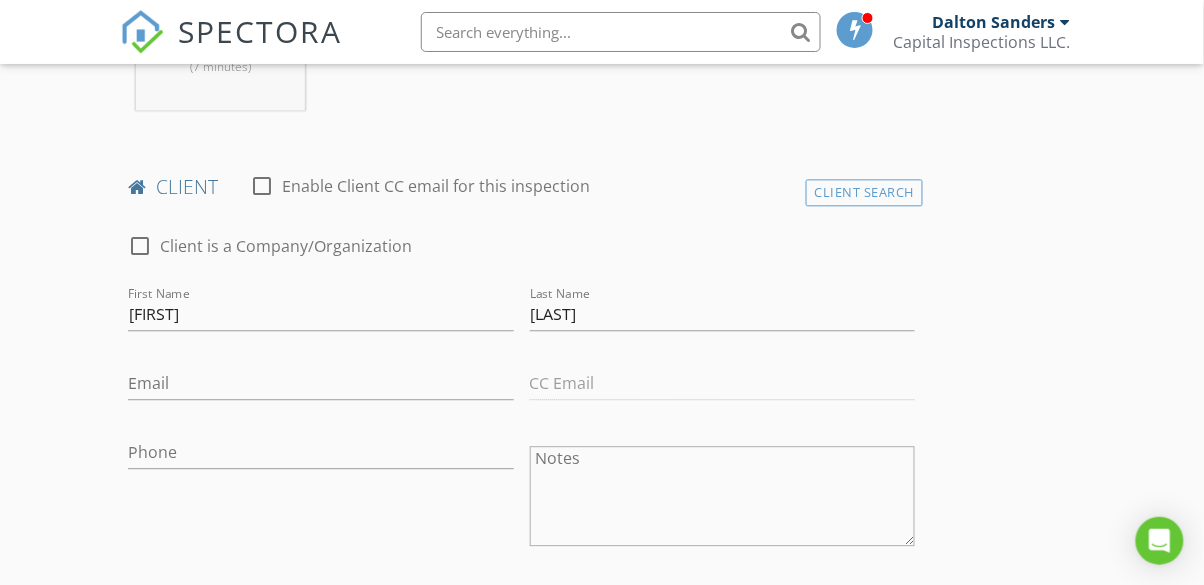 scroll, scrollTop: 900, scrollLeft: 0, axis: vertical 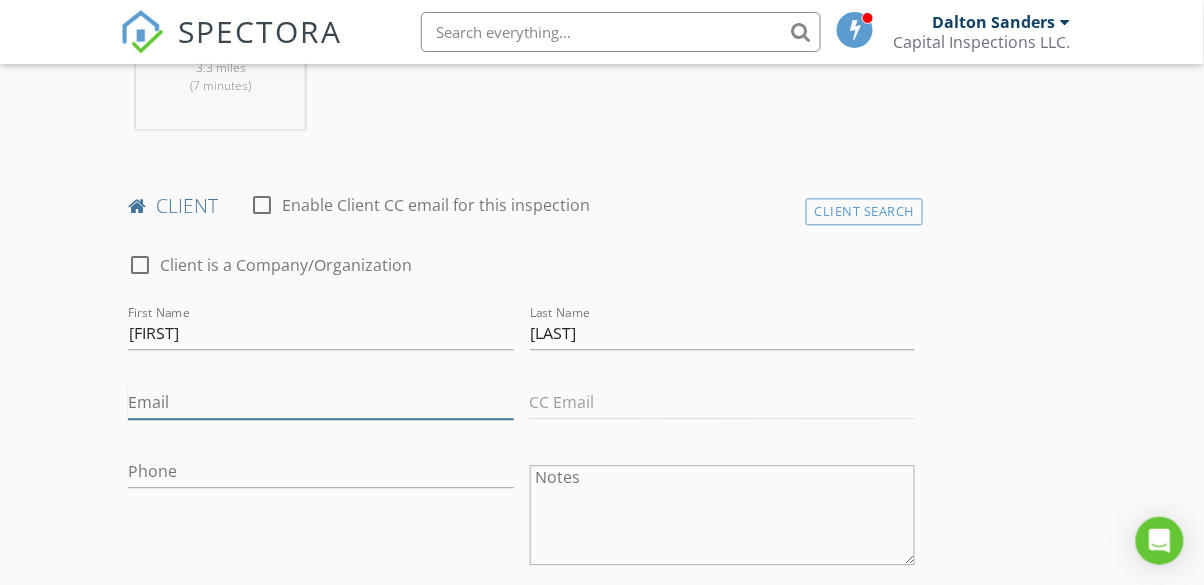 click on "Email" at bounding box center (320, 402) 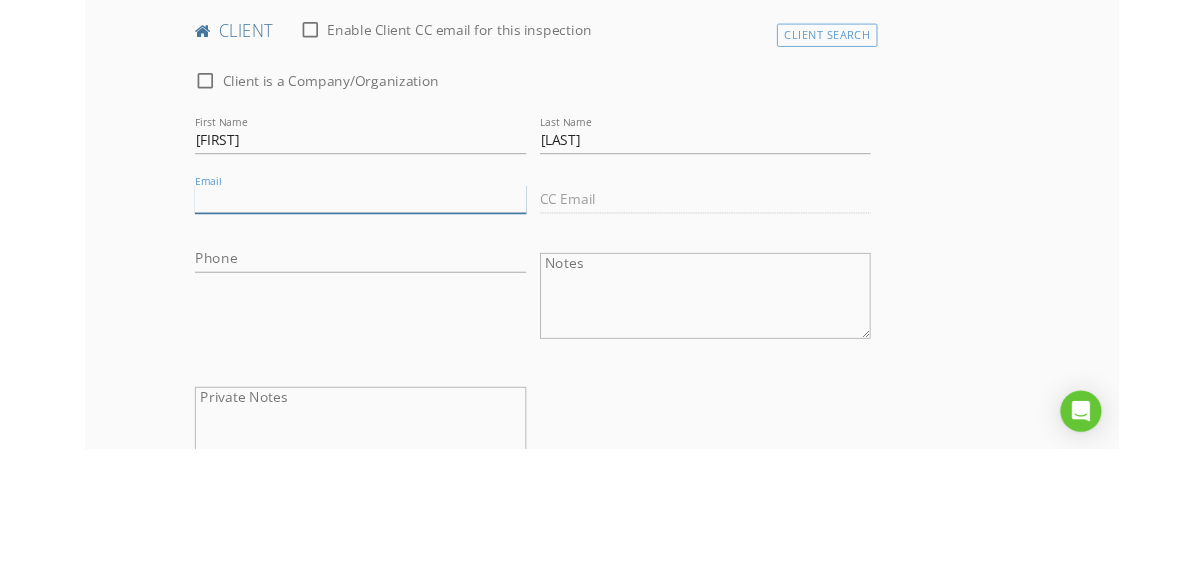 scroll, scrollTop: 912, scrollLeft: 0, axis: vertical 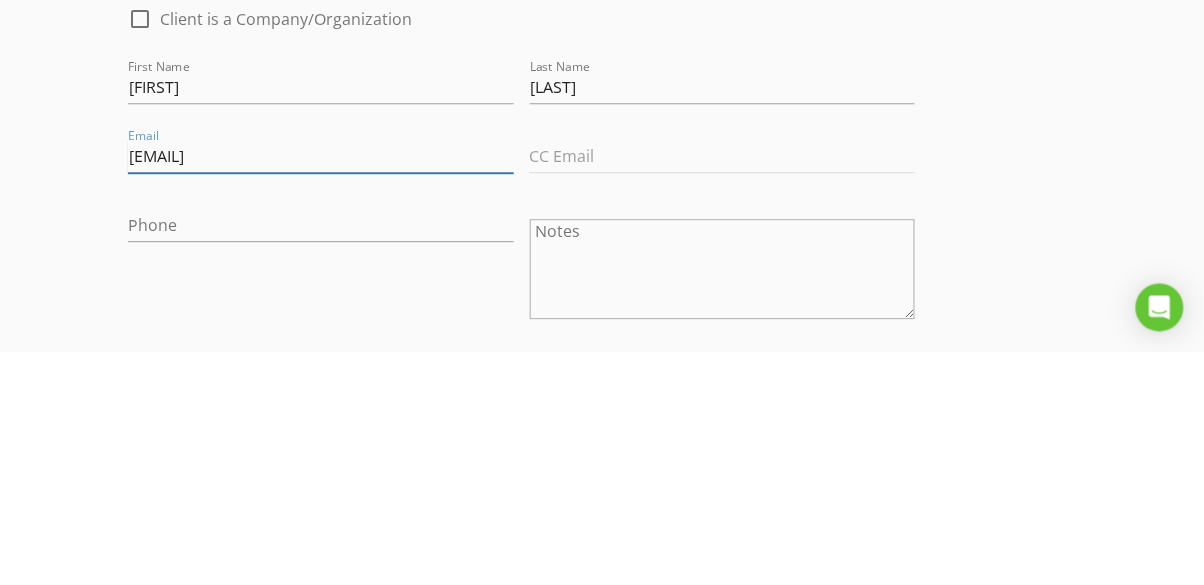 type on "Conrad701@gmail.com" 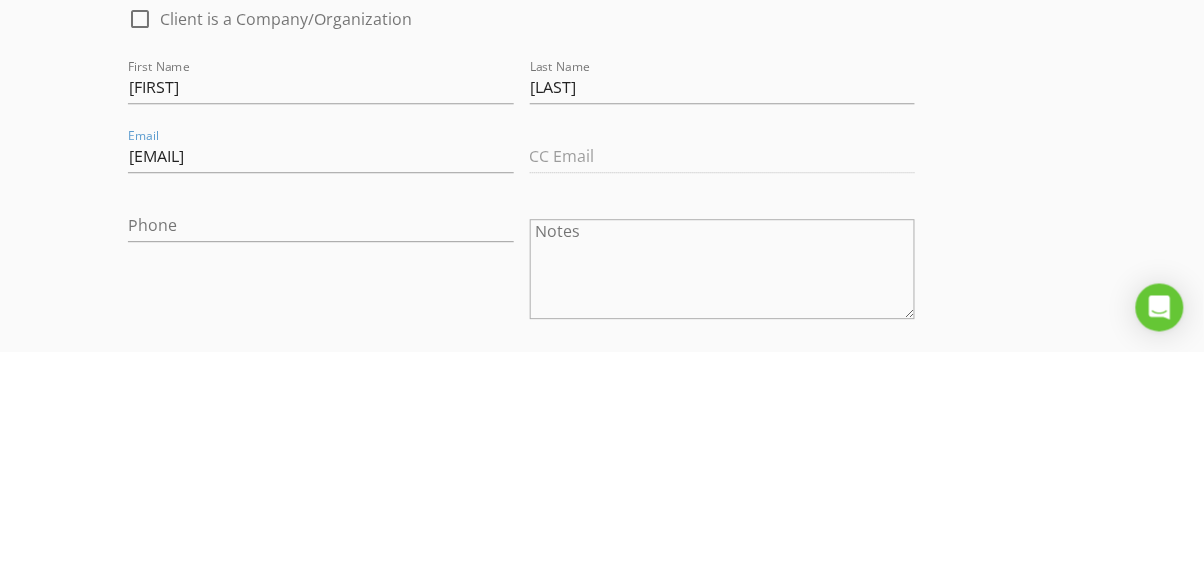 click on "New Inspection
Click here to use the New Order Form
INSPECTOR(S)
check_box   Dalton Sanders   PRIMARY   check_box_outline_blank   Josh Eldridge     Dalton Sanders arrow_drop_down   check_box_outline_blank Dalton Sanders specifically requested
Date/Time
08/05/2025 11:30 AM
Location
Address Search       Address 927 Senate Dr   Unit   City Bismarck   State ND   Zip 58501   County Burleigh     Square Feet   Year Built 1979   Foundation Basement arrow_drop_down     Dalton Sanders     3.3 miles     (7 minutes)
client
check_box_outline_blank Enable Client CC email for this inspection   Client Search     check_box_outline_blank Client is a Company/Organization     First Name Conrad   Last Name Schwarzkopf   Email Conrad701@gmail.com   CC Email   Phone           Notes   Private Notes
ADD ADDITIONAL client" at bounding box center (602, 946) 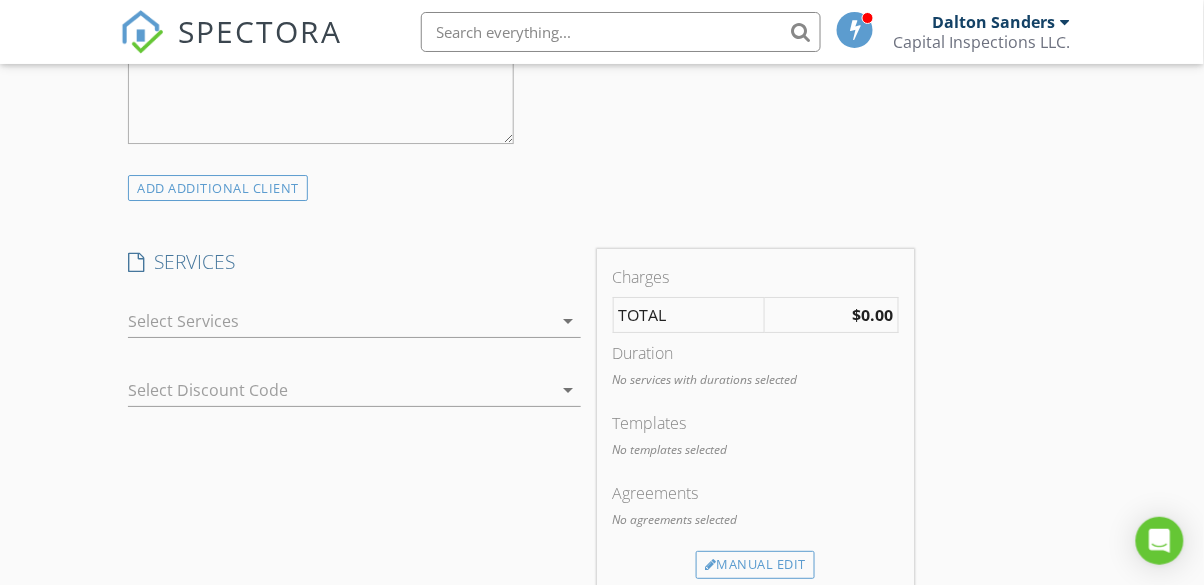click at bounding box center [340, 321] 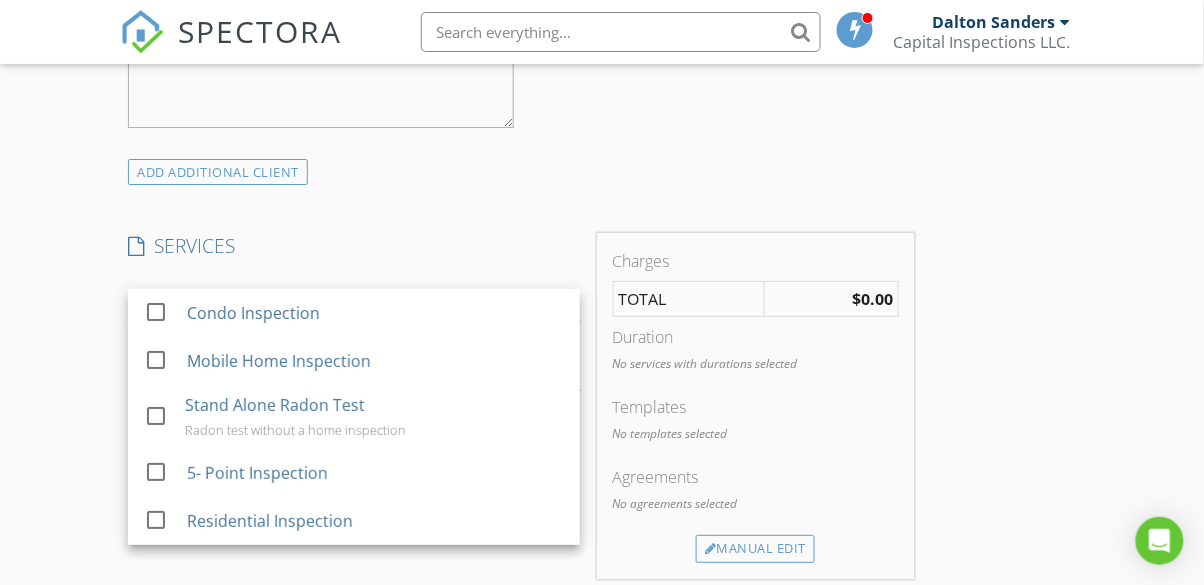 scroll, scrollTop: 1522, scrollLeft: 0, axis: vertical 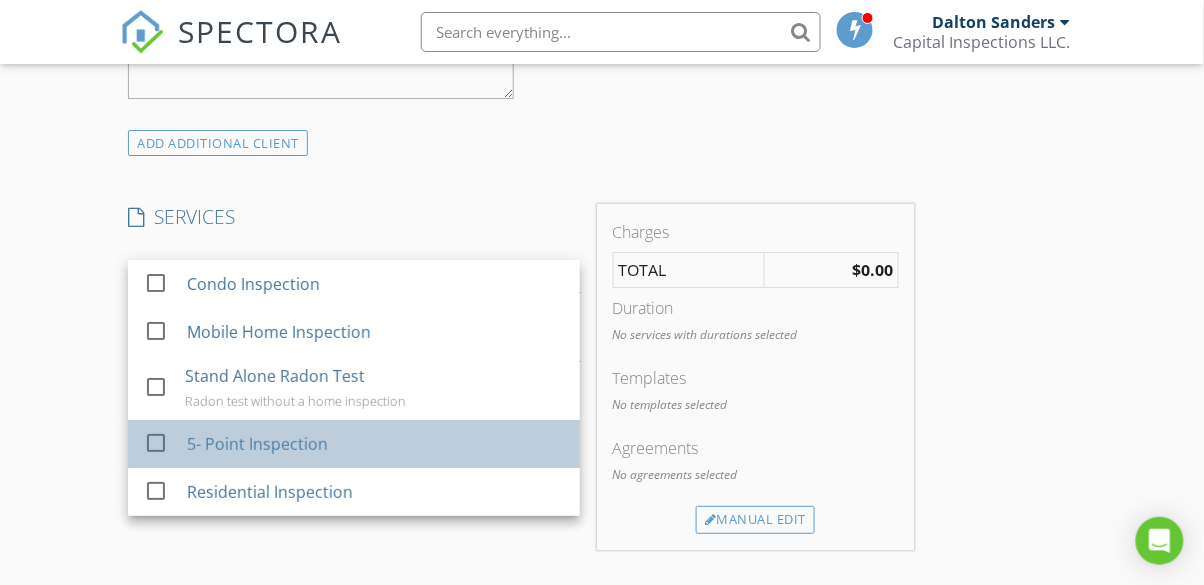 click on "check_box_outline_blank   5- Point Inspection" at bounding box center [354, 444] 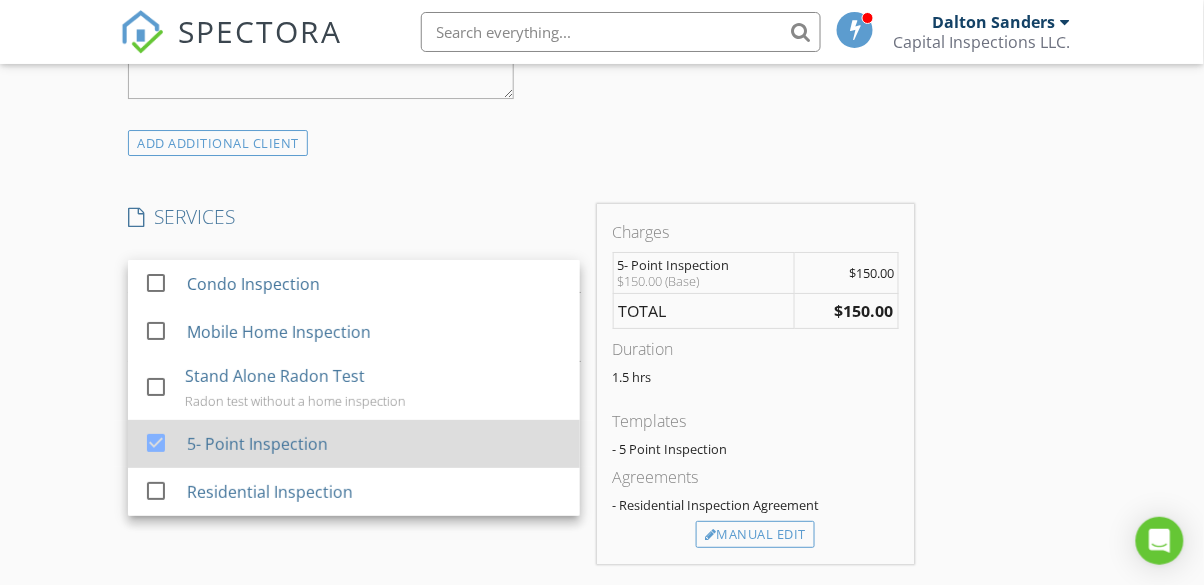 click at bounding box center [156, 443] 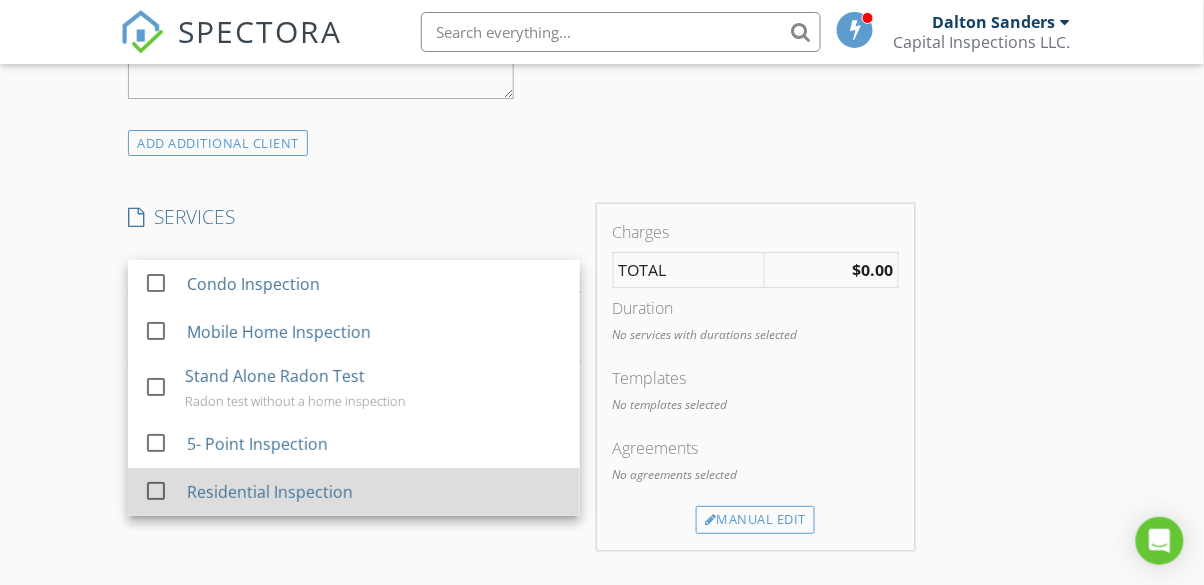 click at bounding box center (156, 491) 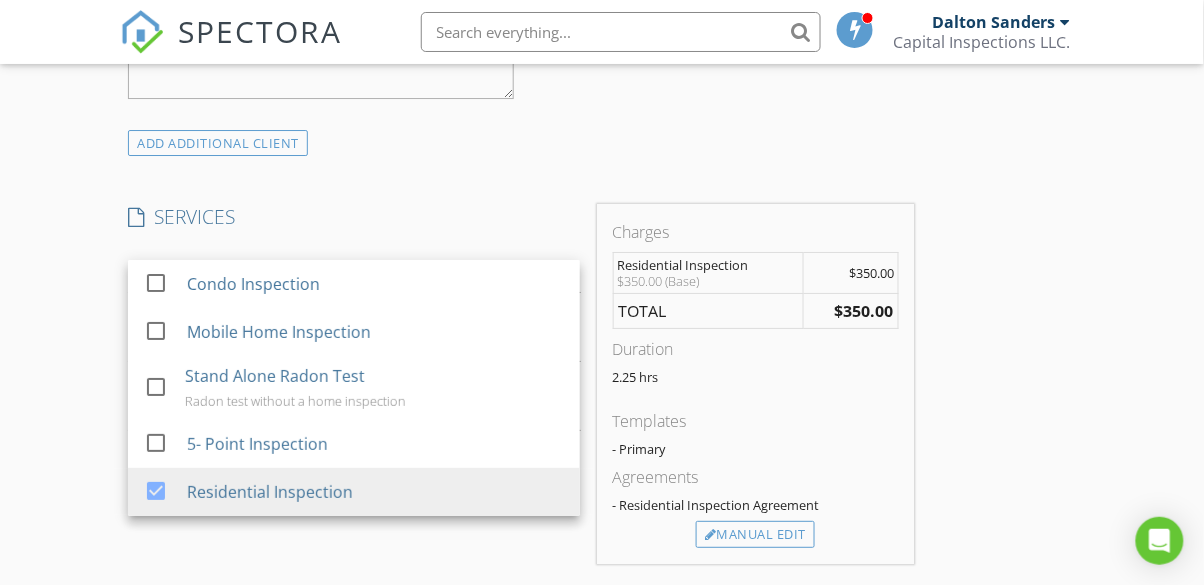 click on "New Inspection
Click here to use the New Order Form
INSPECTOR(S)
check_box   Dalton Sanders   PRIMARY   check_box_outline_blank   Josh Eldridge     Dalton Sanders arrow_drop_down   check_box_outline_blank Dalton Sanders specifically requested
Date/Time
08/05/2025 11:30 AM
Location
Address Search       Address 927 Senate Dr   Unit   City Bismarck   State ND   Zip 58501   County Burleigh     Square Feet   Year Built 1979   Foundation Basement arrow_drop_down     Dalton Sanders     3.3 miles     (7 minutes)
client
check_box_outline_blank Enable Client CC email for this inspection   Client Search     check_box_outline_blank Client is a Company/Organization     First Name Conrad   Last Name Schwarzkopf   Email Conrad701@gmail.com   CC Email   Phone           Notes   Private Notes
ADD ADDITIONAL client" at bounding box center [602, 343] 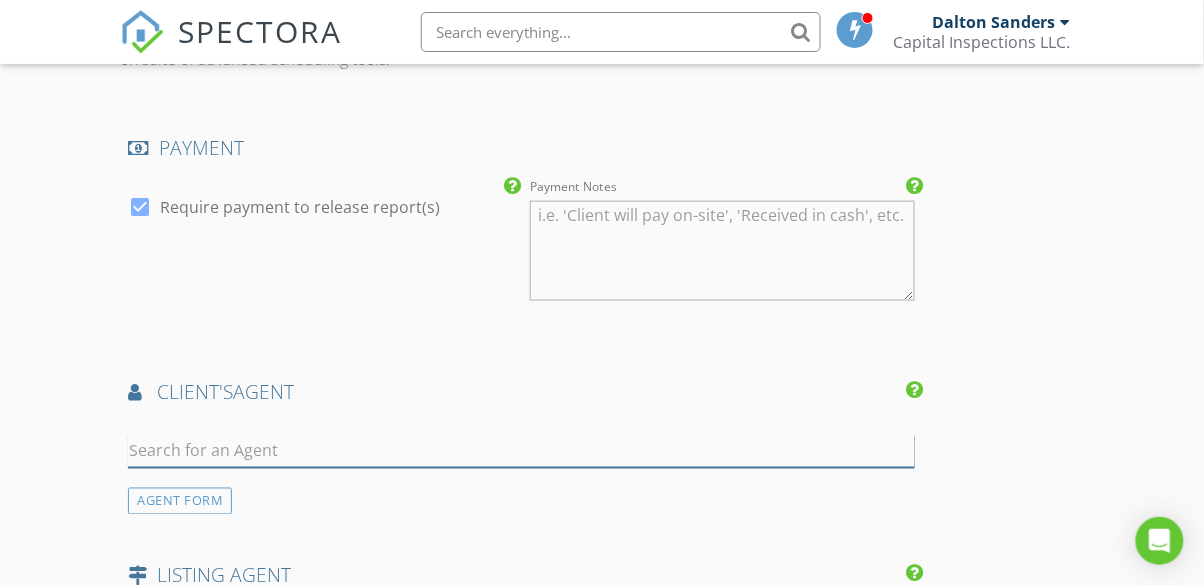 click at bounding box center [521, 451] 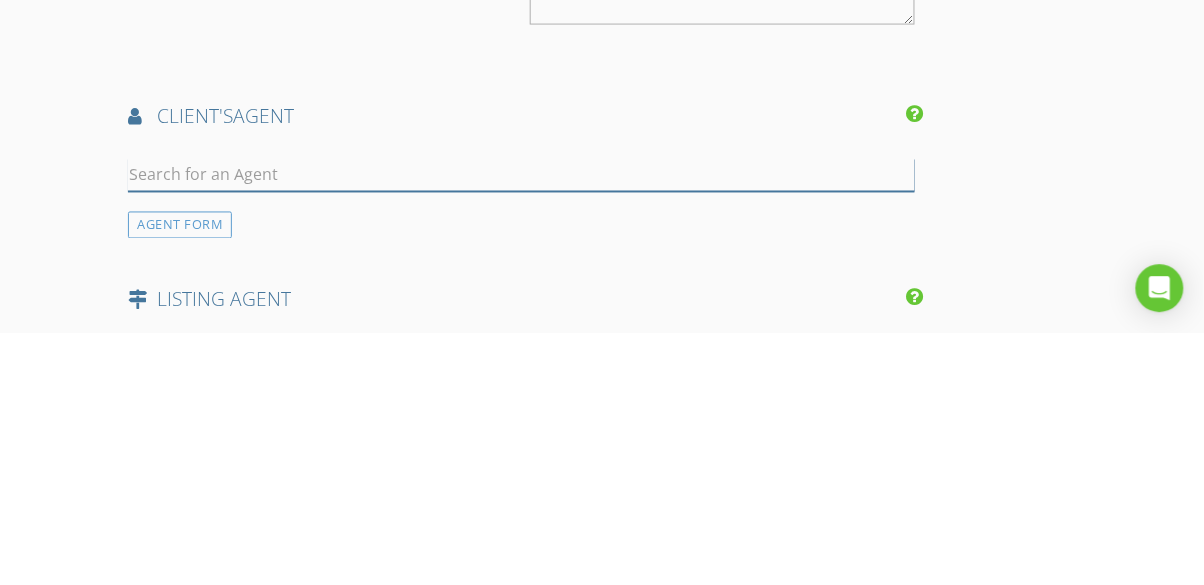 scroll, scrollTop: 2175, scrollLeft: 0, axis: vertical 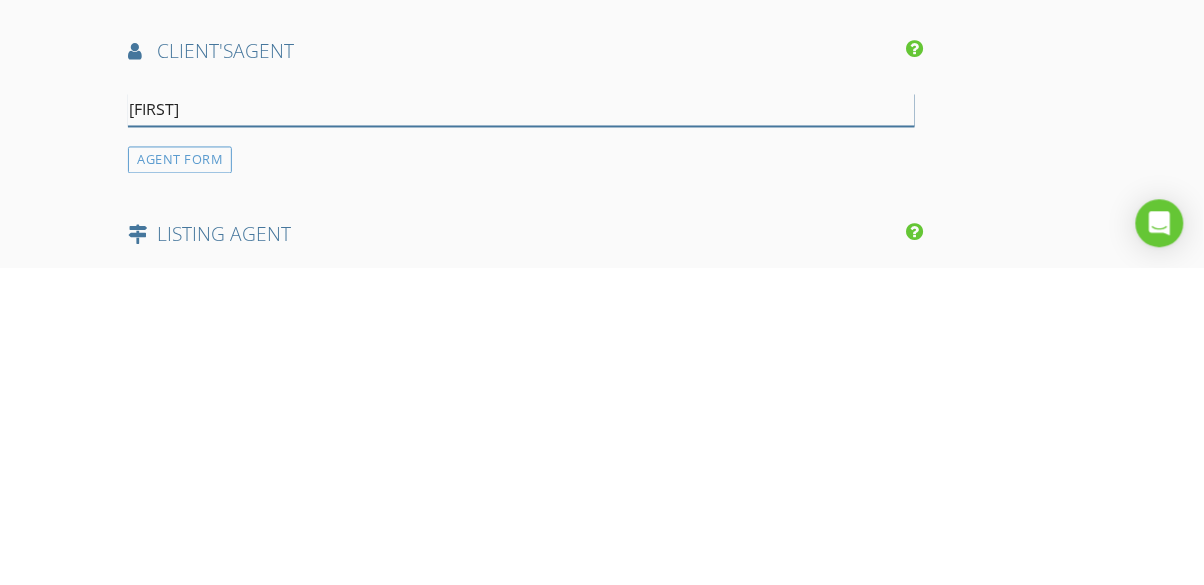 type on "Jordan" 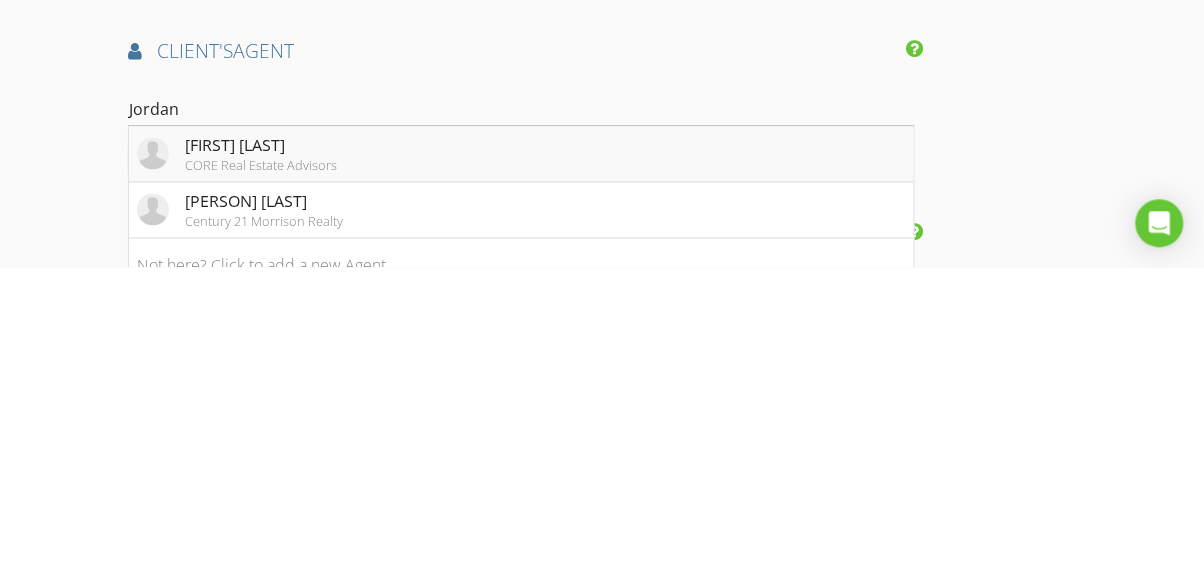 click at bounding box center (153, 471) 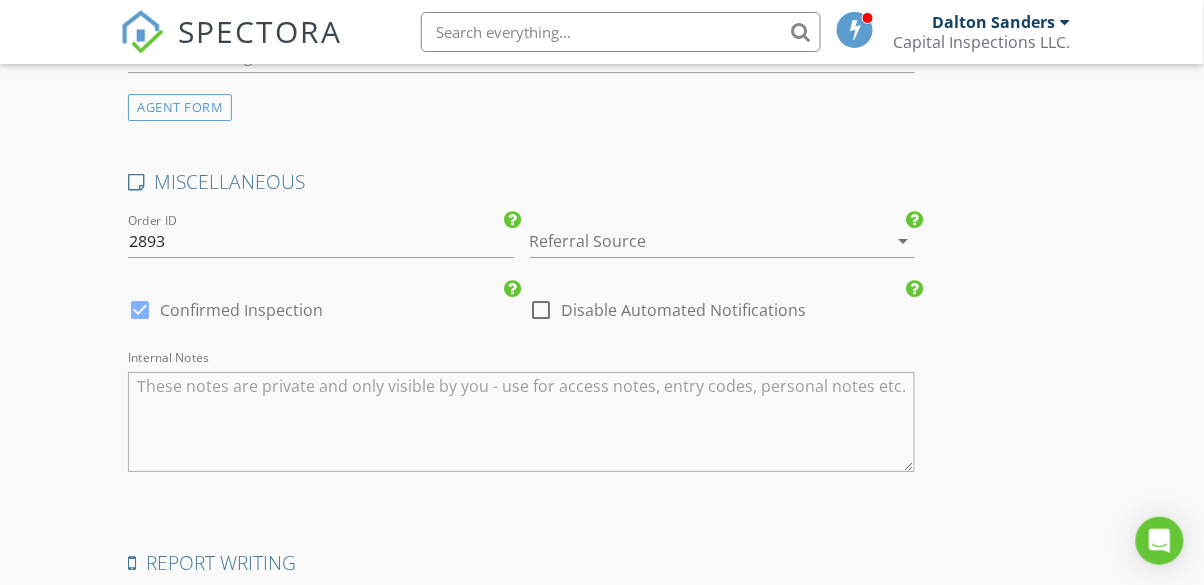 scroll, scrollTop: 3365, scrollLeft: 0, axis: vertical 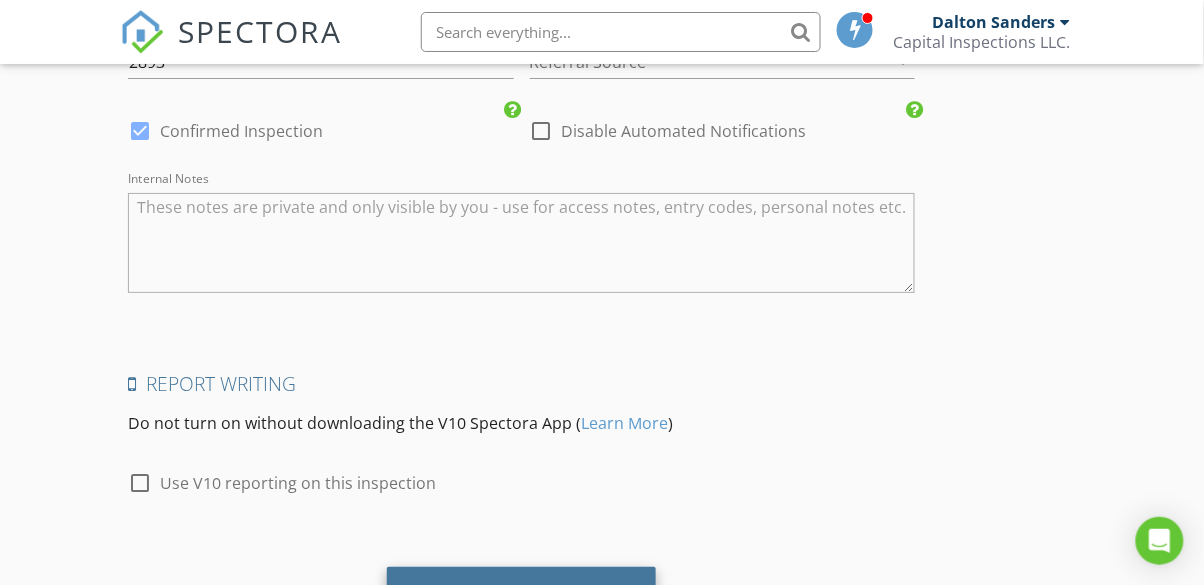 click on "Save Inspection" at bounding box center [521, 594] 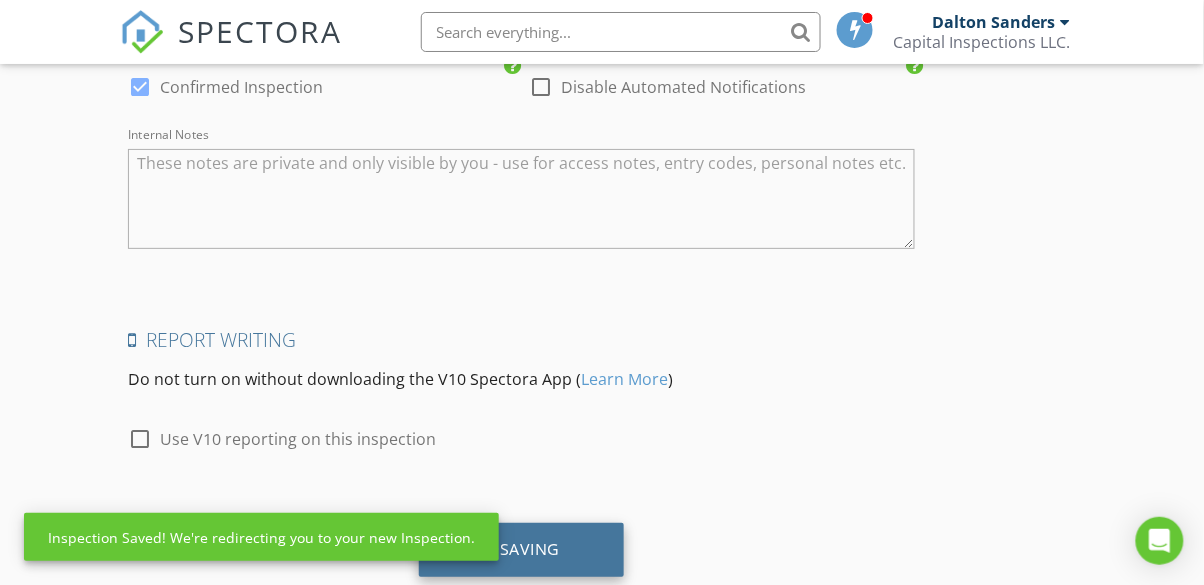 scroll, scrollTop: 3453, scrollLeft: 0, axis: vertical 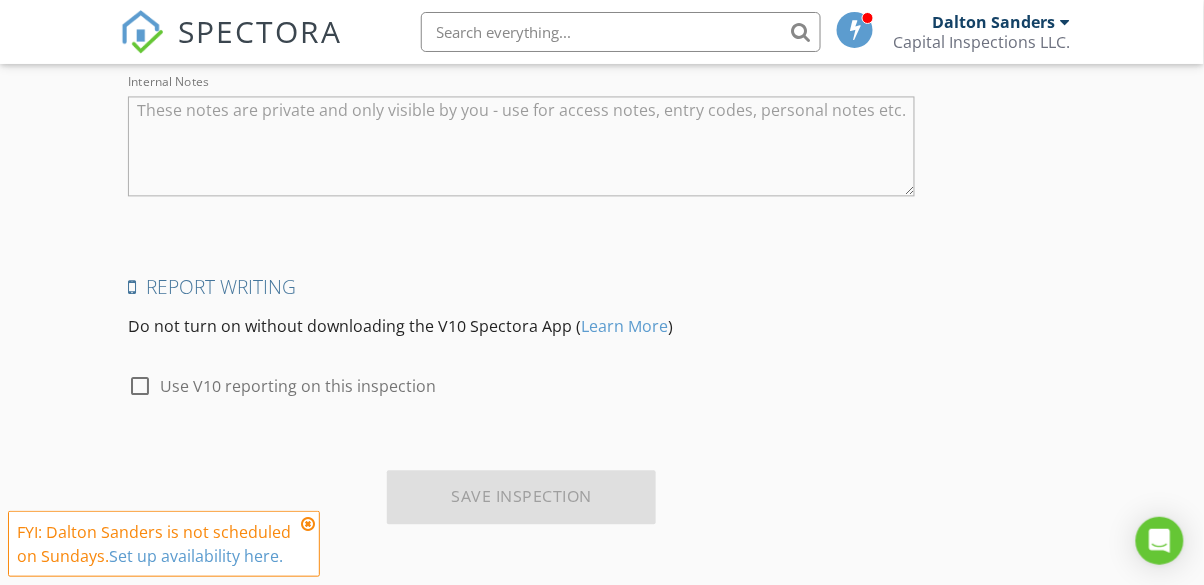 click at bounding box center [308, 524] 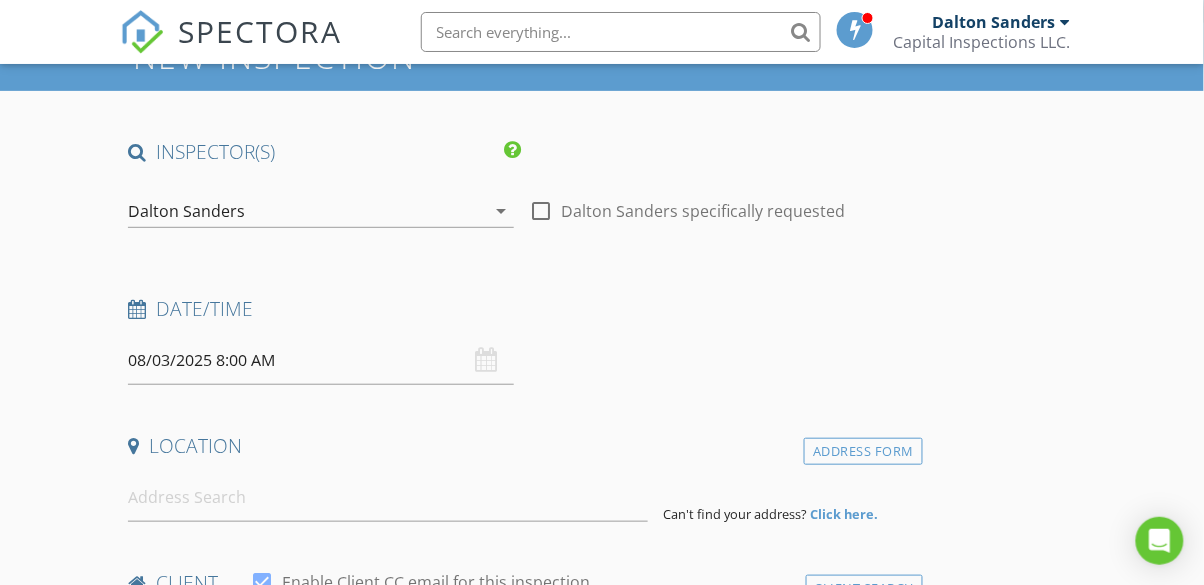 scroll, scrollTop: 121, scrollLeft: 0, axis: vertical 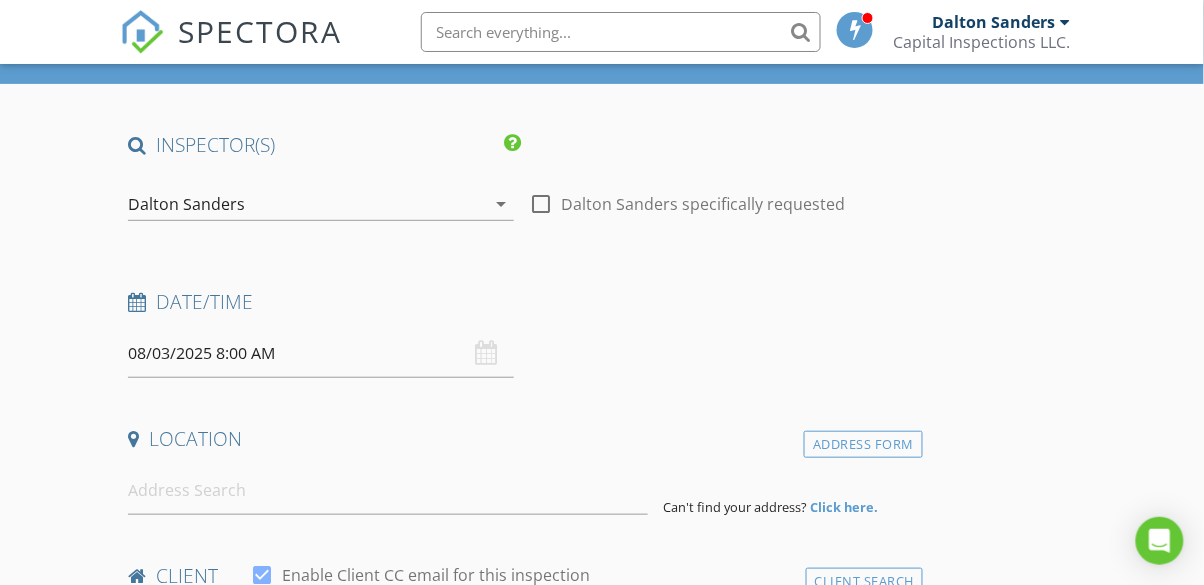 click on "SPECTORA
Dalton Sanders
Capital Inspections LLC.
Role:
Inspector
Change Role
Dashboard
New Inspection
Inspections
Calendar
Template Editor
Contacts
Automations
Team
Metrics
Payments
Data Exports
Billing
Reporting
Advanced
Settings
What's New
Sign Out
Change Active Role
Your account has more than one possible role. Please choose how you'd like to view the site:
Company/Agency
City
Role
Dashboard
Templates
Contacts
Metrics
Automations
Advanced
Settings
Support Center
Real Estate Agent Internet Search Relocation Company Past Customer Other             No data available   New Inspection" at bounding box center (602, 1464) 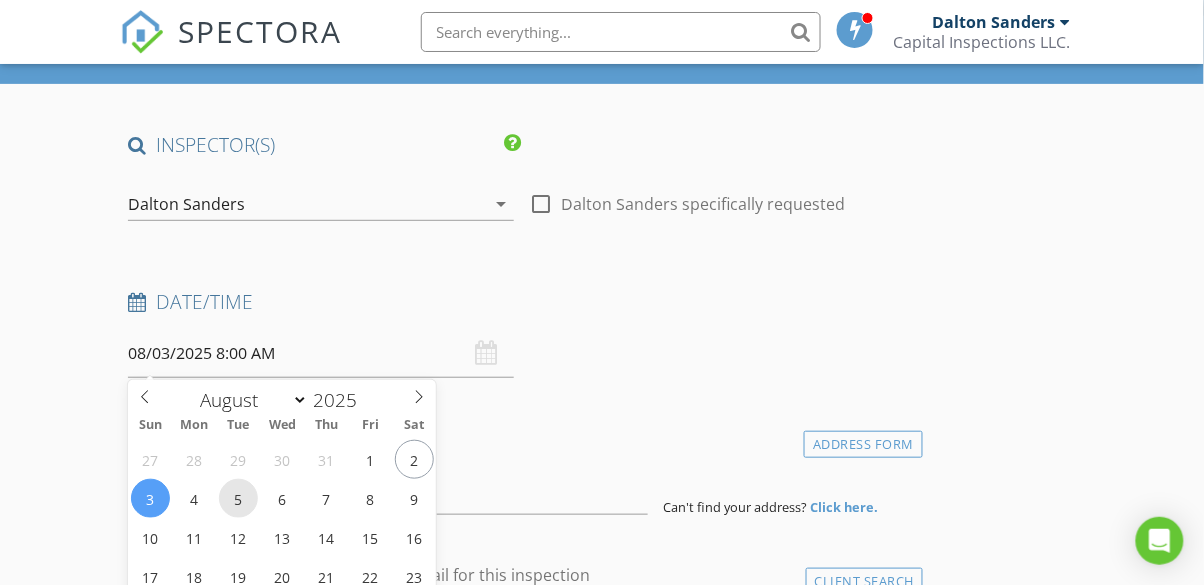 type on "08/05/2025 8:00 AM" 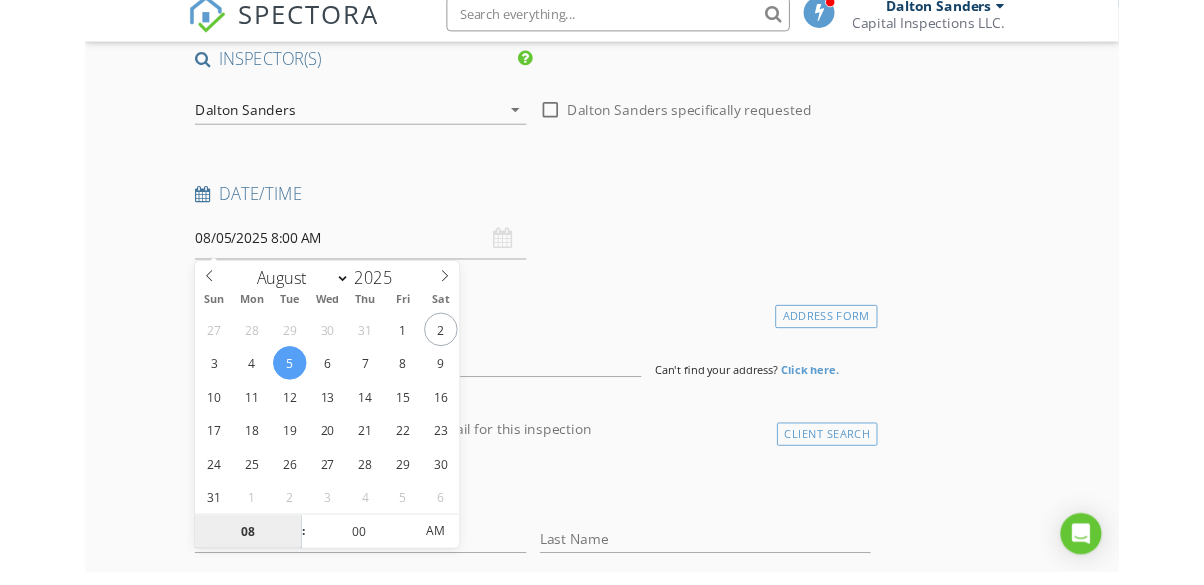 scroll, scrollTop: 339, scrollLeft: 0, axis: vertical 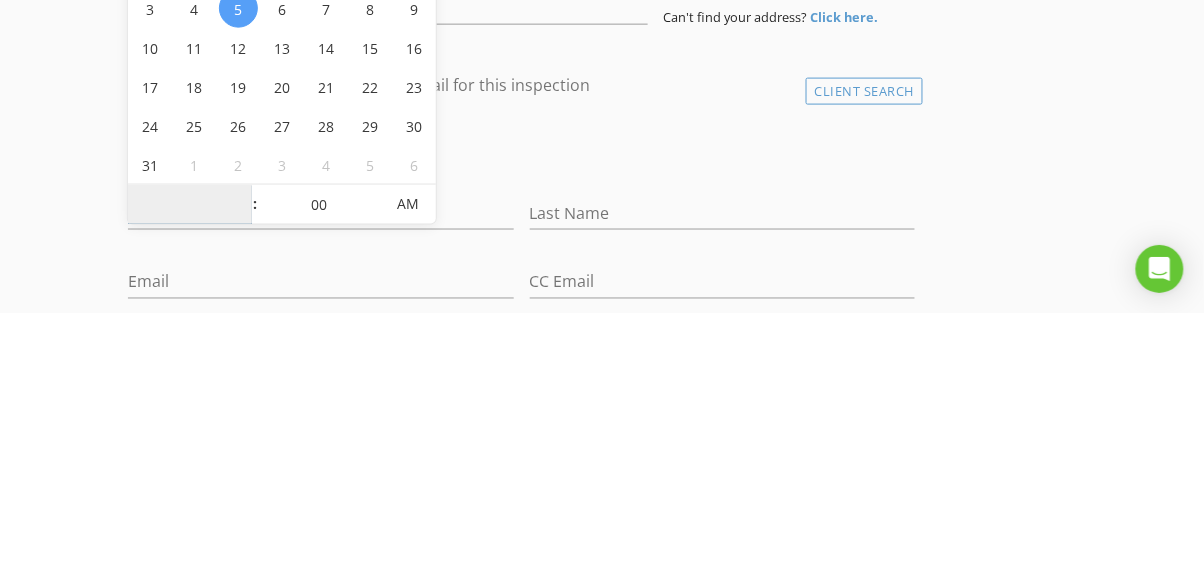 type on "3" 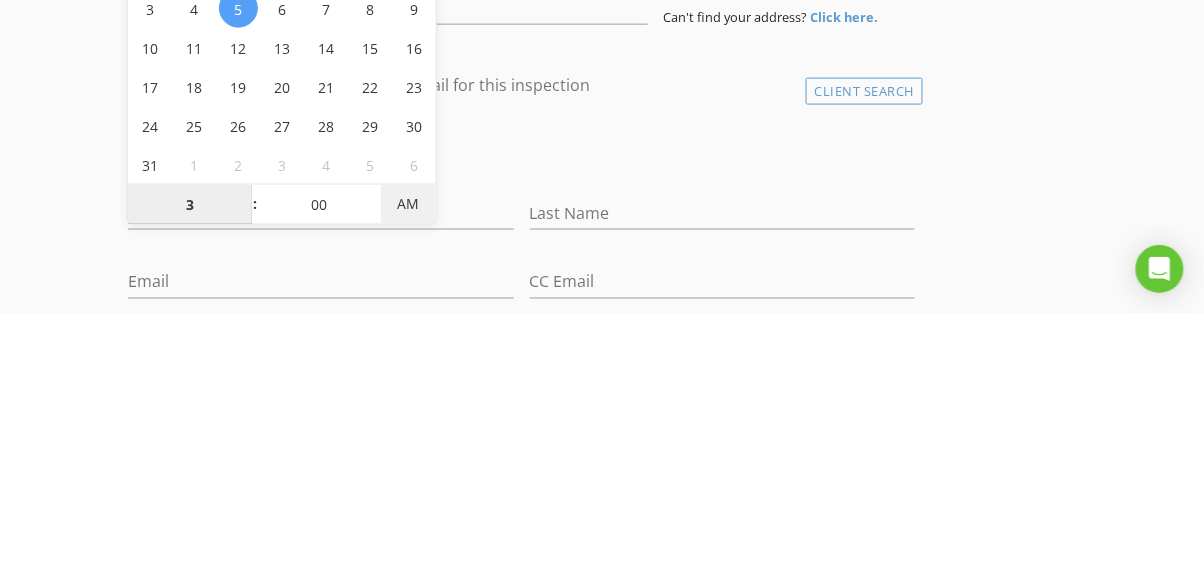 click on "AM" at bounding box center (408, 476) 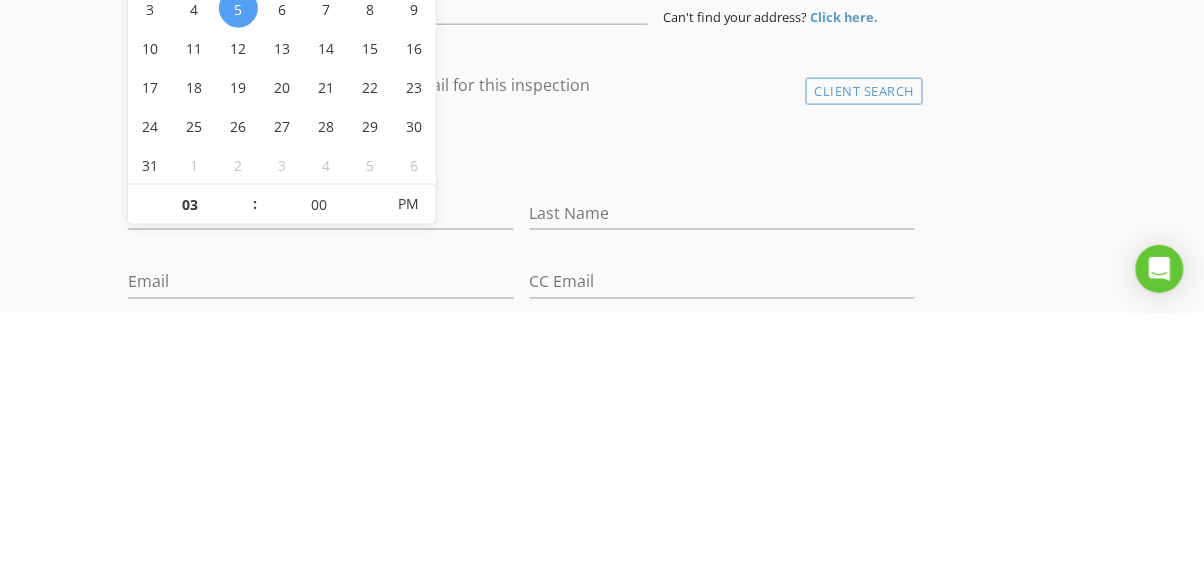 click on "Date/Time
08/05/2025 3:00 PM" at bounding box center (521, 115) 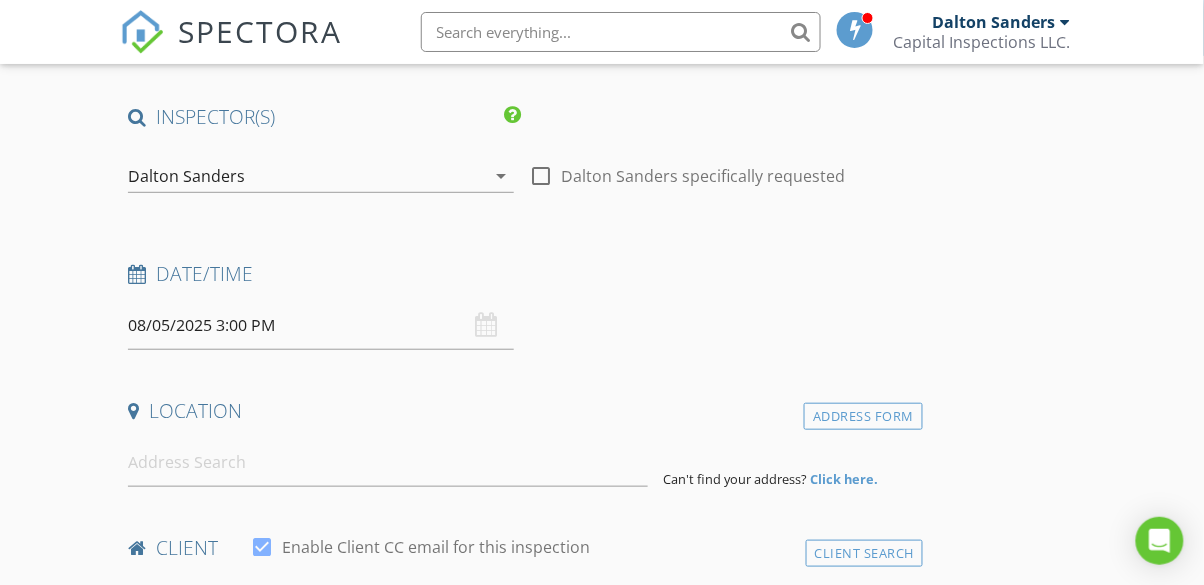 scroll, scrollTop: 147, scrollLeft: 0, axis: vertical 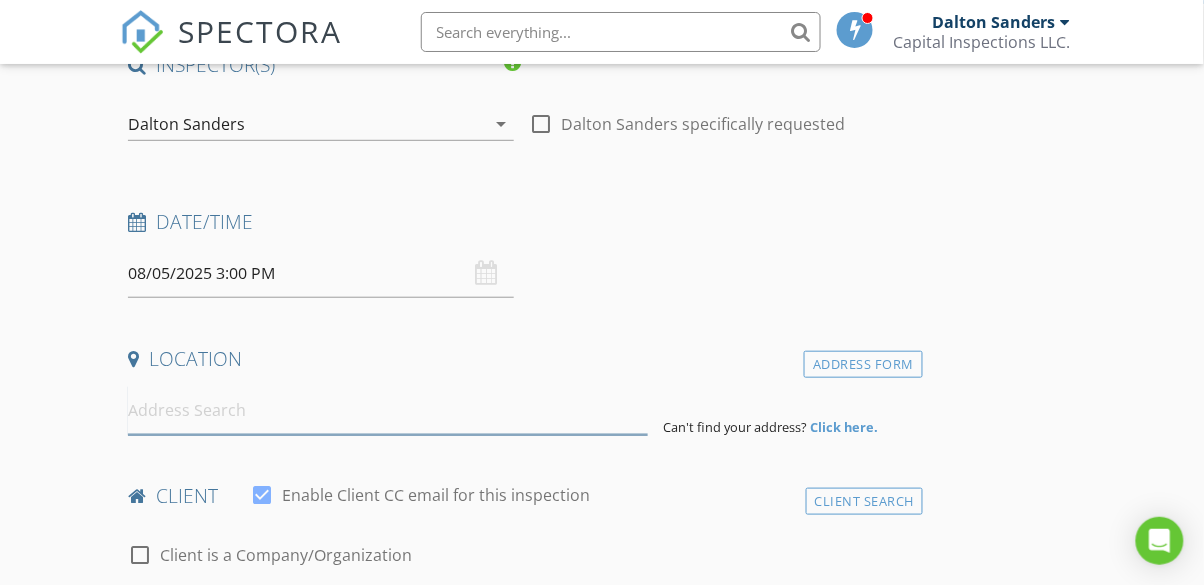 click at bounding box center [387, 410] 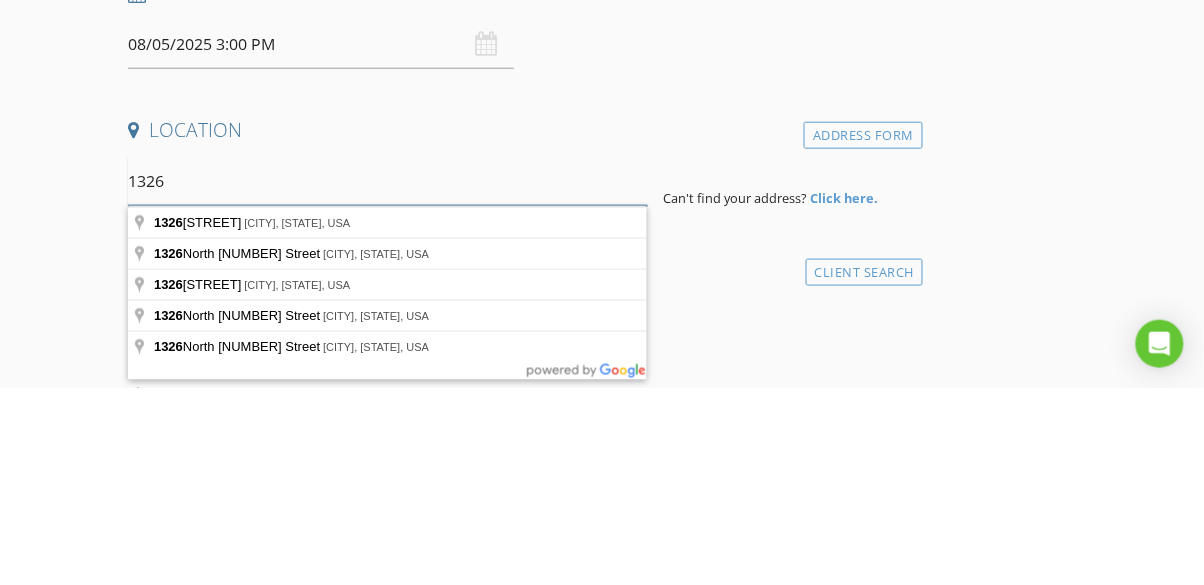 scroll, scrollTop: 233, scrollLeft: 0, axis: vertical 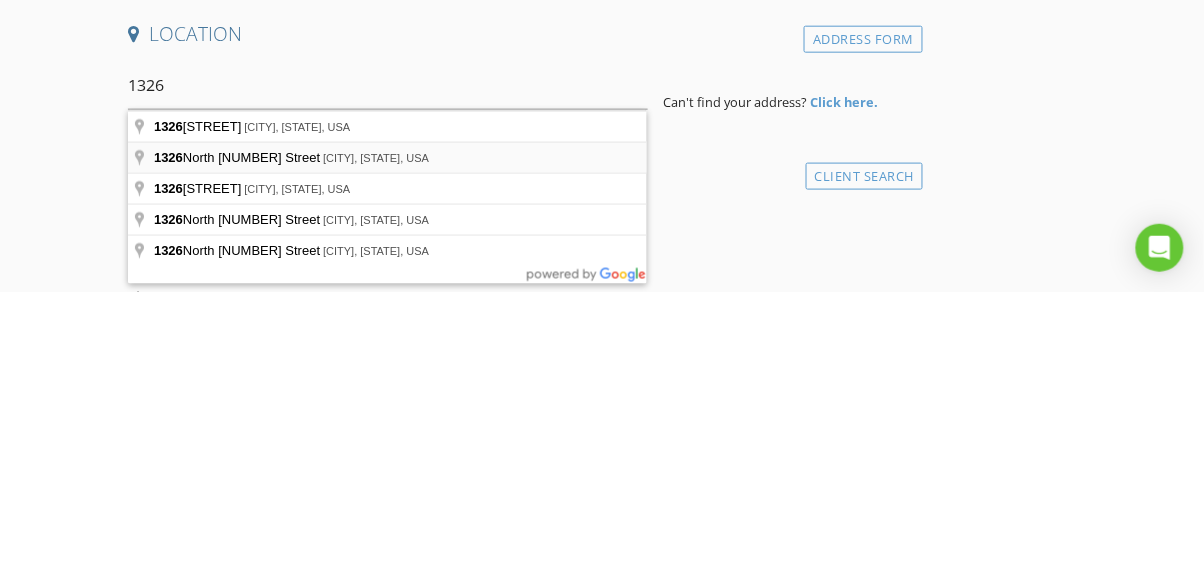 type on "[NUMBER] North [NUMBER] Street, Bismarck, ND, USA" 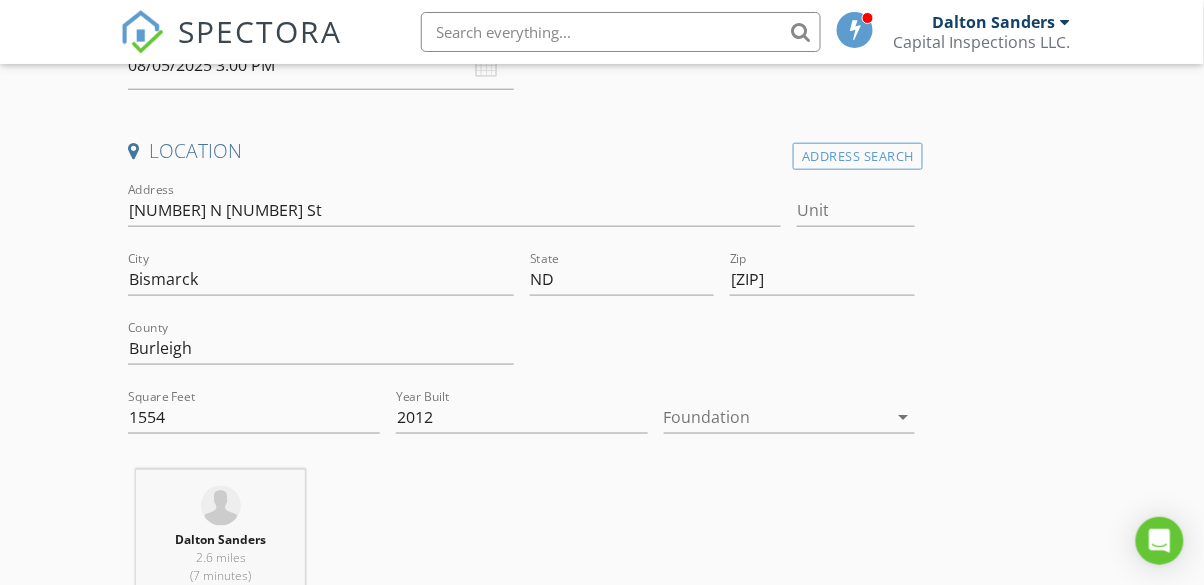 scroll, scrollTop: 401, scrollLeft: 0, axis: vertical 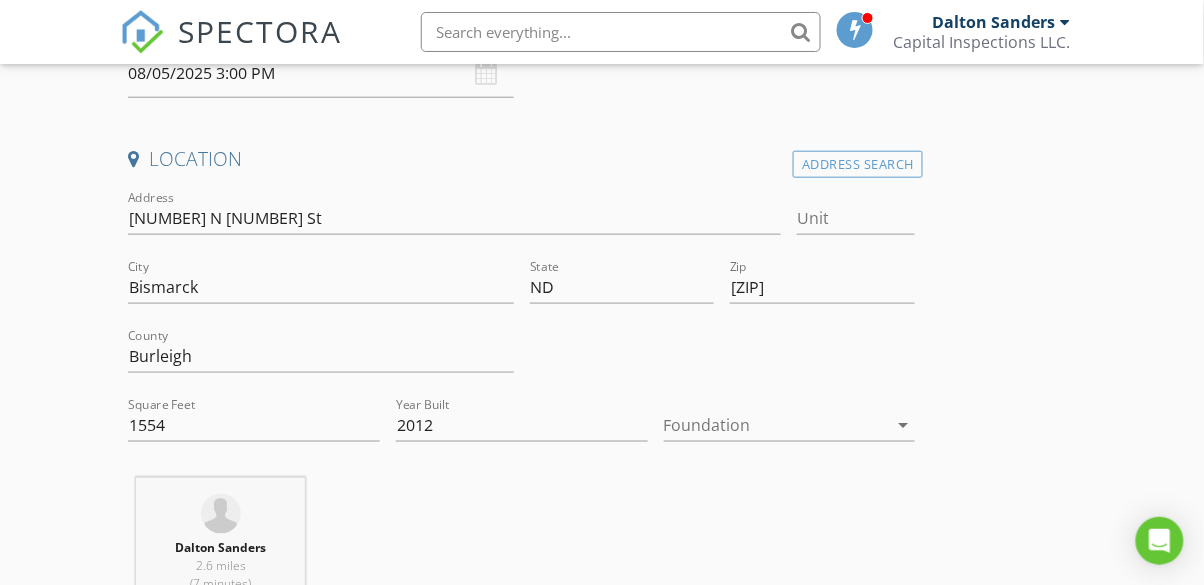 click at bounding box center [776, 425] 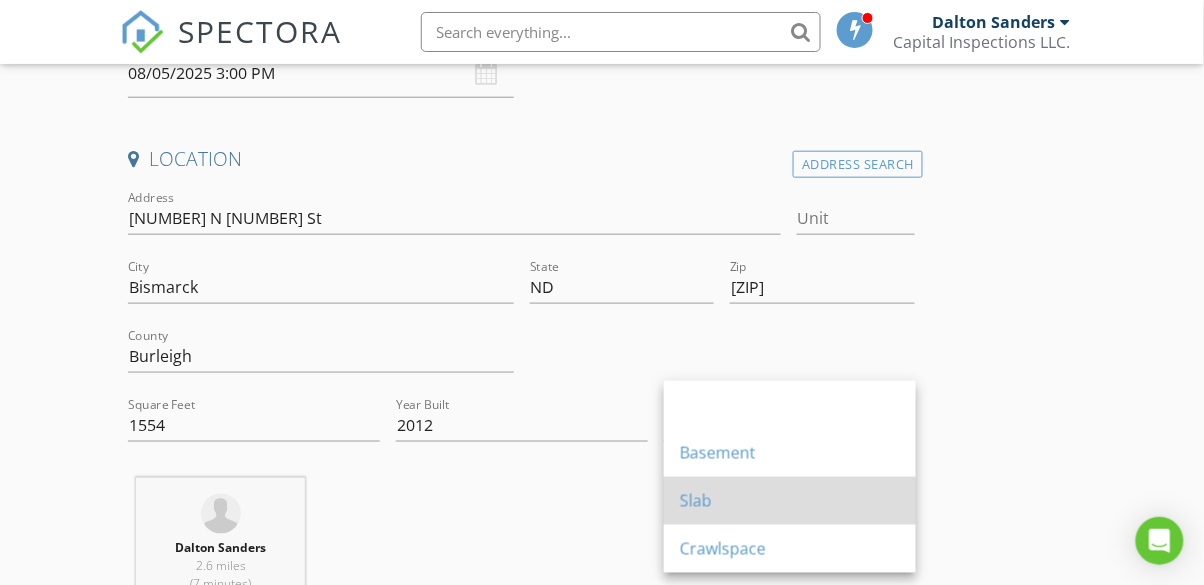 click on "Slab" at bounding box center (790, 501) 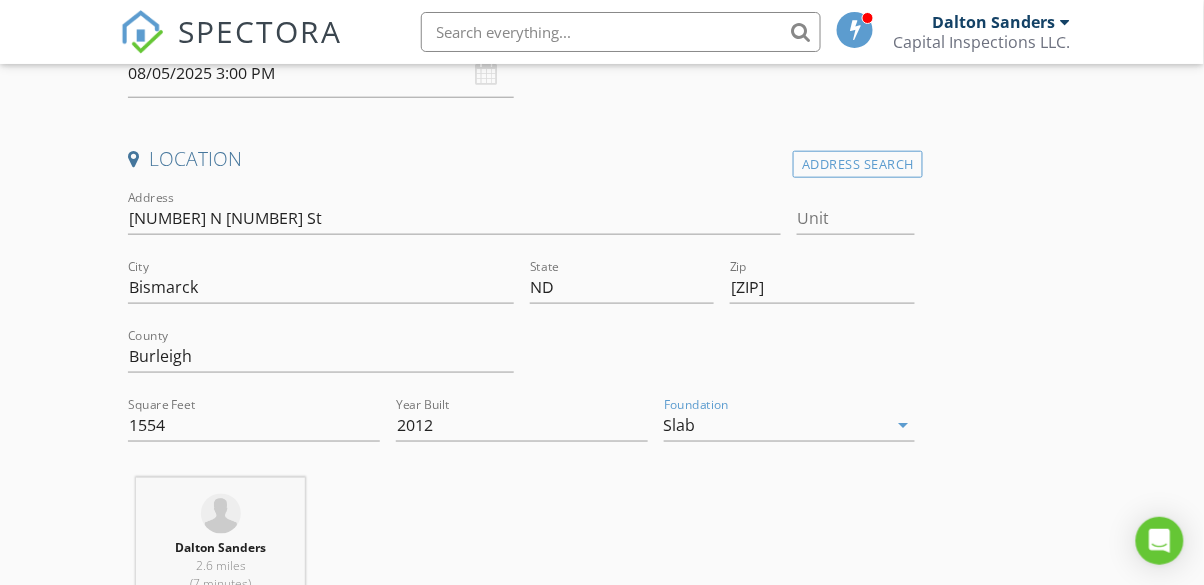 click on "New Inspection
Click here to use the New Order Form
INSPECTOR(S)
check_box   Dalton Sanders   PRIMARY   check_box_outline_blank   Josh Eldridge     Dalton Sanders arrow_drop_down   check_box_outline_blankDalton Sanders specifically requested
Date/Time
08/05/2025 3:00 PM
Location
Address Search       Address 1326 N 35th St   Unit   City Bismarck   State ND   Zip 58501   County Burleigh     Square Feet 1554   Year Built 2012   Foundation Slab arrow_drop_down     Dalton Sanders     2.6 miles     (7 minutes)
client
check_box Enable Client CC email for this inspection   Client Search     check_box_outline_blank Client is a Company/Organization     First Name   Last Name   Email   CC Email   Phone           Notes   Private Notes
ADDITIONAL client
SERVICES" at bounding box center (602, 1457) 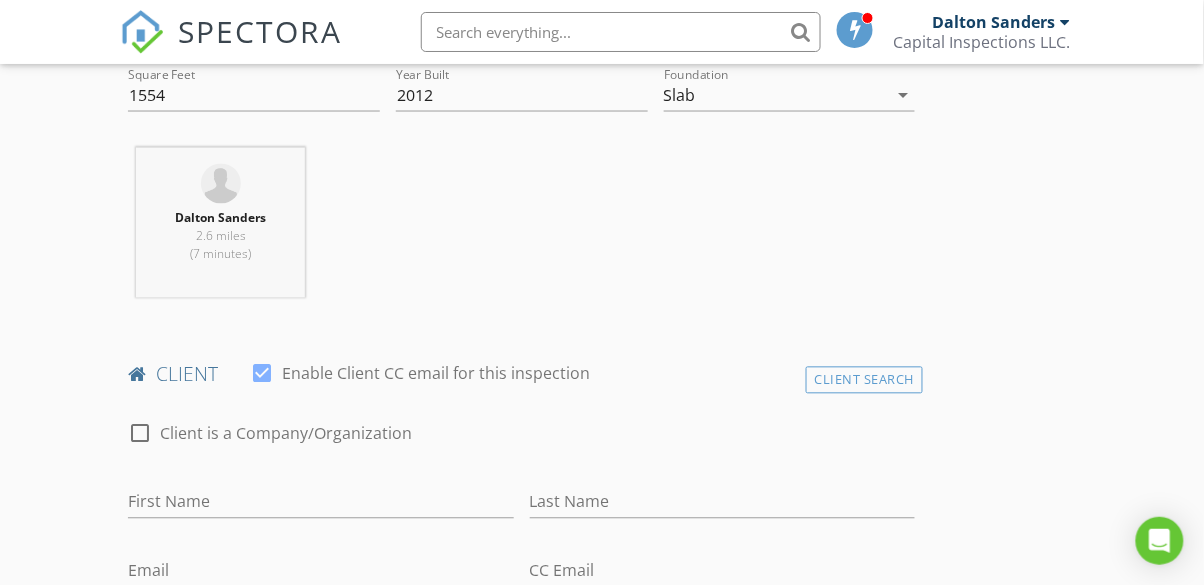 scroll, scrollTop: 819, scrollLeft: 0, axis: vertical 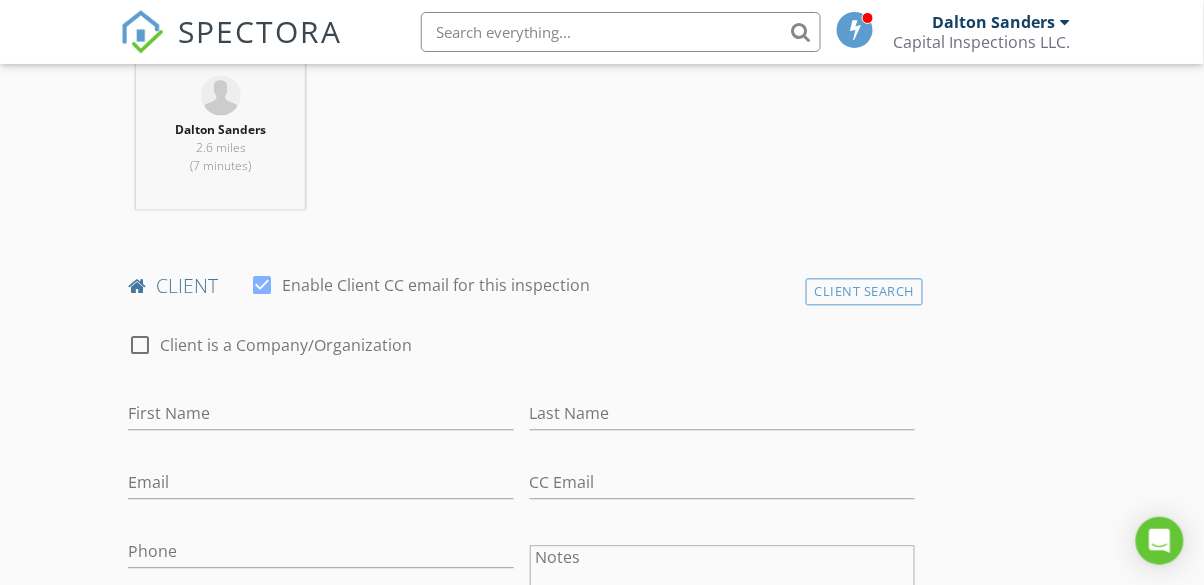 click at bounding box center [262, 286] 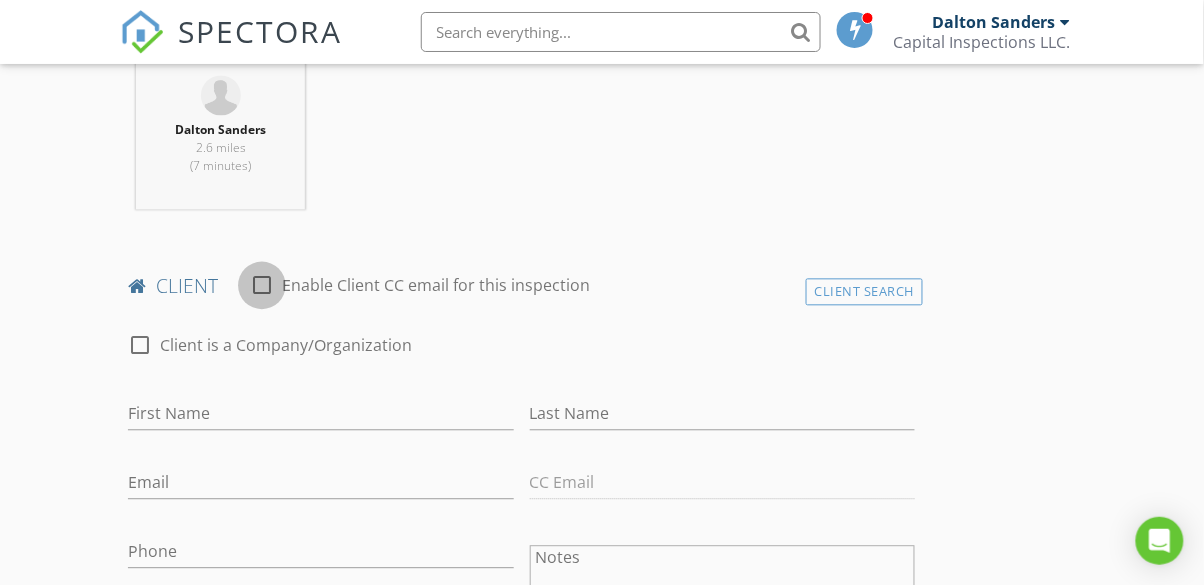click at bounding box center [262, 286] 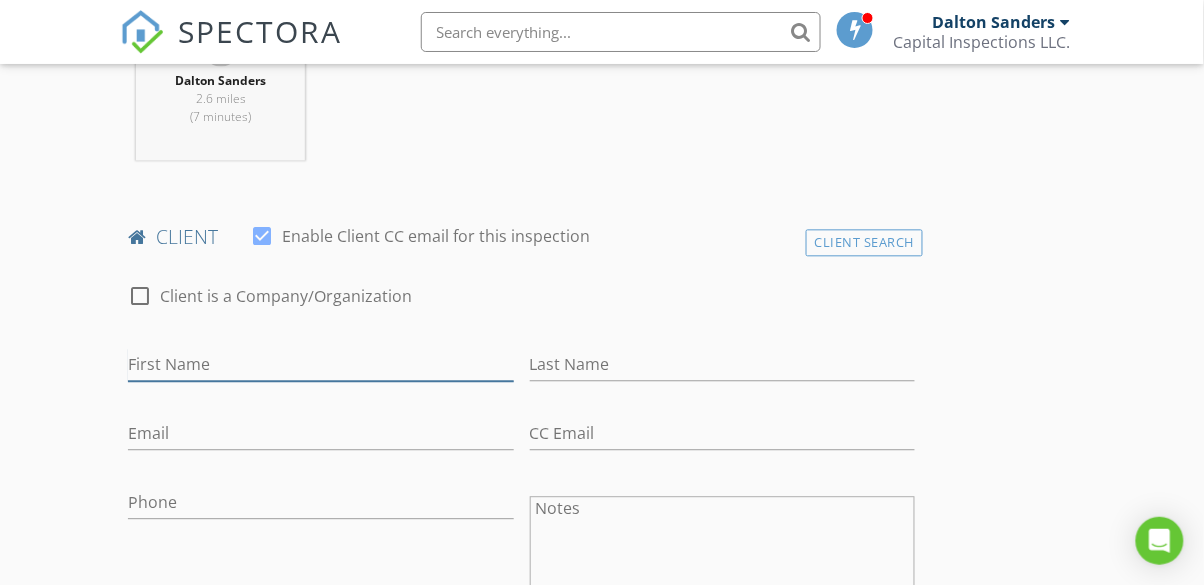click on "First Name" at bounding box center [320, 364] 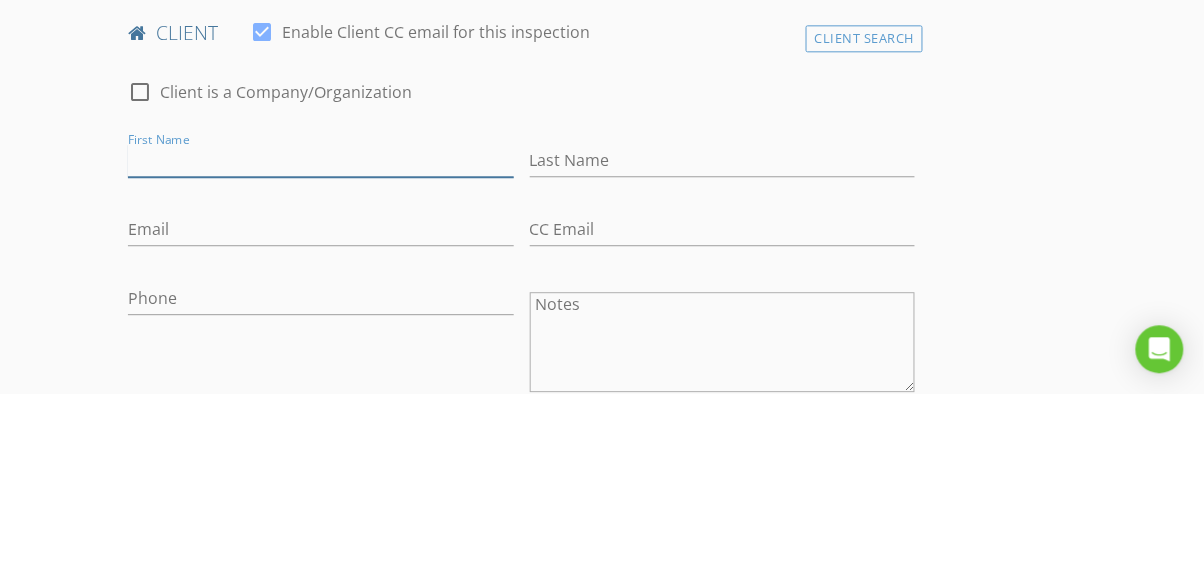 scroll, scrollTop: 881, scrollLeft: 0, axis: vertical 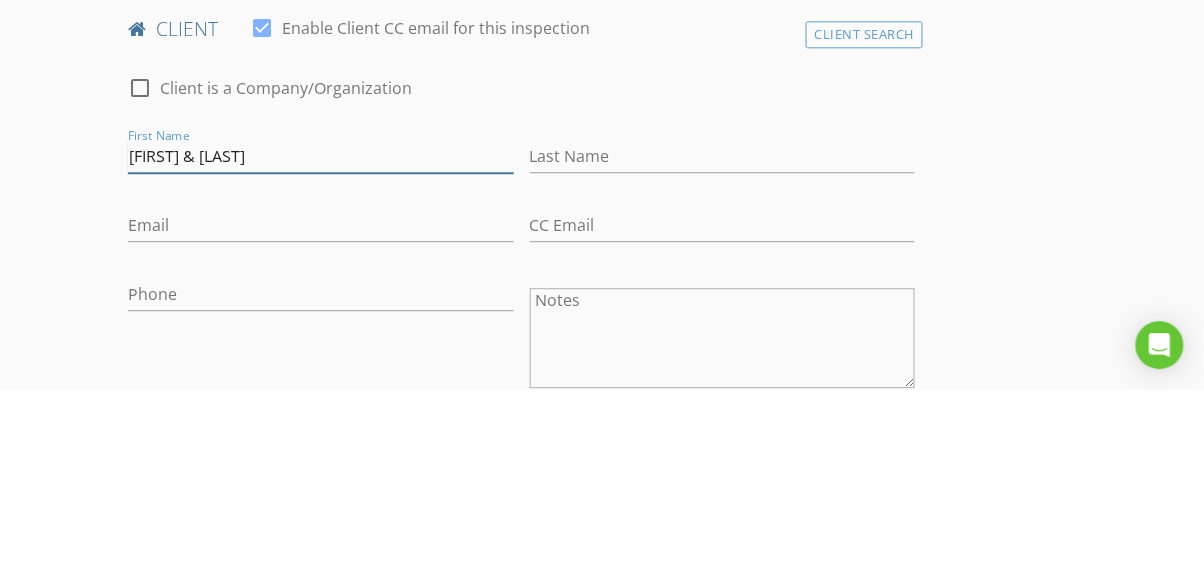 type on "[FIRST] & [LAST]" 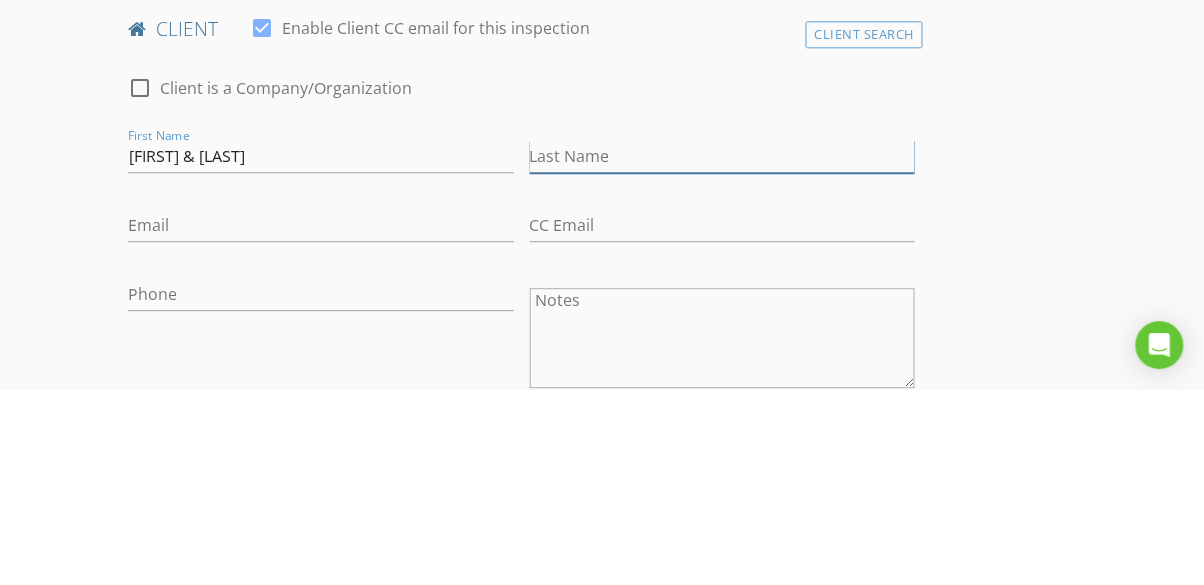 click on "Last Name" at bounding box center [722, 352] 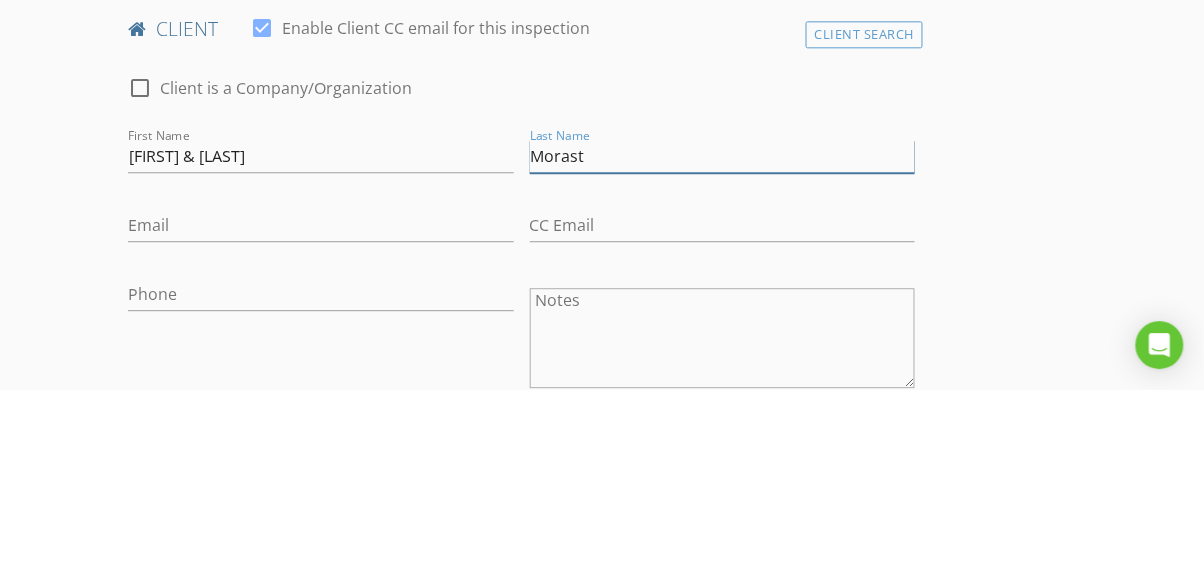 type on "Morast" 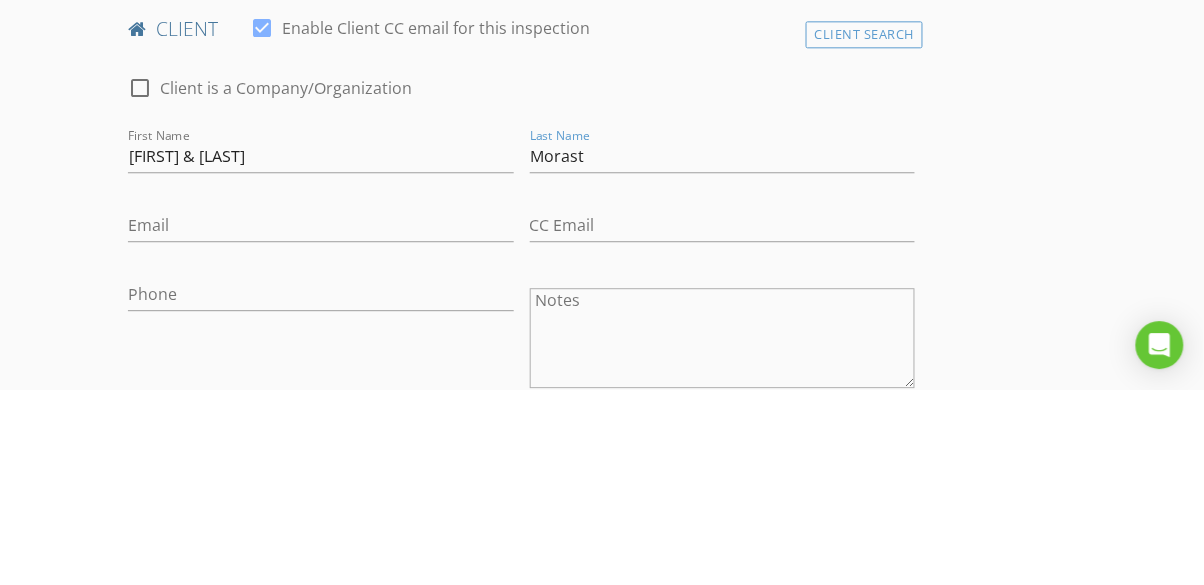 click on "New Inspection
Click here to use the New Order Form
INSPECTOR(S)
check_box   Dalton Sanders   PRIMARY   check_box_outline_blank   Josh Eldridge     Dalton Sanders arrow_drop_down   check_box_outline_blank Dalton Sanders specifically requested
Date/Time
08/05/2025 3:00 PM
Location
Address Search       Address 1326 N 35th St   Unit   City Bismarck   State ND   Zip 58501   County Burleigh     Square Feet 1554   Year Built 2012   Foundation Slab arrow_drop_down     Dalton Sanders     2.6 miles     (7 minutes)
client
check_box Enable Client CC email for this inspection   Client Search     check_box_outline_blank Client is a Company/Organization     First Name Dallas & Rhonda   Last Name Morast   Email   CC Email   Phone           Notes   Private Notes
ADD ADDITIONAL client
check_box_outline_blank" at bounding box center [602, 977] 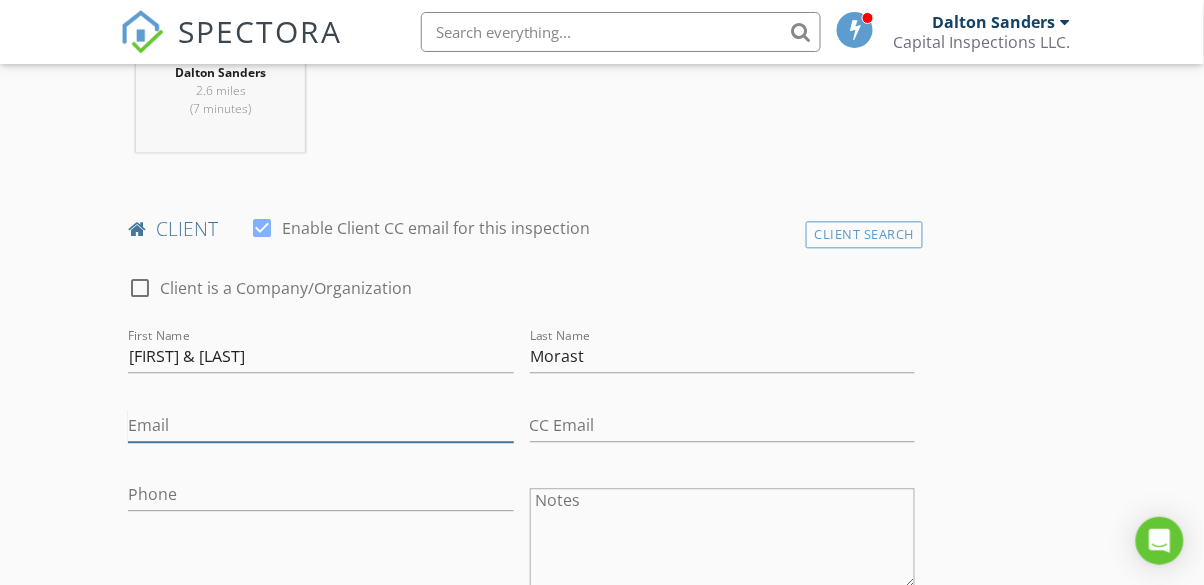 click on "Email" at bounding box center (320, 425) 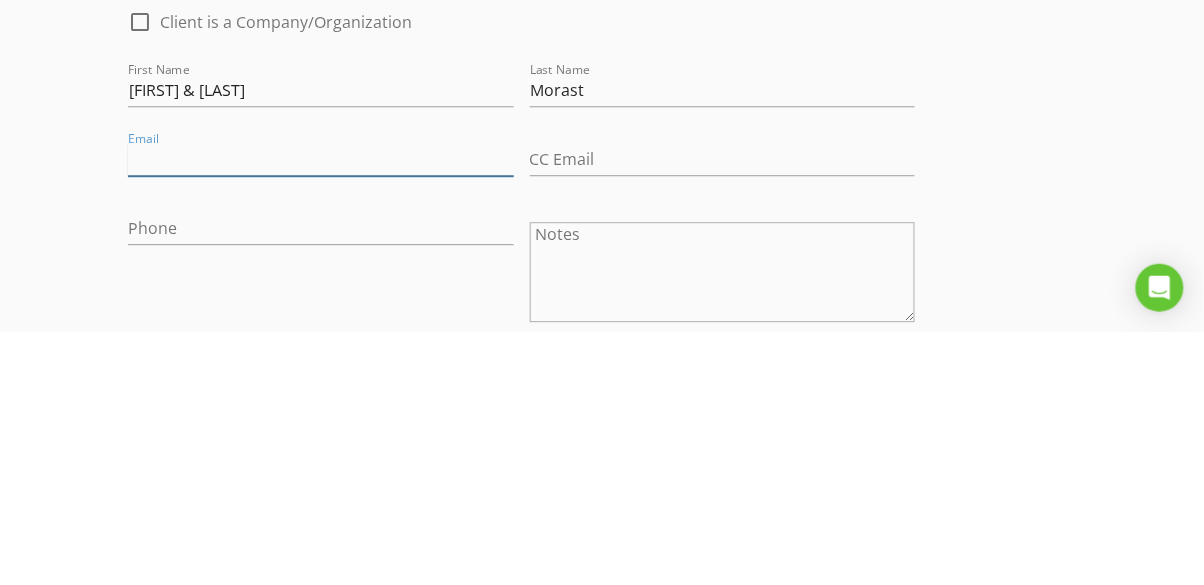 scroll, scrollTop: 889, scrollLeft: 0, axis: vertical 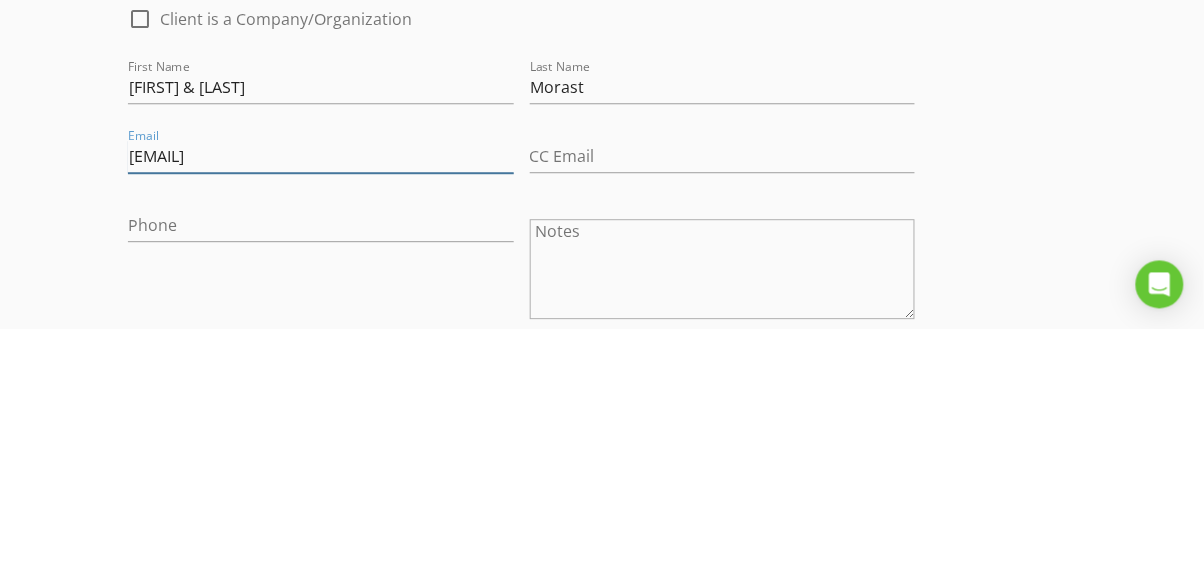 type on "Drmor@westriv.com" 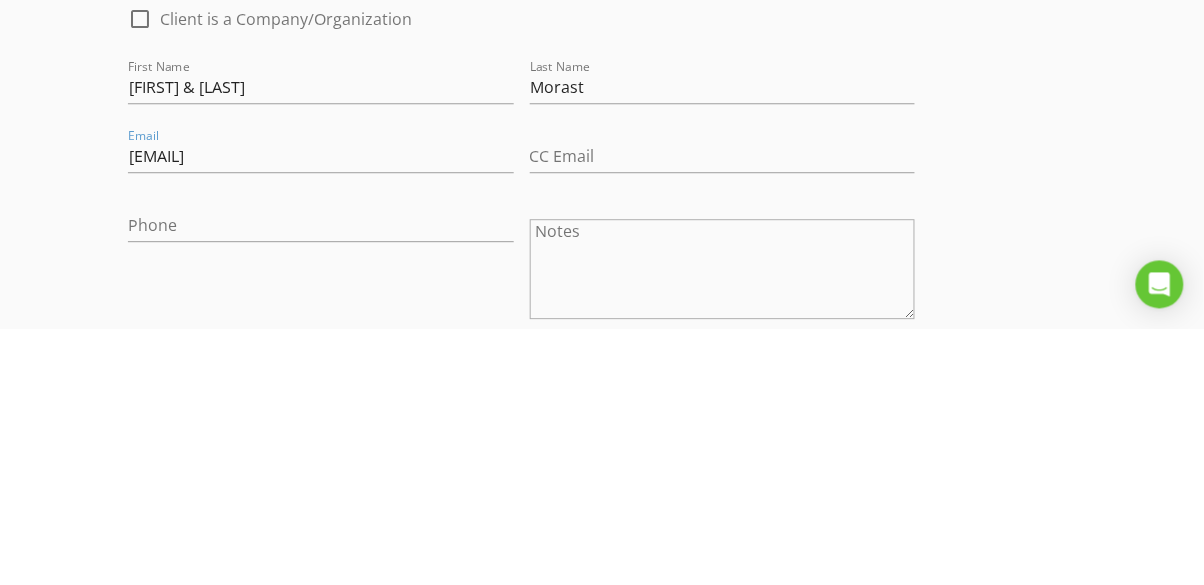 click on "New Inspection
Click here to use the New Order Form
INSPECTOR(S)
check_box   Dalton Sanders   PRIMARY   check_box_outline_blank   Josh Eldridge     Dalton Sanders arrow_drop_down   check_box_outline_blank Dalton Sanders specifically requested
Date/Time
08/05/2025 3:00 PM
Location
Address Search       Address 1326 N 35th St   Unit   City Bismarck   State ND   Zip 58501   County Burleigh     Square Feet 1554   Year Built 2012   Foundation Slab arrow_drop_down     Dalton Sanders     2.6 miles     (7 minutes)
client
check_box Enable Client CC email for this inspection   Client Search     check_box_outline_blank Client is a Company/Organization     First Name Dallas & Rhonda   Last Name Morast   Email Drmor@westriv.com   CC Email   Phone           Notes   Private Notes
ADD ADDITIONAL client" at bounding box center (602, 969) 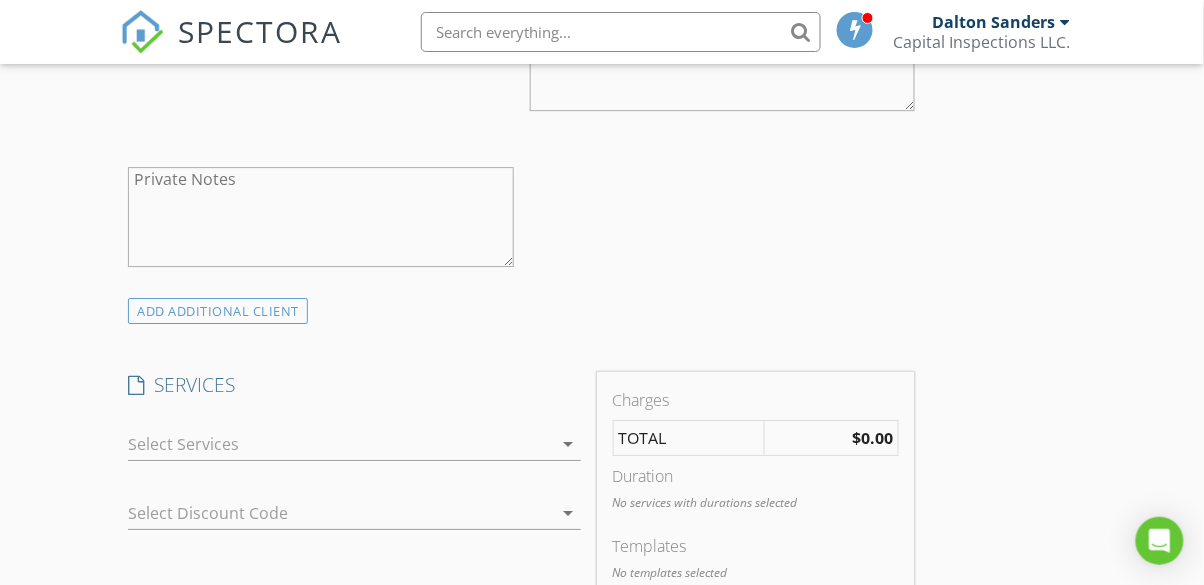 scroll, scrollTop: 1402, scrollLeft: 0, axis: vertical 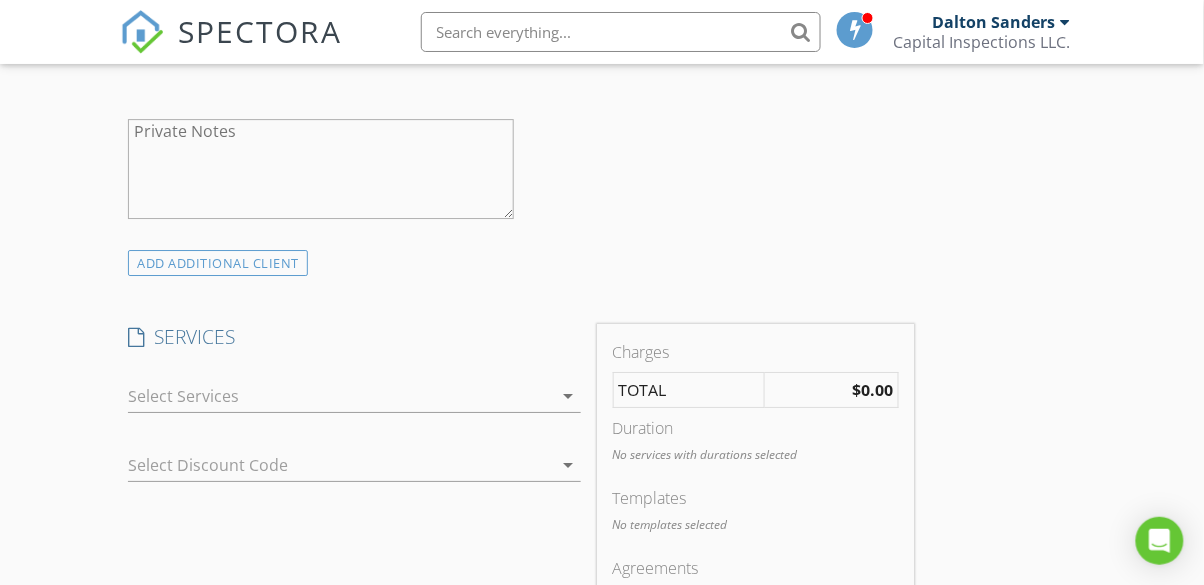 click at bounding box center [340, 396] 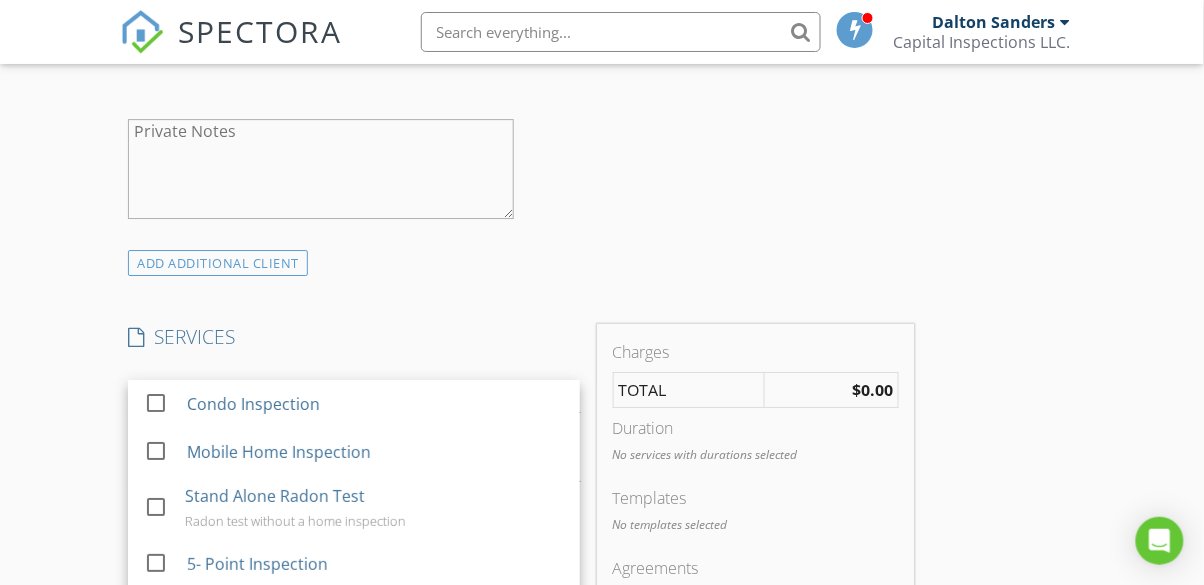 click at bounding box center (156, 611) 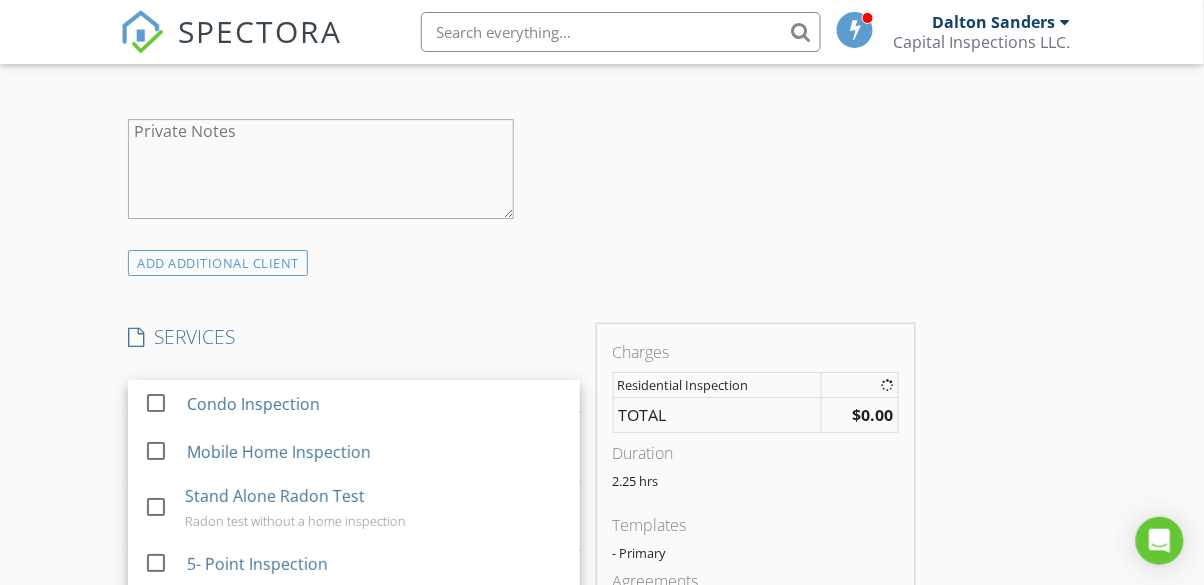 click on "New Inspection
Click here to use the New Order Form
INSPECTOR(S)
check_box   Dalton Sanders   PRIMARY   check_box_outline_blank   Josh Eldridge     Dalton Sanders arrow_drop_down   check_box_outline_blank Dalton Sanders specifically requested
Date/Time
08/05/2025 3:00 PM
Location
Address Search       Address 1326 N 35th St   Unit   City Bismarck   State ND   Zip 58501   County Burleigh     Square Feet 1554   Year Built 2012   Foundation Slab arrow_drop_down     Dalton Sanders     2.6 miles     (7 minutes)
client
check_box Enable Client CC email for this inspection   Client Search     check_box_outline_blank Client is a Company/Organization     First Name Dallas & Rhonda   Last Name Morast   Email Drmor@westriv.com   CC Email   Phone           Notes   Private Notes
ADD ADDITIONAL client" at bounding box center (602, 455) 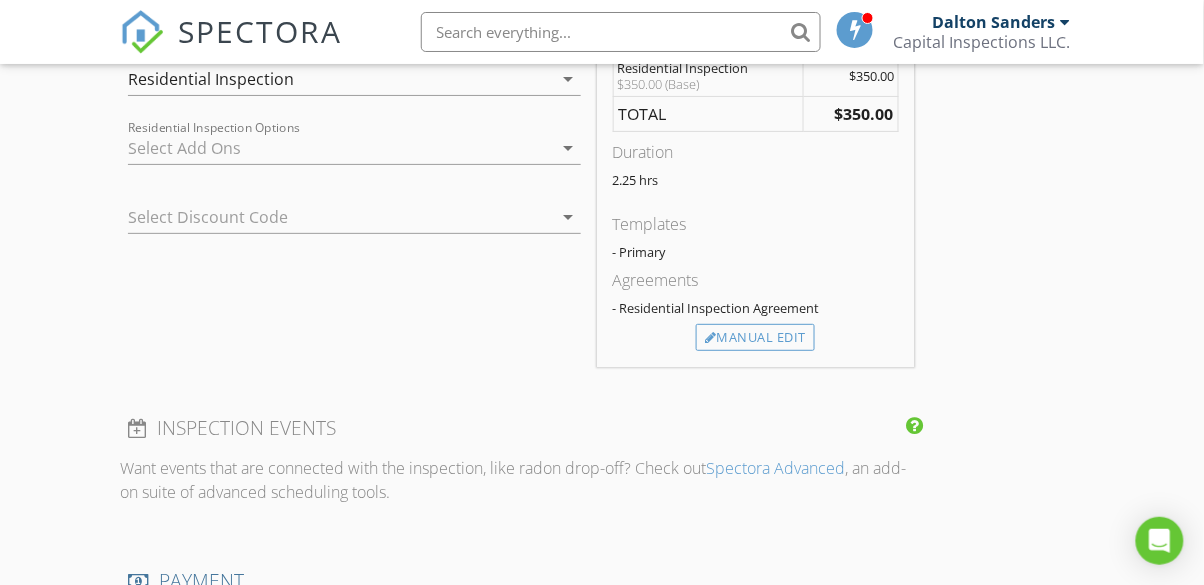 scroll, scrollTop: 1744, scrollLeft: 0, axis: vertical 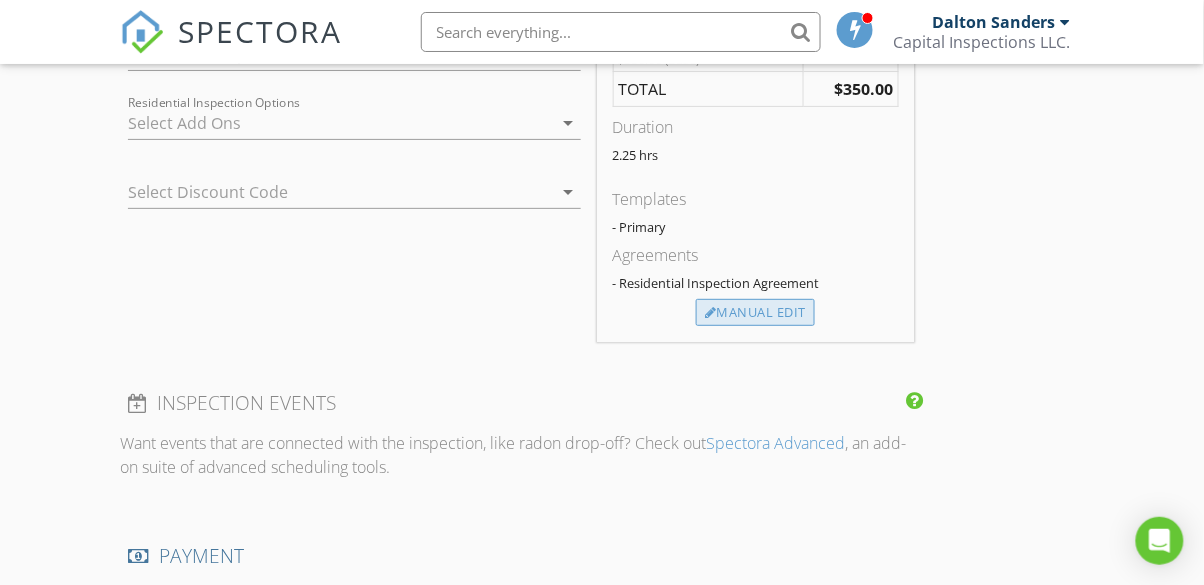 click on "Manual Edit" at bounding box center (755, 313) 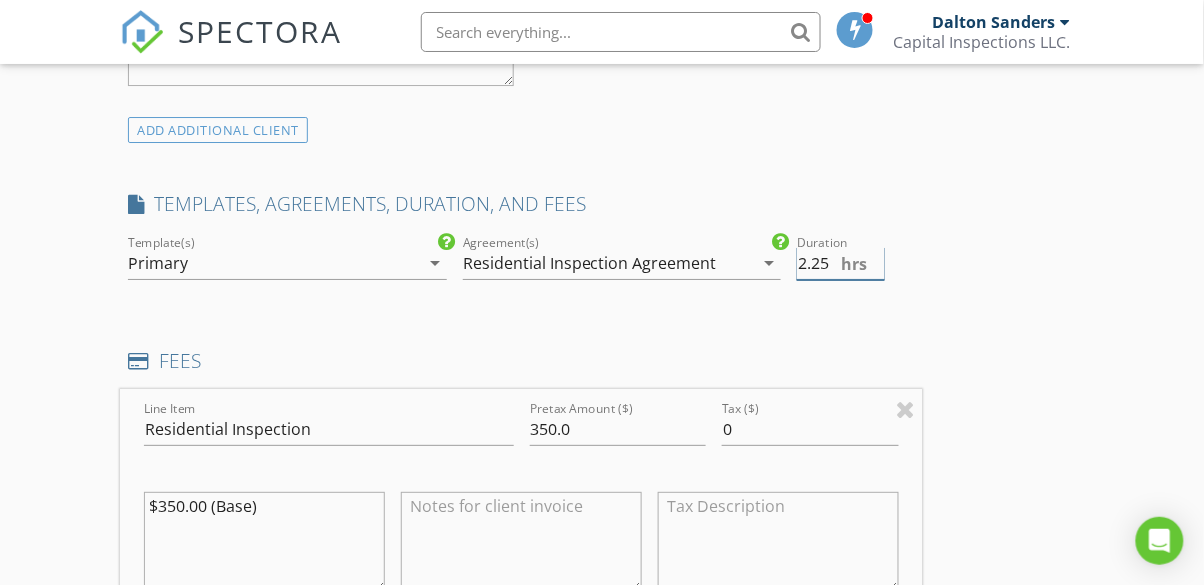 click on "2.25" at bounding box center [841, 263] 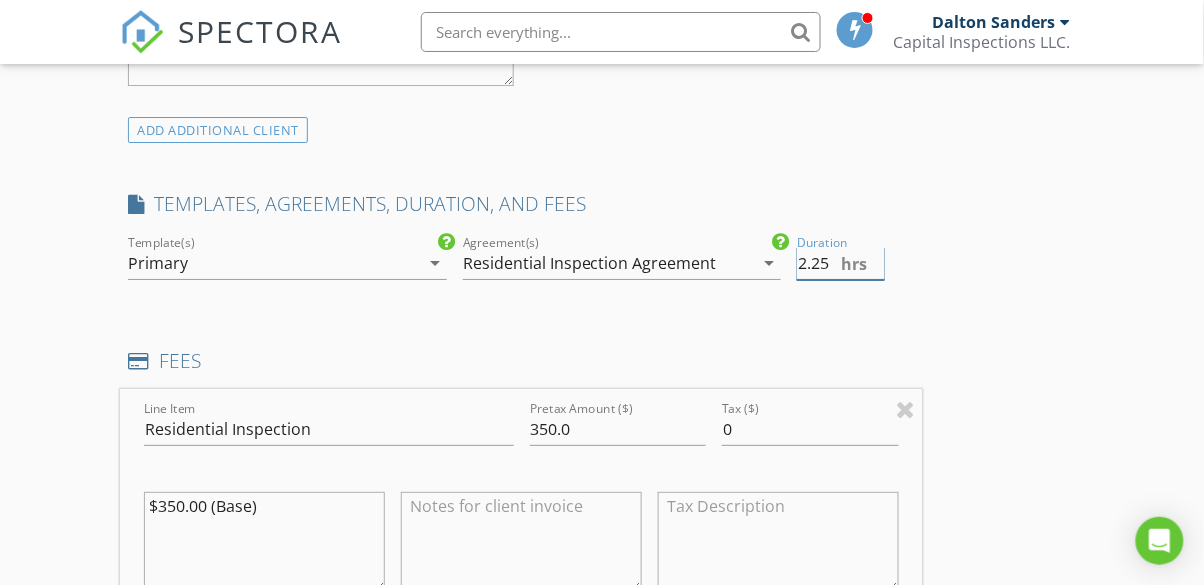 scroll, scrollTop: 1535, scrollLeft: 0, axis: vertical 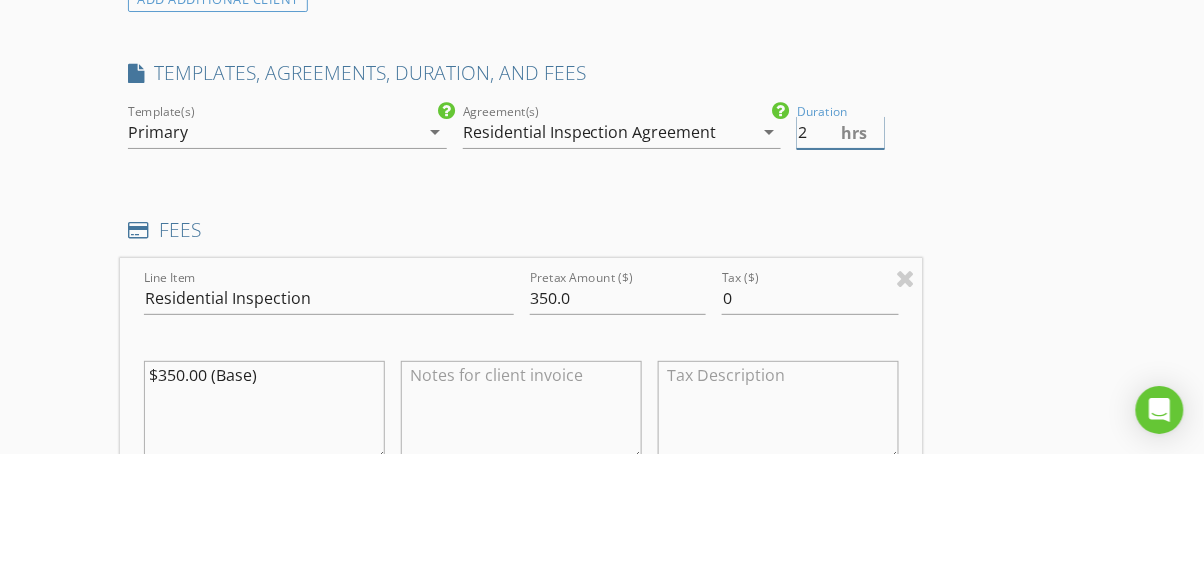 type on "2" 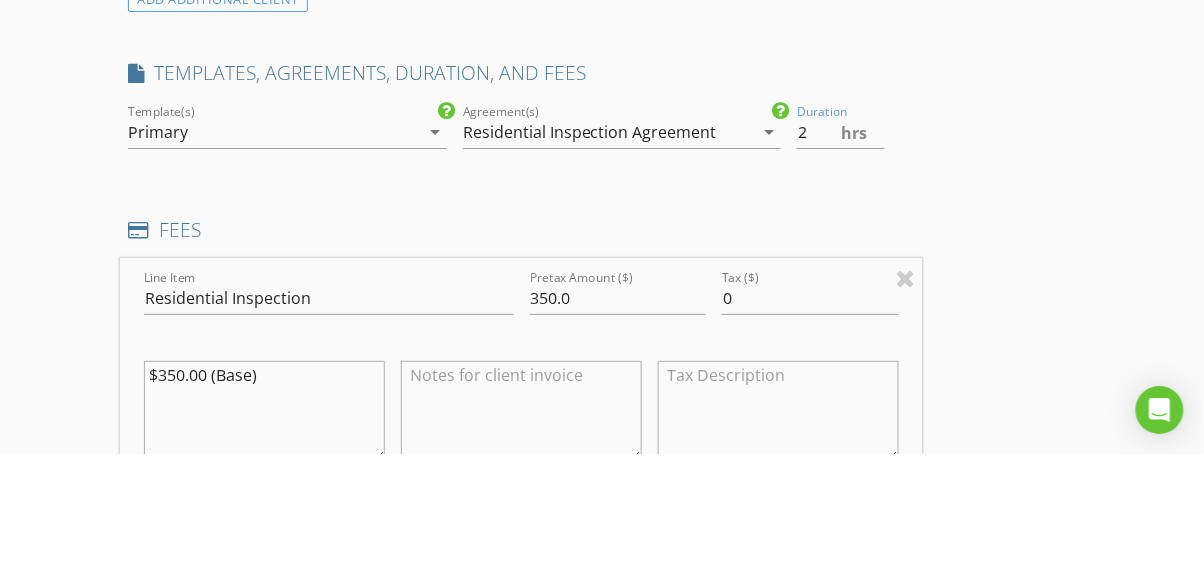 click on "INSPECTOR(S)
check_box   Dalton Sanders   PRIMARY   check_box_outline_blank   Josh Eldridge     Dalton Sanders arrow_drop_down   check_box_outline_blank Dalton Sanders specifically requested
Date/Time
08/05/2025 3:00 PM
Location
Address Search       Address 1326 N 35th St   Unit   City Bismarck   State ND   Zip 58501   County Burleigh     Square Feet 1554   Year Built 2012   Foundation Slab arrow_drop_down     Dalton Sanders     2.6 miles     (7 minutes)
client
check_box Enable Client CC email for this inspection   Client Search     check_box_outline_blank Client is a Company/Organization     First Name Dallas & Rhonda   Last Name Morast   Email Drmor@westriv.com   CC Email   Phone           Notes   Private Notes
ADD ADDITIONAL client
SERVICES
check_box_outline_blank" at bounding box center (601, 466) 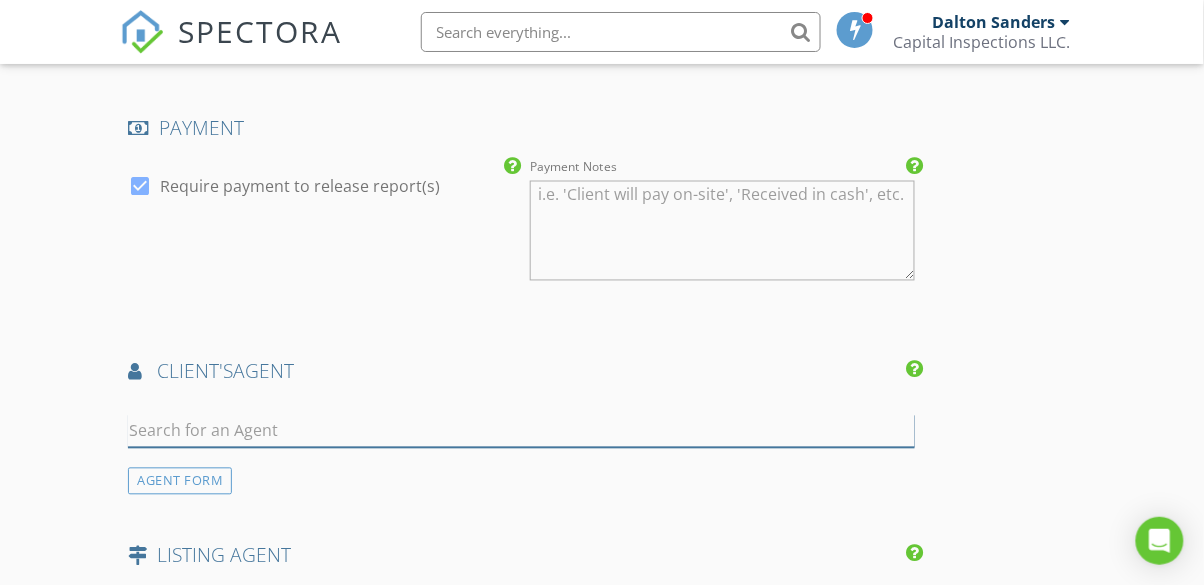 click at bounding box center [521, 431] 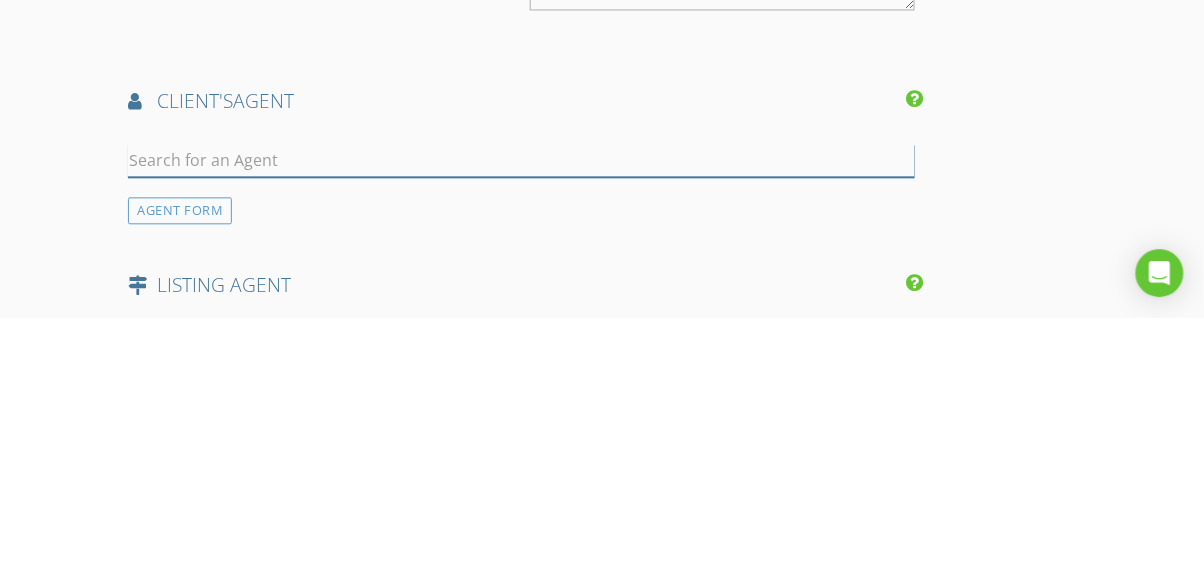 scroll, scrollTop: 2379, scrollLeft: 0, axis: vertical 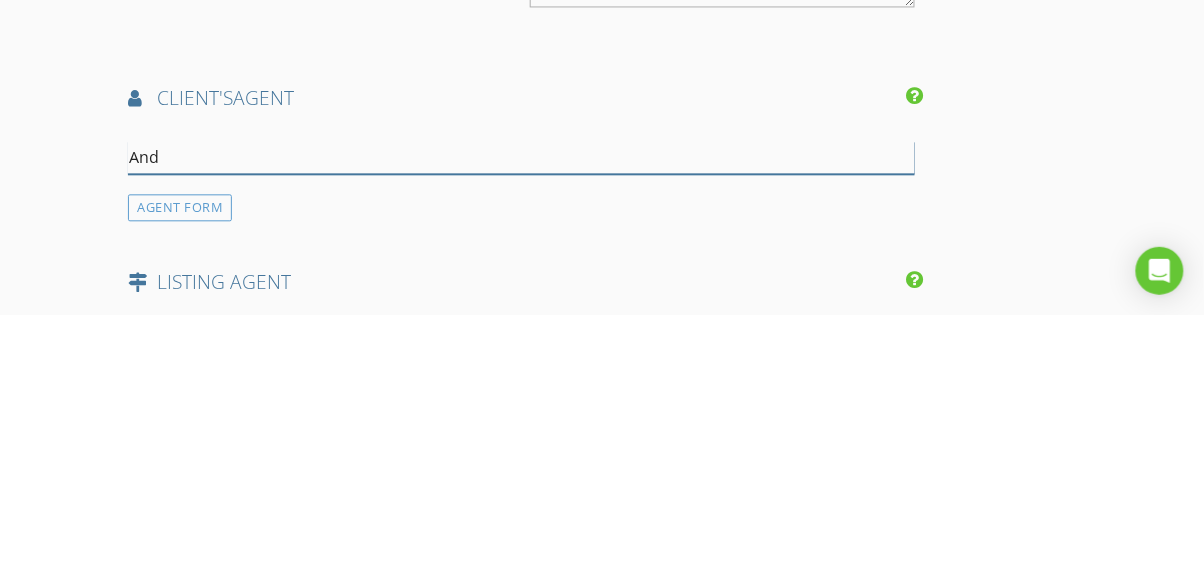 type on "Anderson" 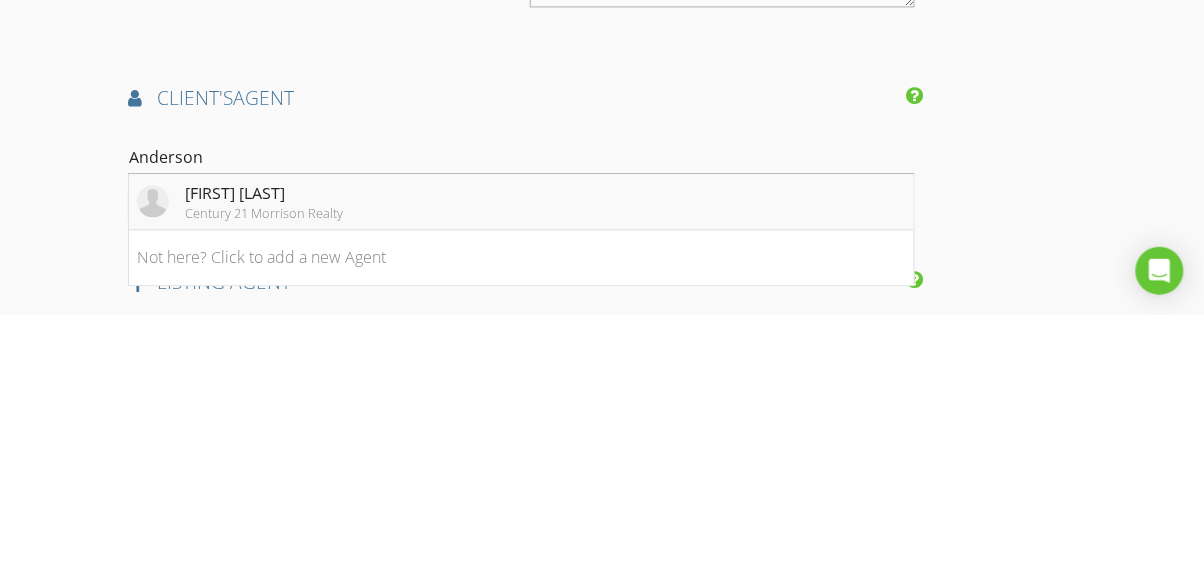 click on "[FIRST] [LAST]" at bounding box center [264, 464] 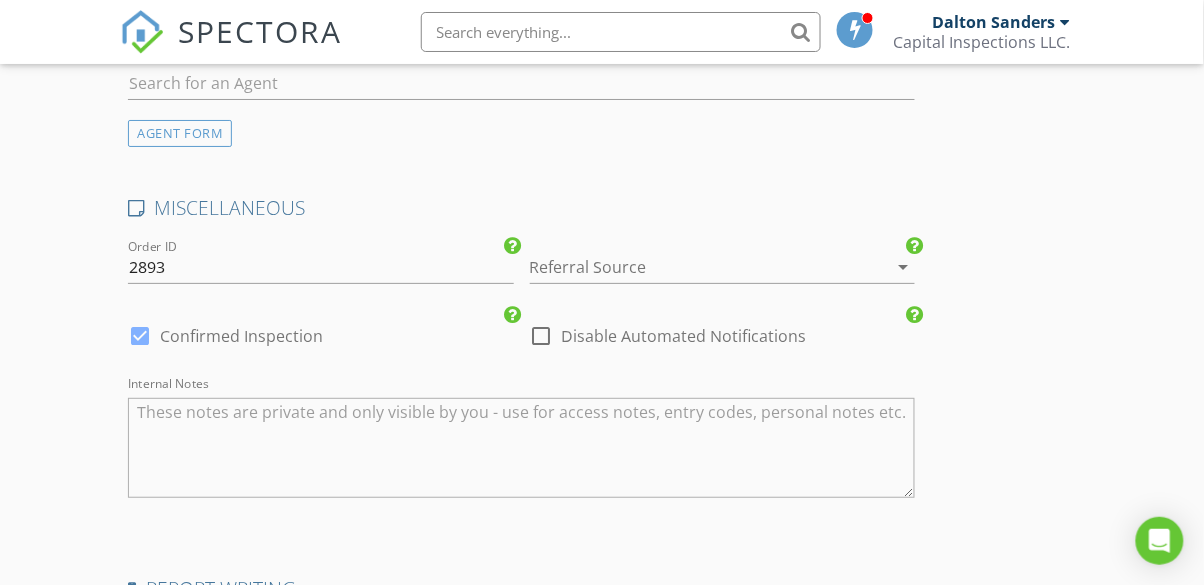 scroll, scrollTop: 3569, scrollLeft: 0, axis: vertical 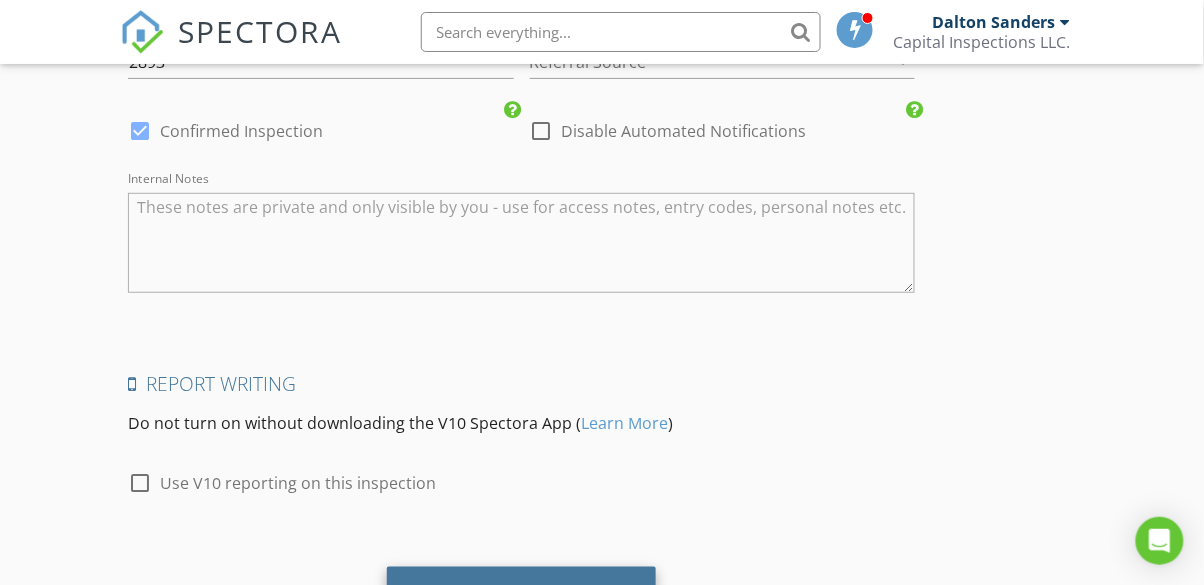 click on "Save Inspection" at bounding box center [521, 594] 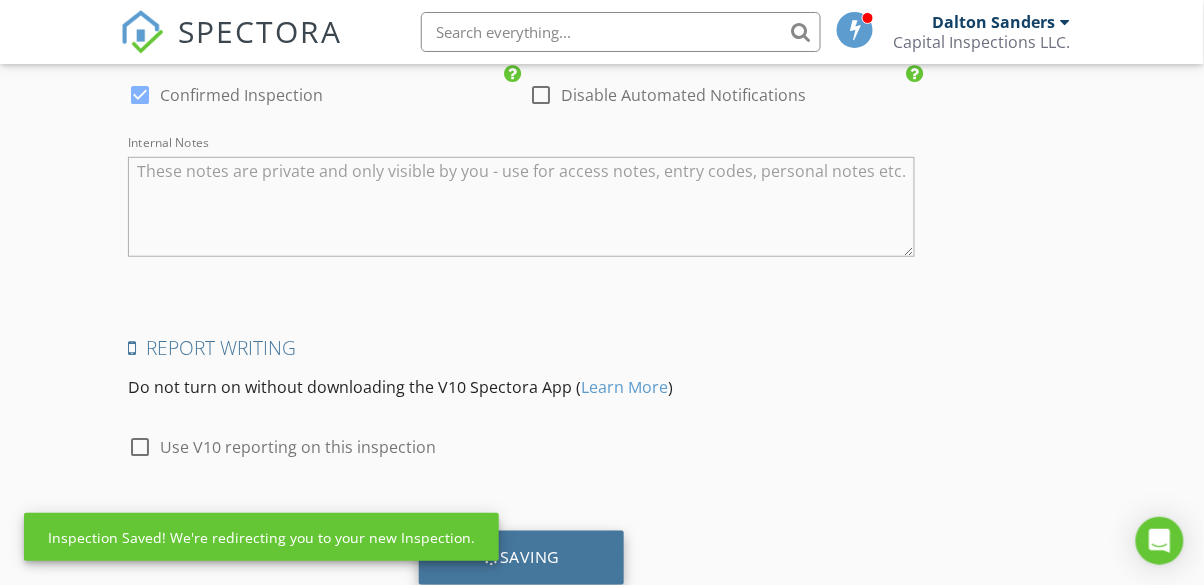 scroll, scrollTop: 3653, scrollLeft: 0, axis: vertical 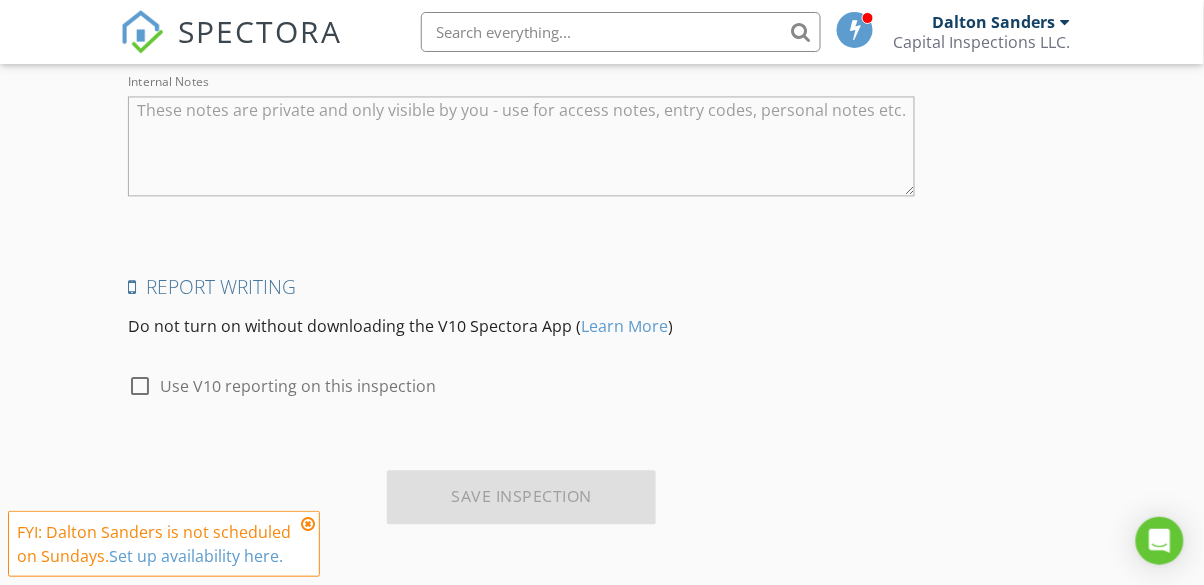 click on "FYI: [FIRST] [LAST] is not scheduled on Sundays.  Set up availability here." at bounding box center [156, 544] 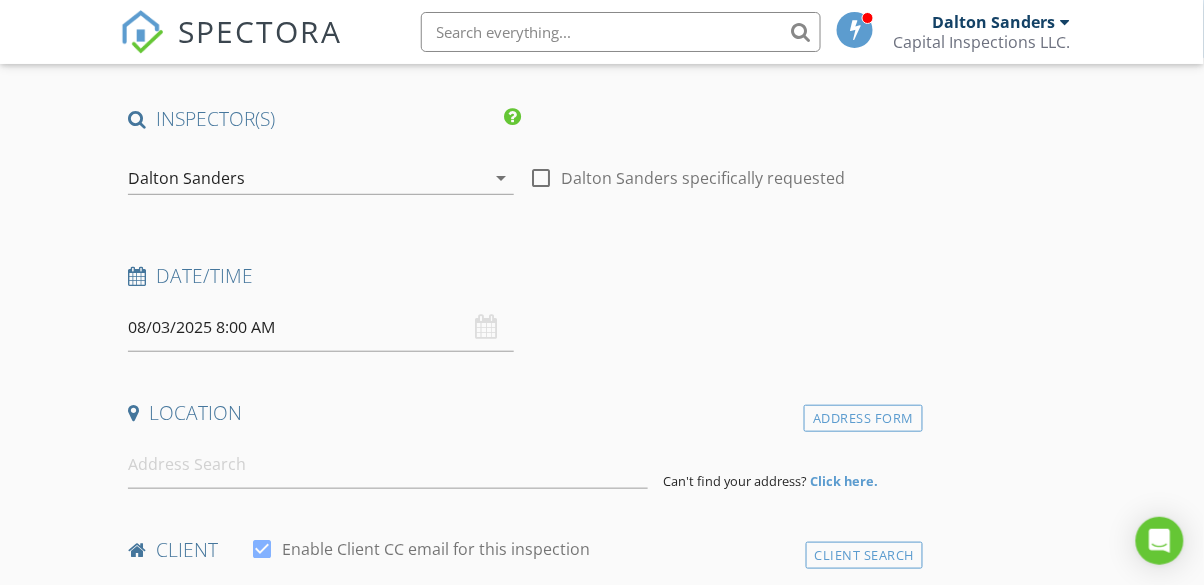 scroll, scrollTop: 0, scrollLeft: 0, axis: both 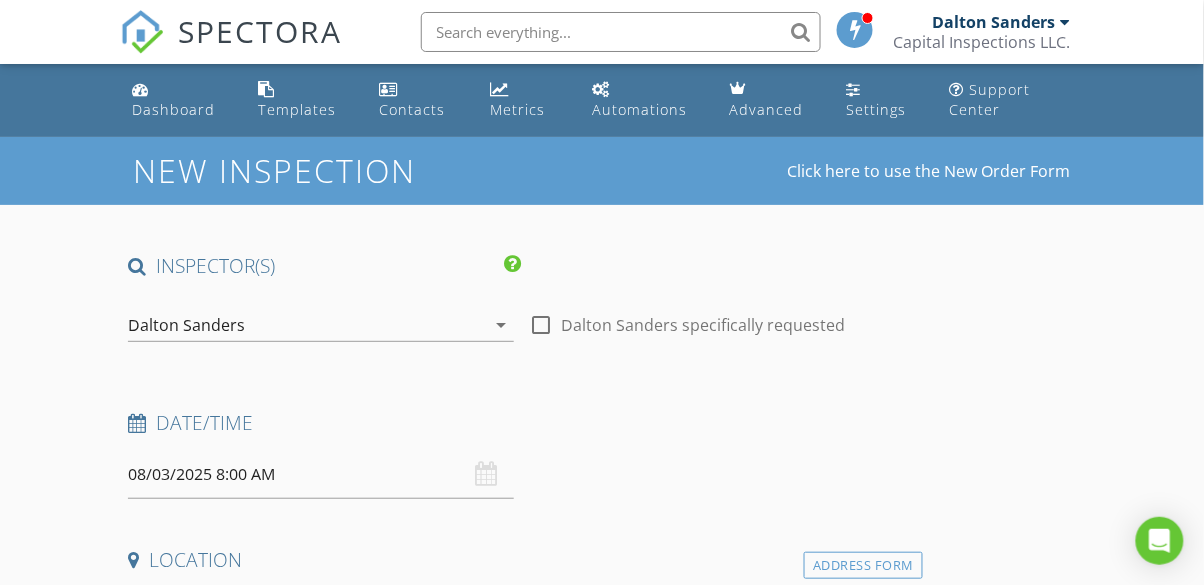 click on "08/03/2025 8:00 AM" at bounding box center (320, 474) 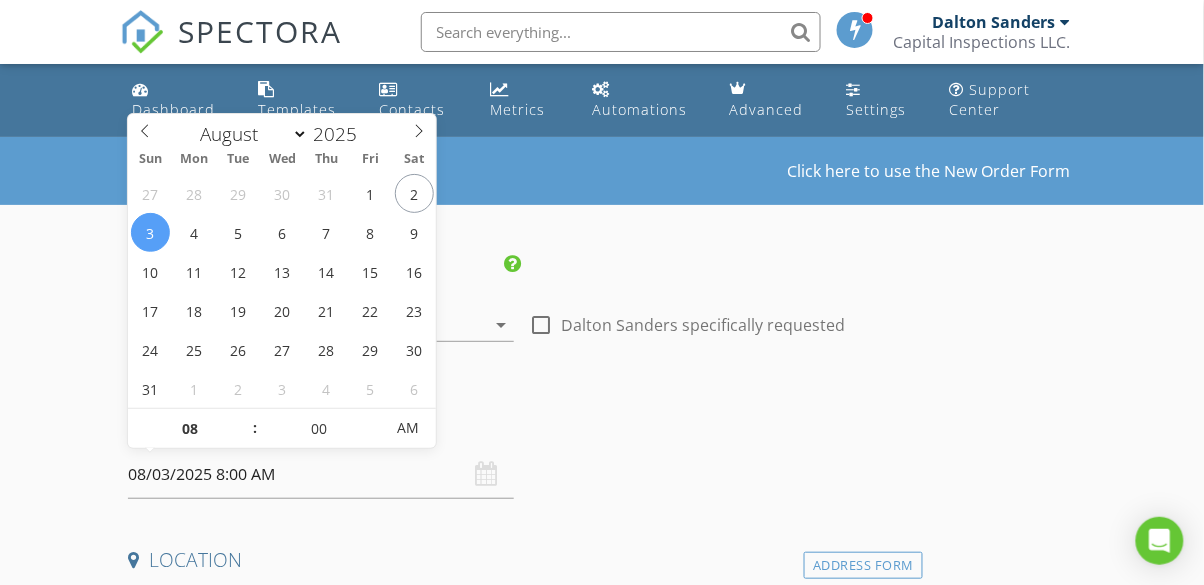 click on "27 28 29 30 31 1 2 3 4 5 6 7 8 9 10 11 12 13 14 15 16 17 18 19 20 21 22 23 24 25 26 27 28 29 30 31 1 2 3 4 5 6" at bounding box center [282, 291] 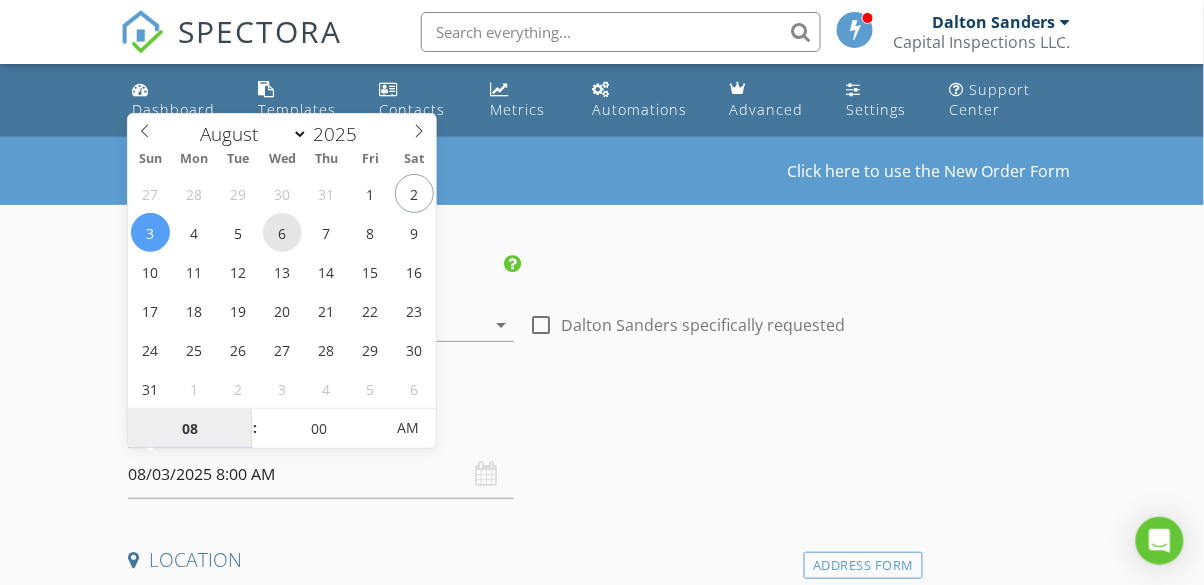 type on "08/06/2025 8:00 AM" 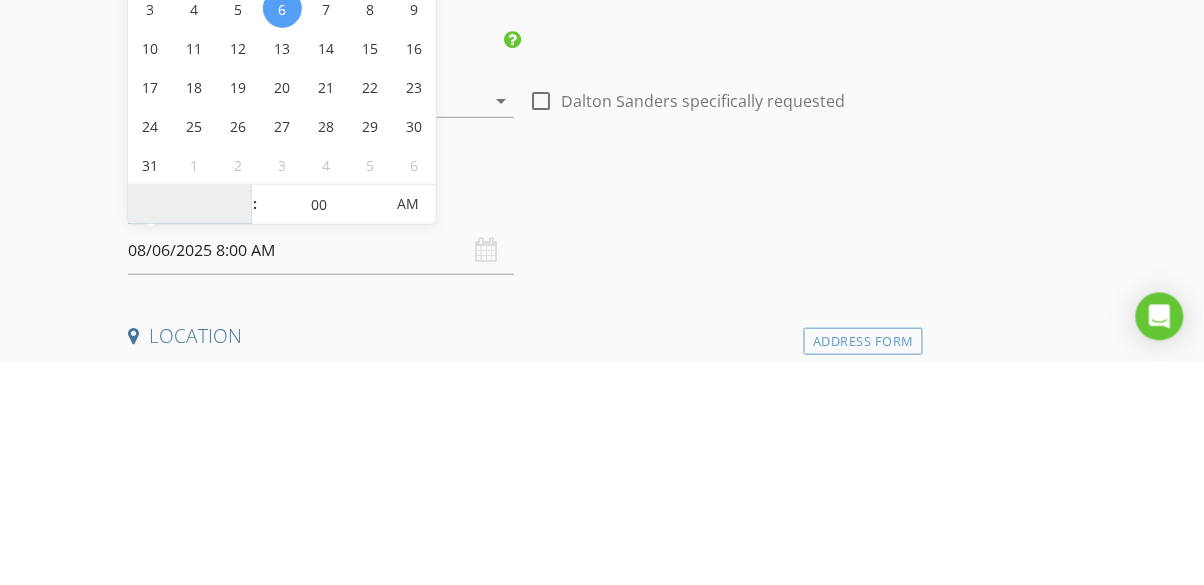 type on "1" 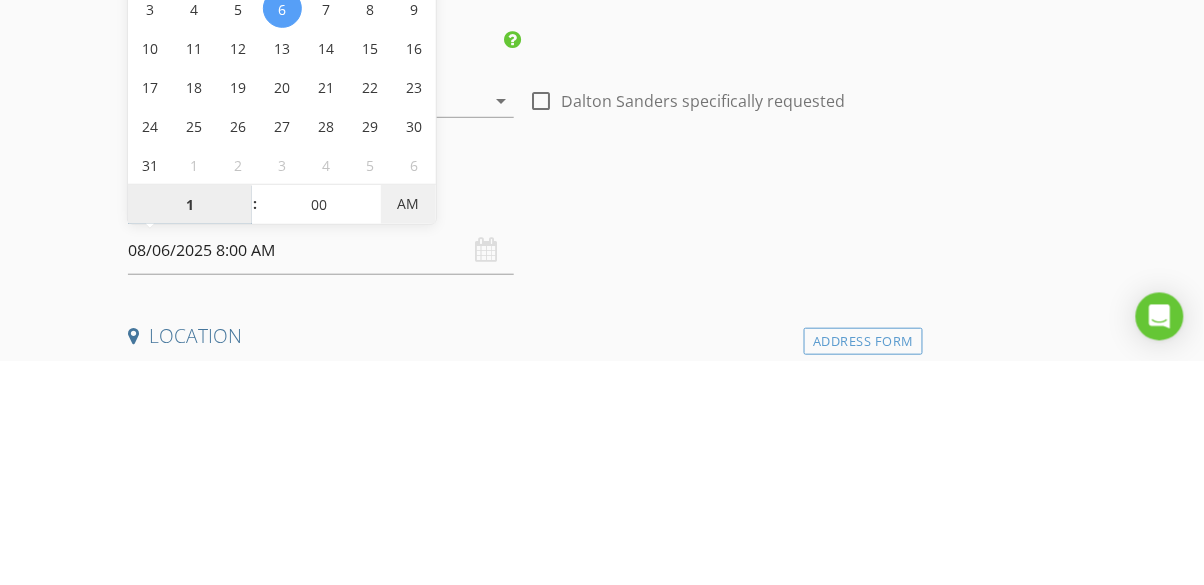 click on "AM" at bounding box center [408, 428] 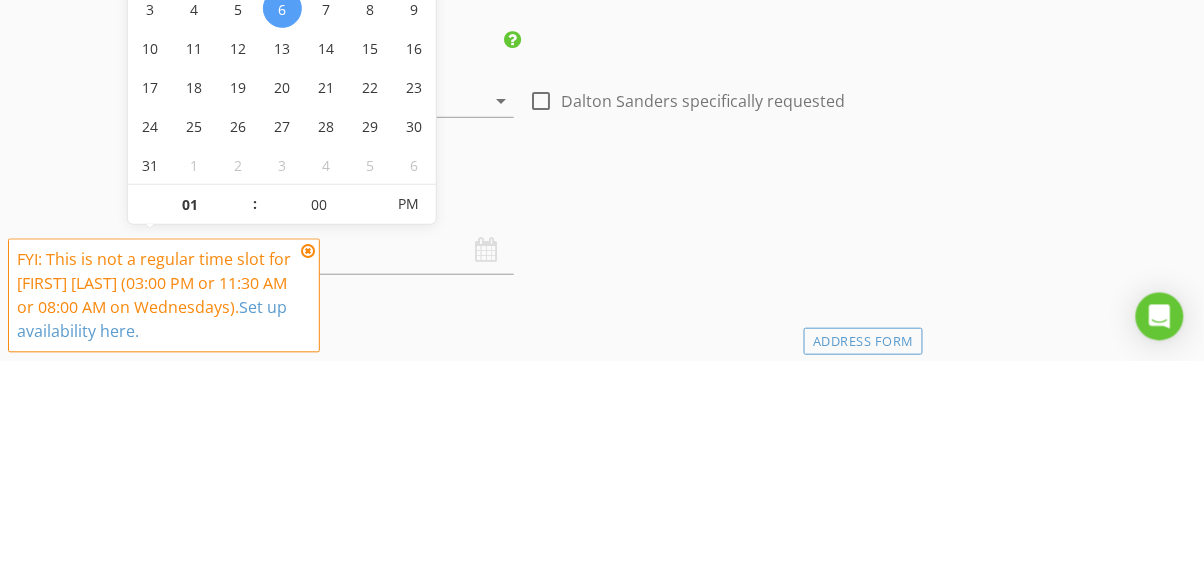 click on "Date/Time" at bounding box center [521, 430] 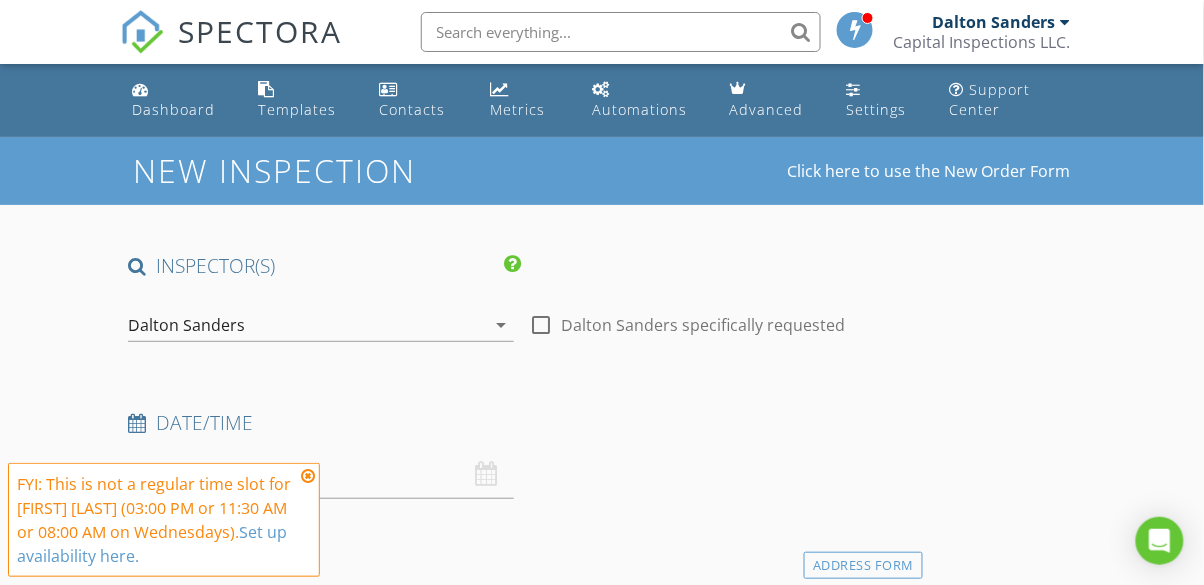 click at bounding box center (308, 476) 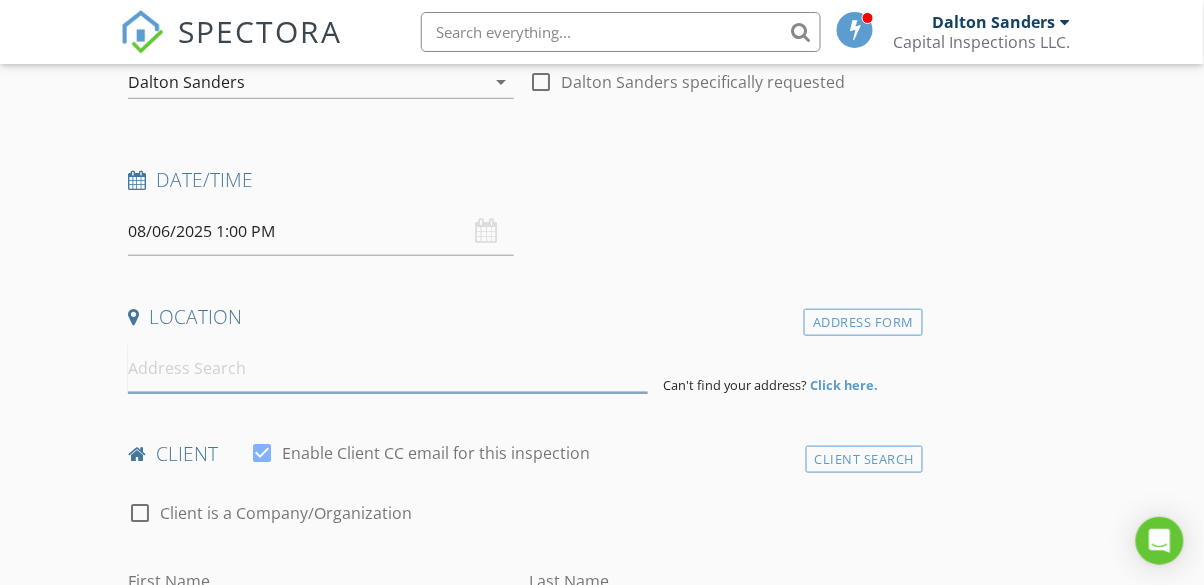click at bounding box center [387, 368] 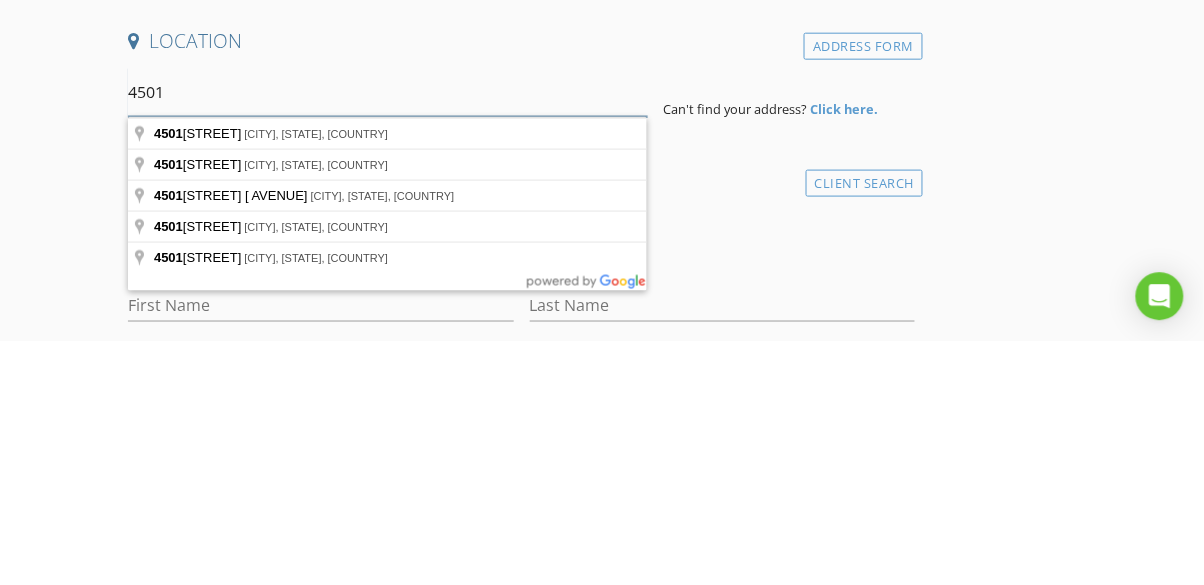scroll, scrollTop: 275, scrollLeft: 0, axis: vertical 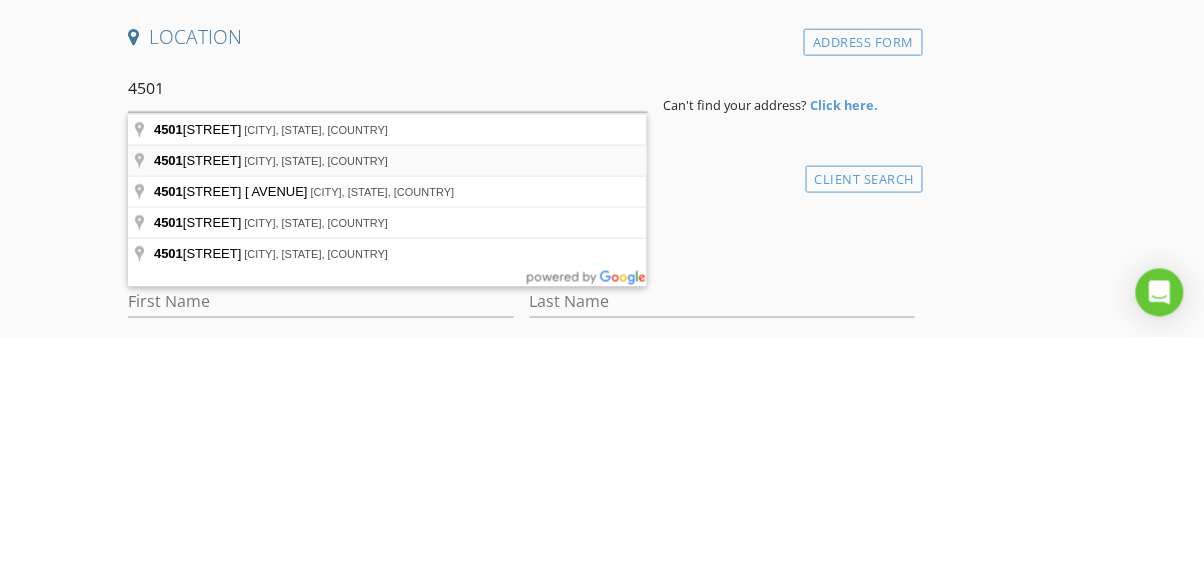 type on "[NUMBER] [STREET], [CITY], [STATE], [COUNTRY]" 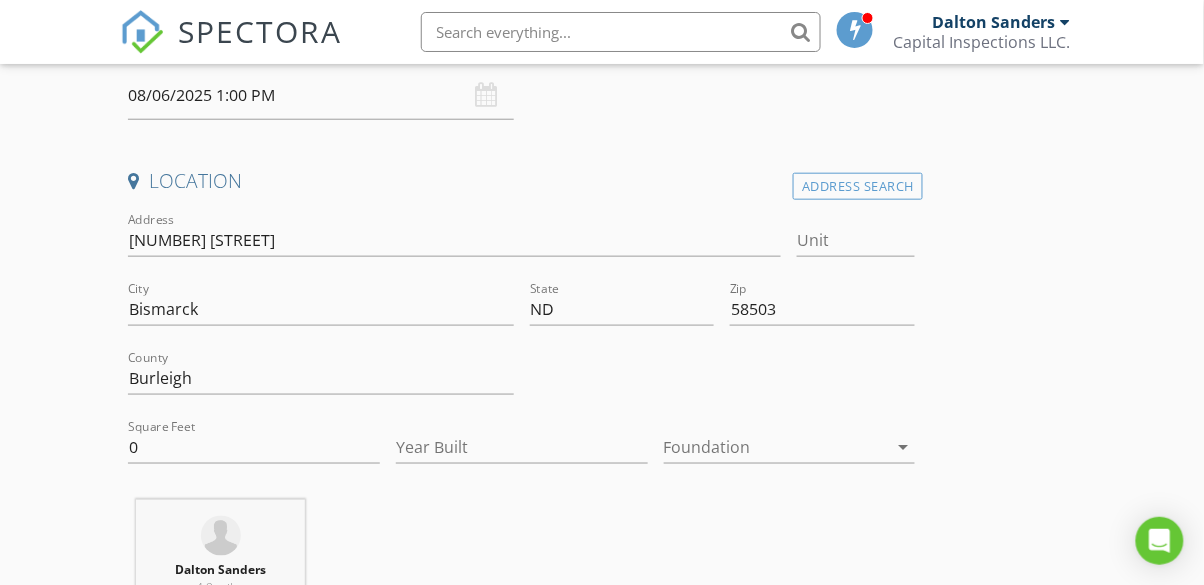 scroll, scrollTop: 382, scrollLeft: 0, axis: vertical 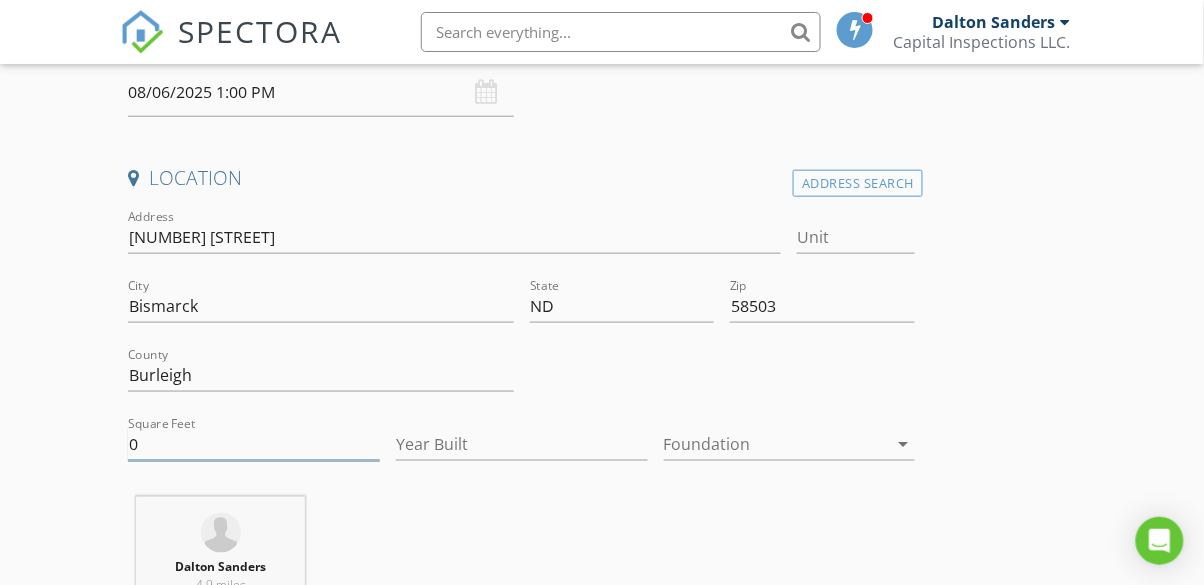 click on "0" at bounding box center (254, 444) 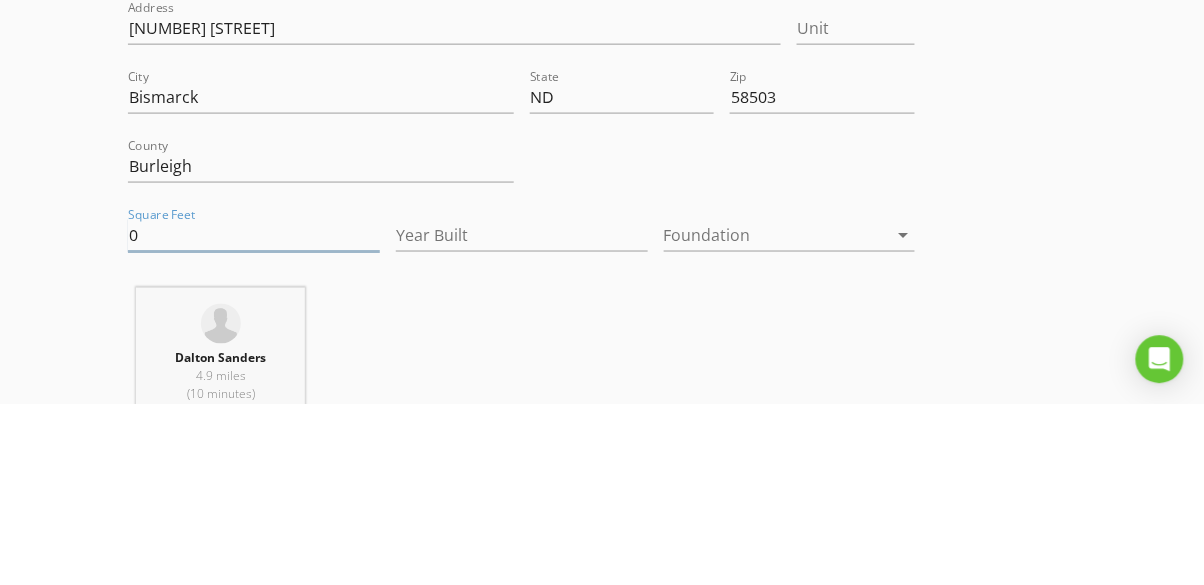 scroll, scrollTop: 410, scrollLeft: 0, axis: vertical 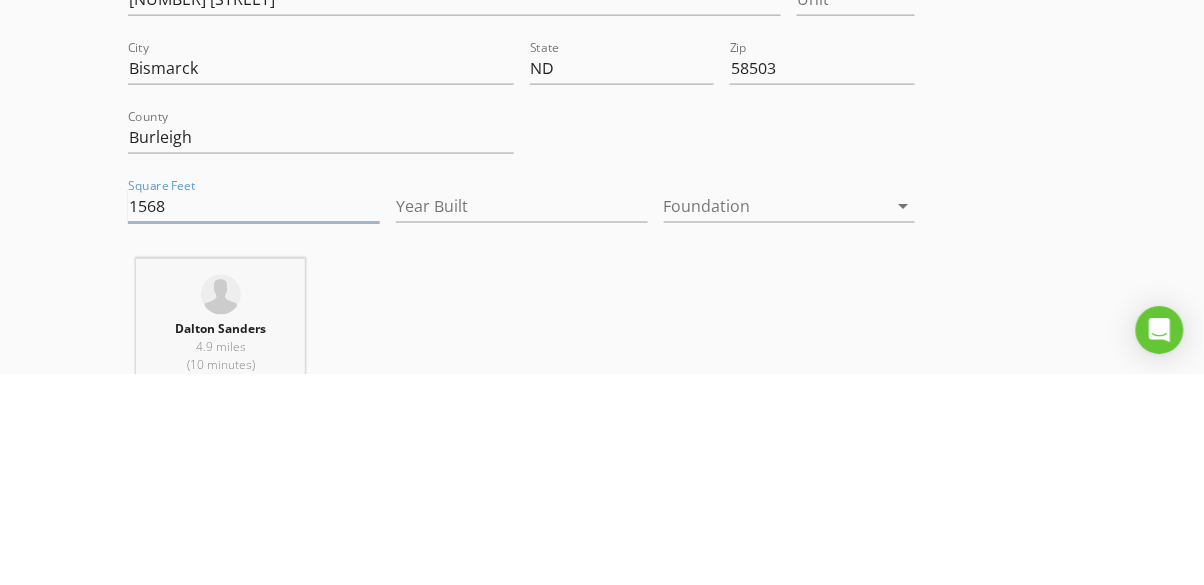 type on "1568" 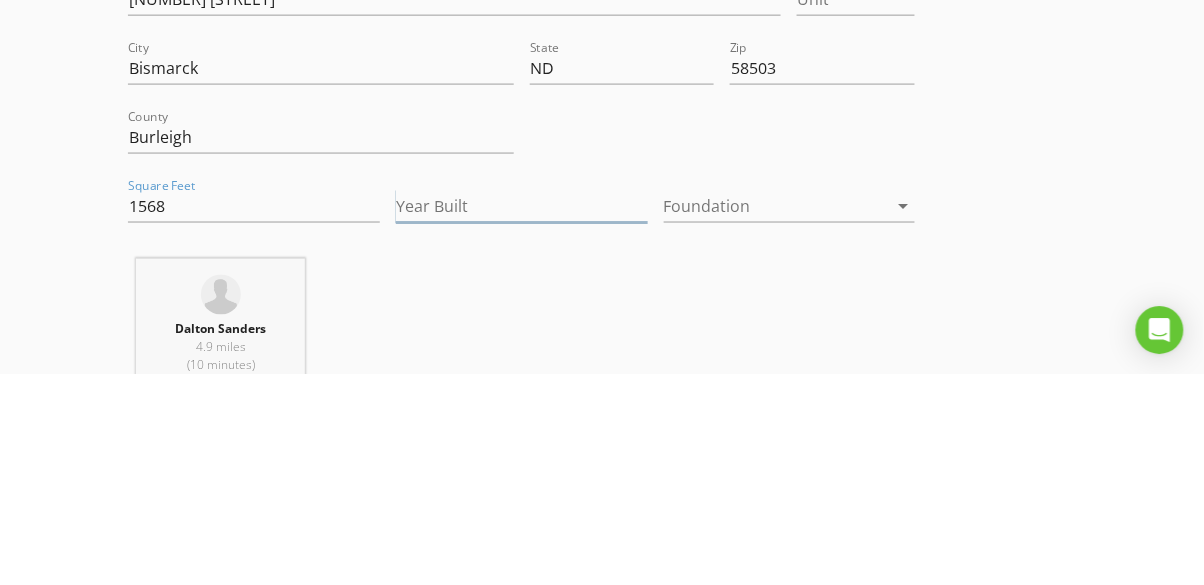 click on "Year Built" at bounding box center (522, 416) 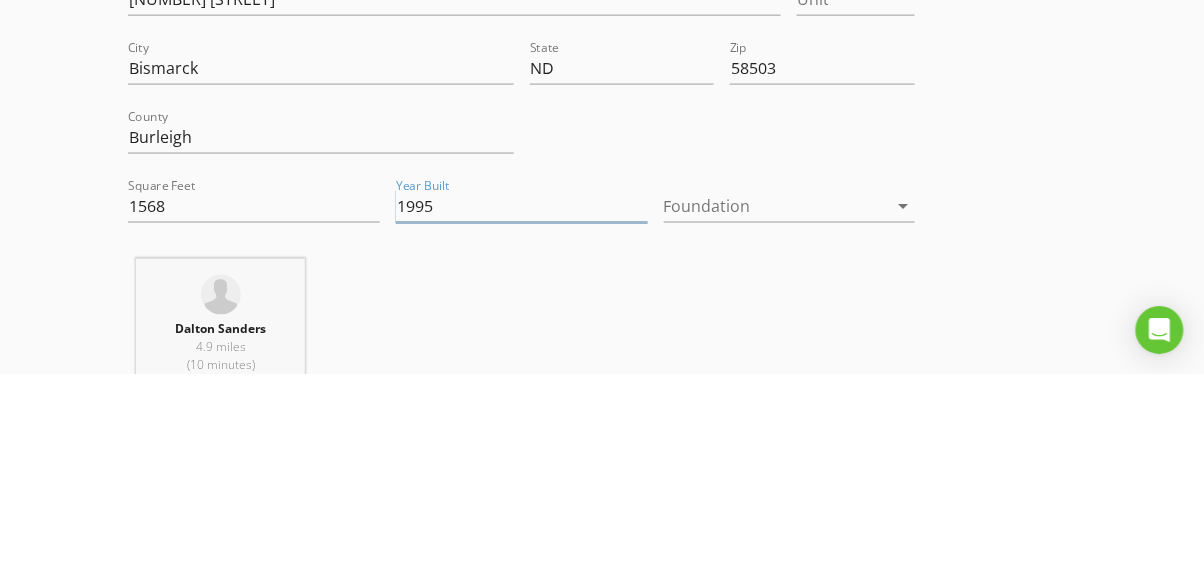 type on "1995" 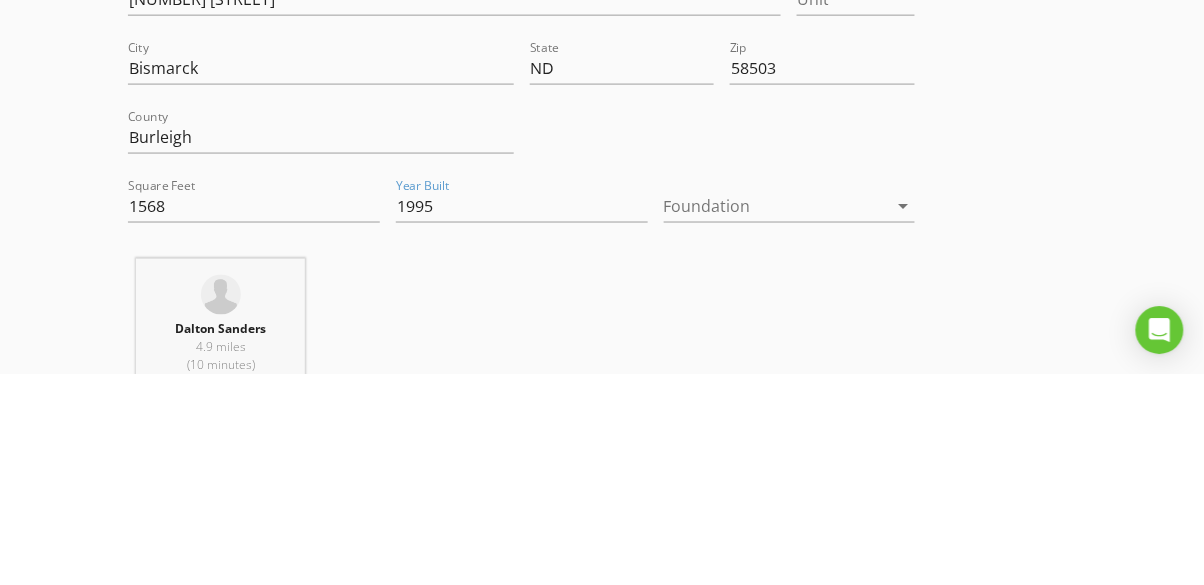 click at bounding box center (776, 416) 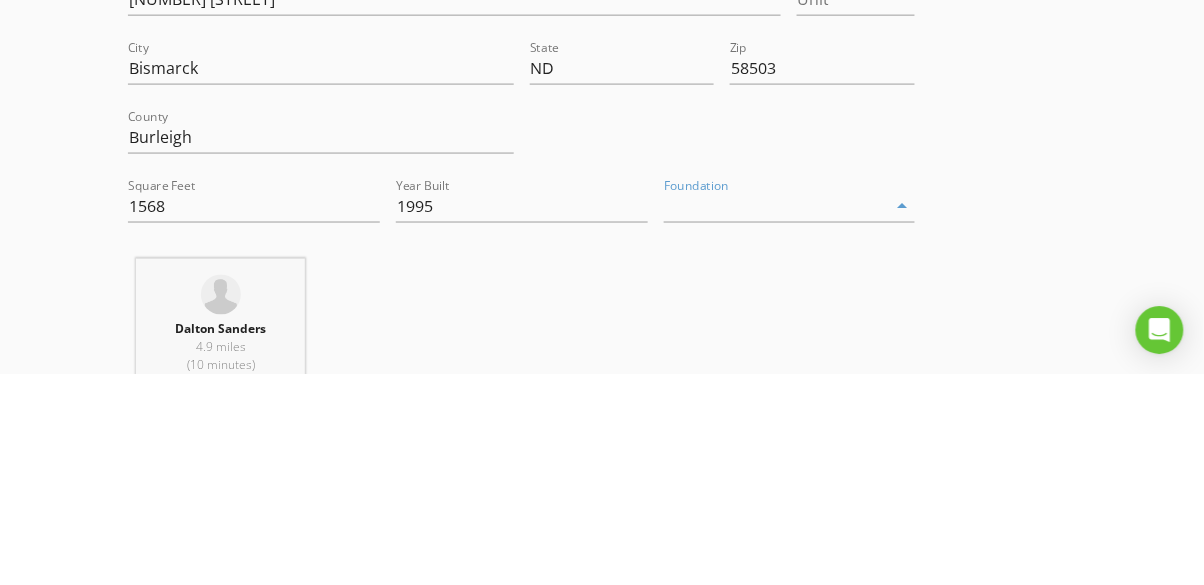 scroll, scrollTop: 410, scrollLeft: 0, axis: vertical 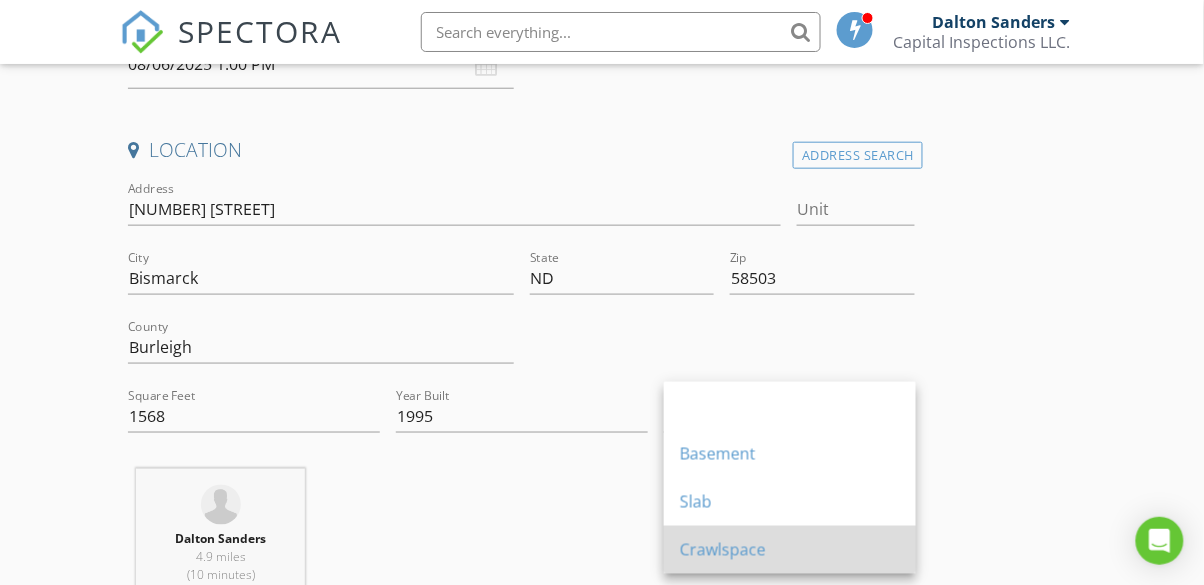 click on "Crawlspace" at bounding box center [790, 550] 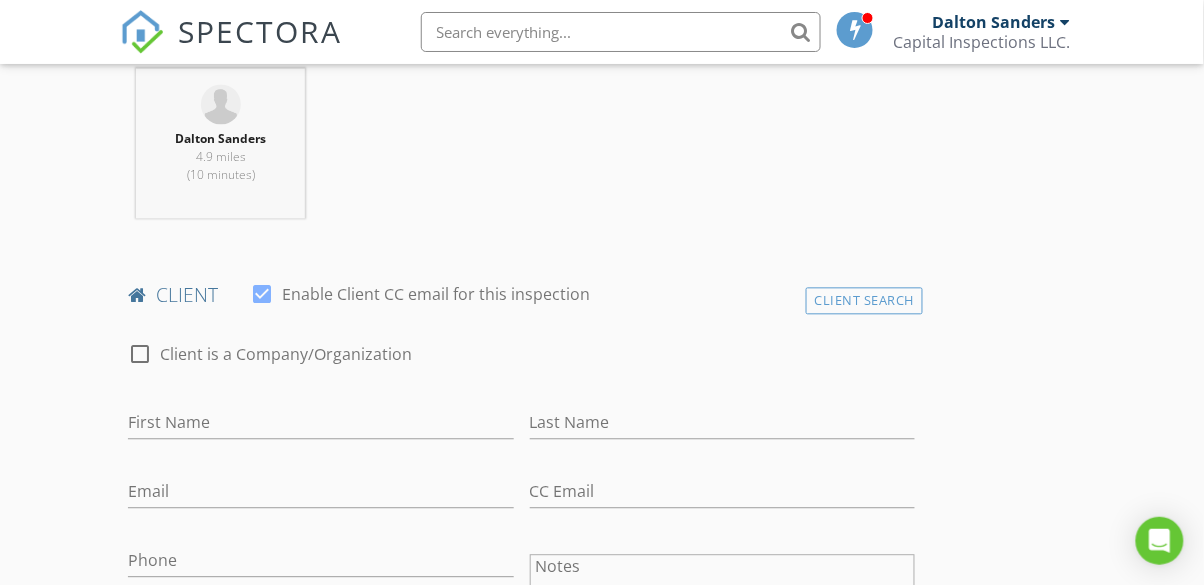 scroll, scrollTop: 812, scrollLeft: 0, axis: vertical 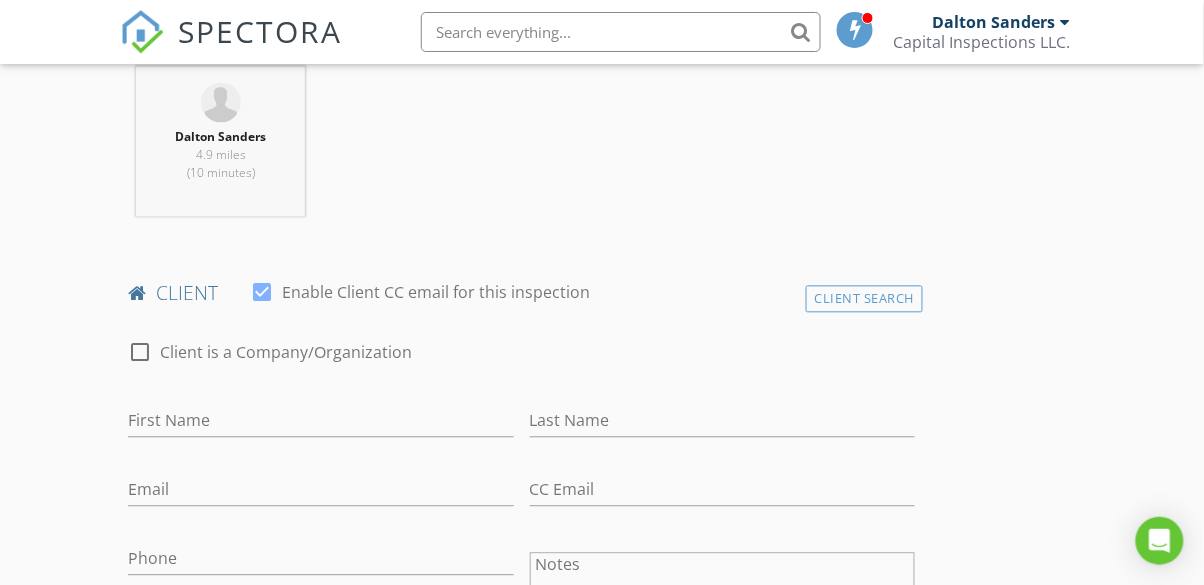 click at bounding box center (262, 293) 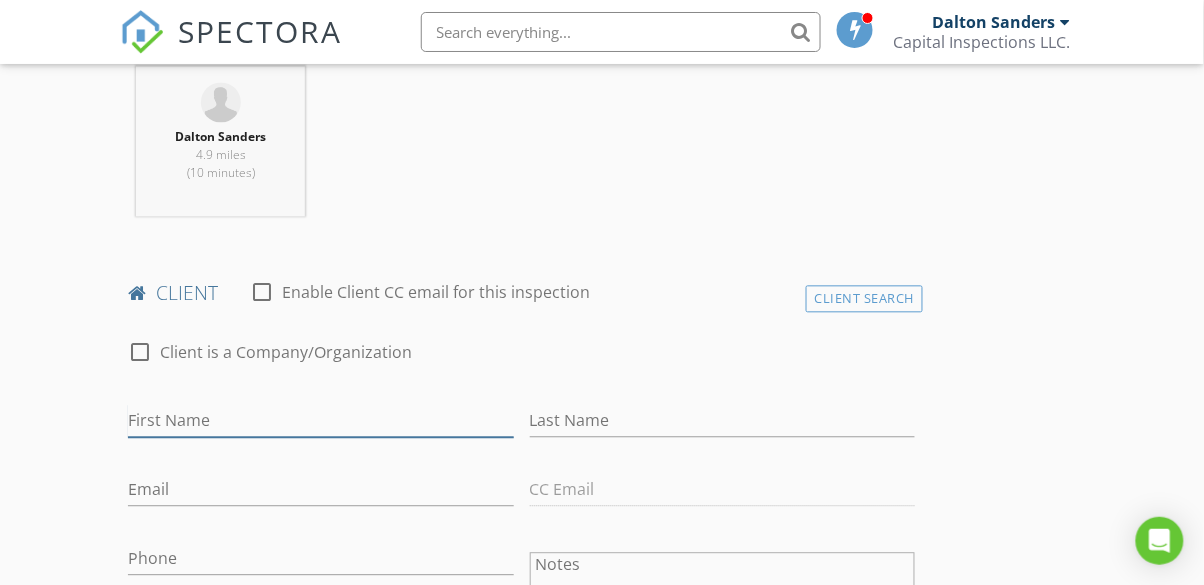 click on "First Name" at bounding box center (320, 421) 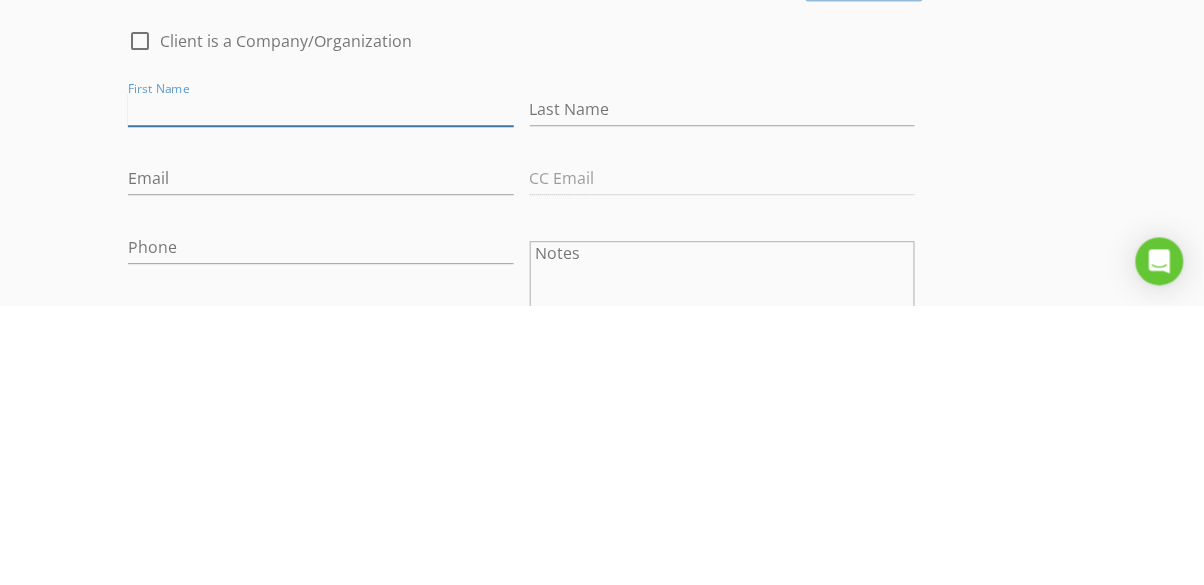 scroll, scrollTop: 844, scrollLeft: 0, axis: vertical 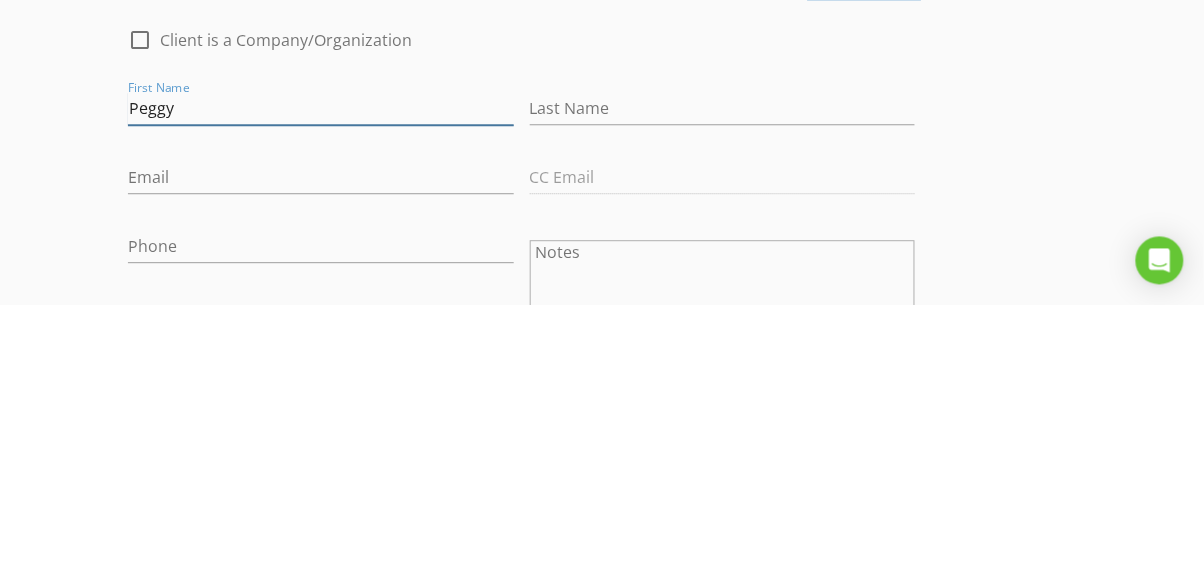 type on "Peggy" 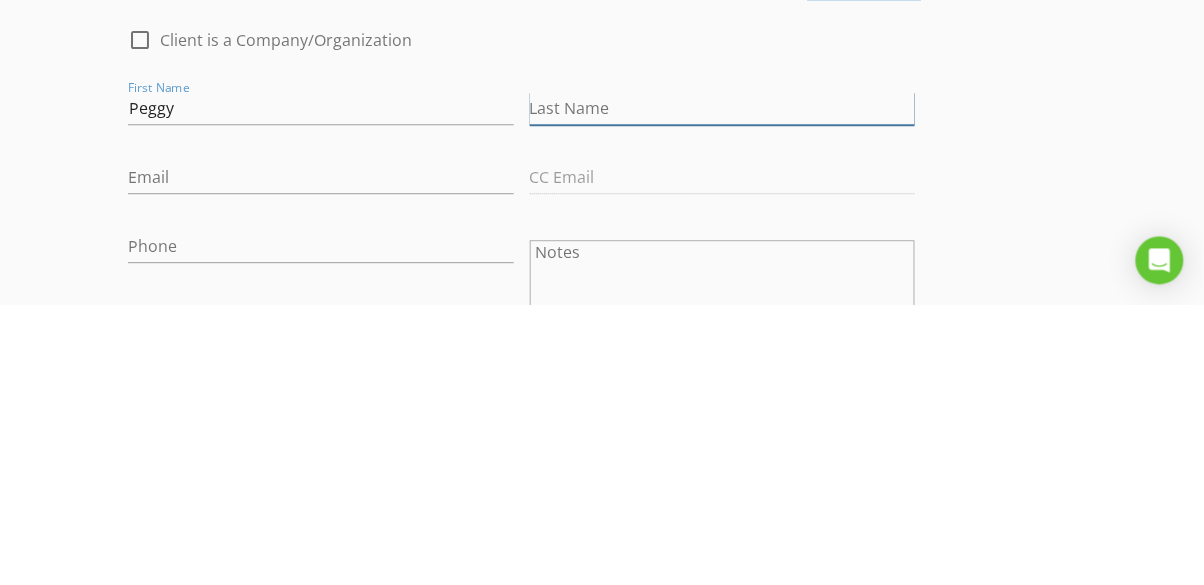 click on "Last Name" at bounding box center [722, 389] 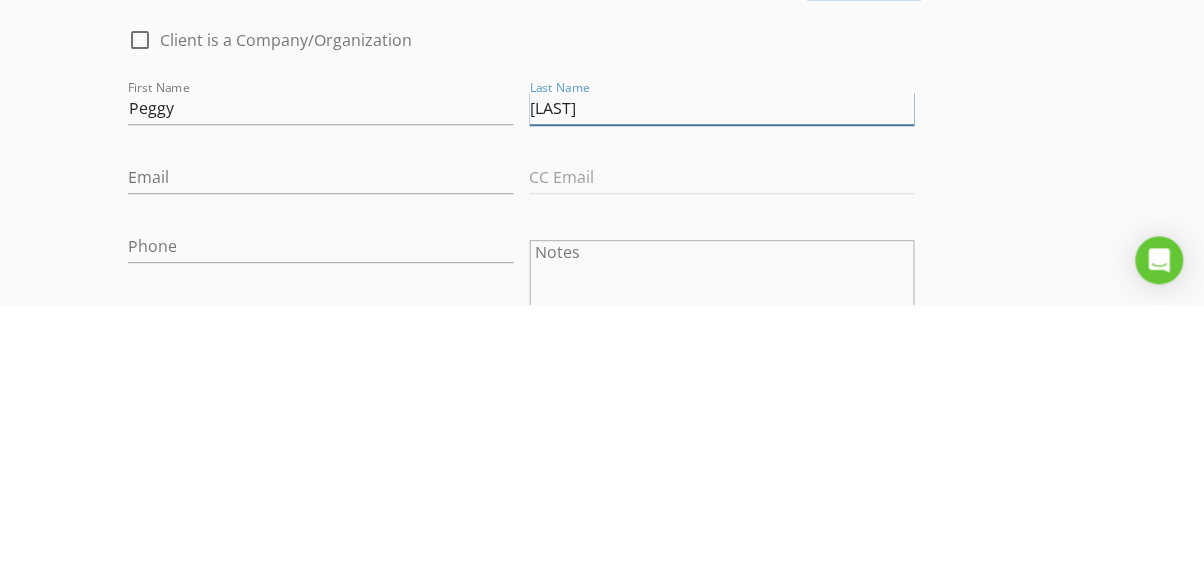 type on "[LAST]" 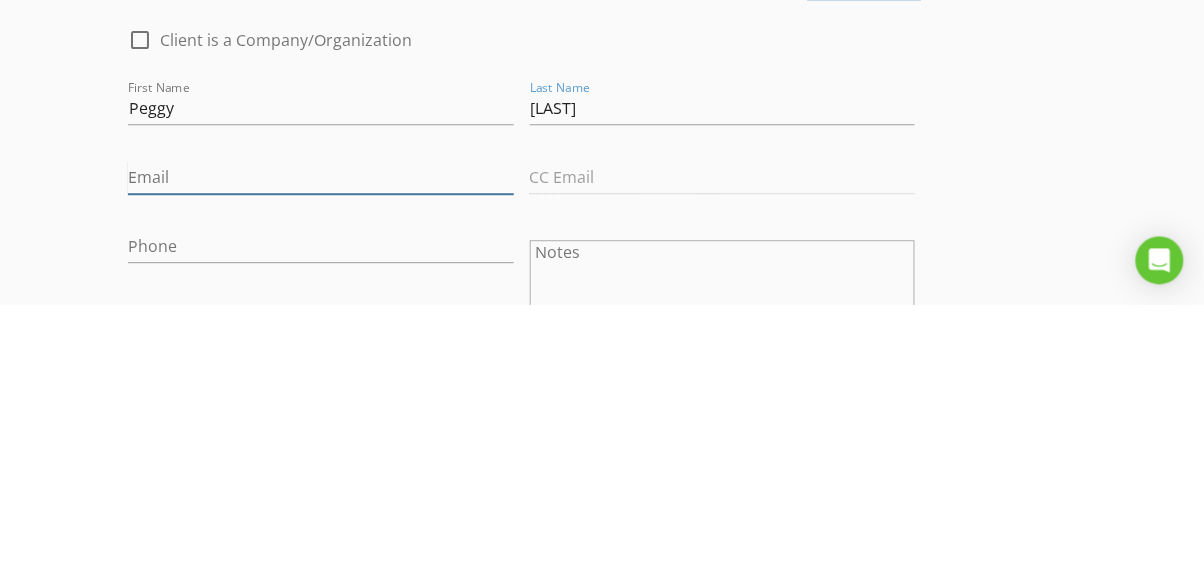 click on "Email" at bounding box center [320, 458] 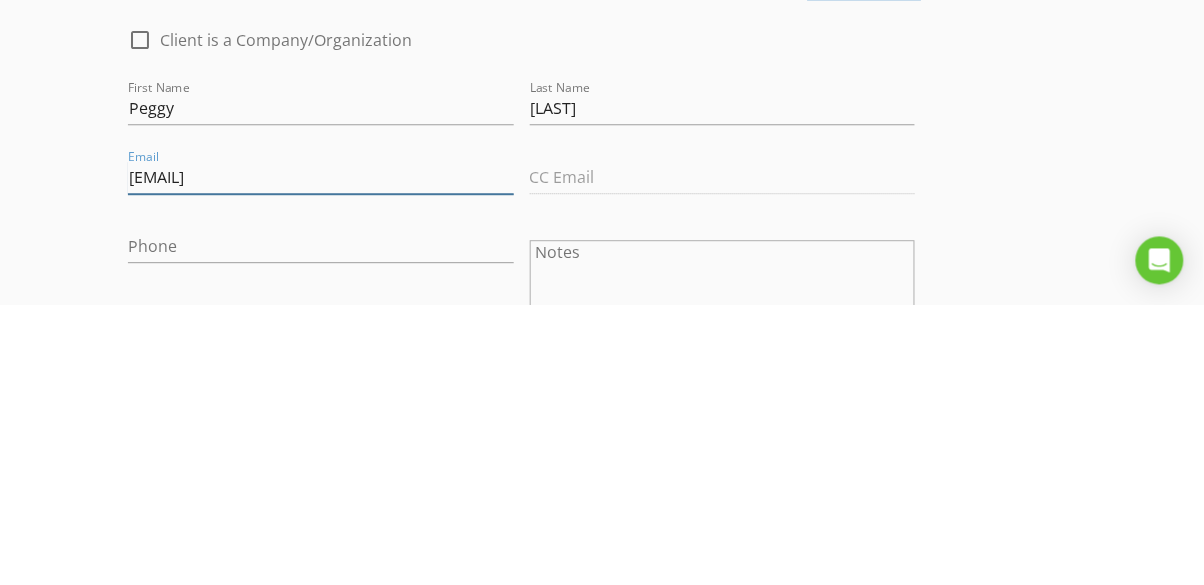 type on "[EMAIL]" 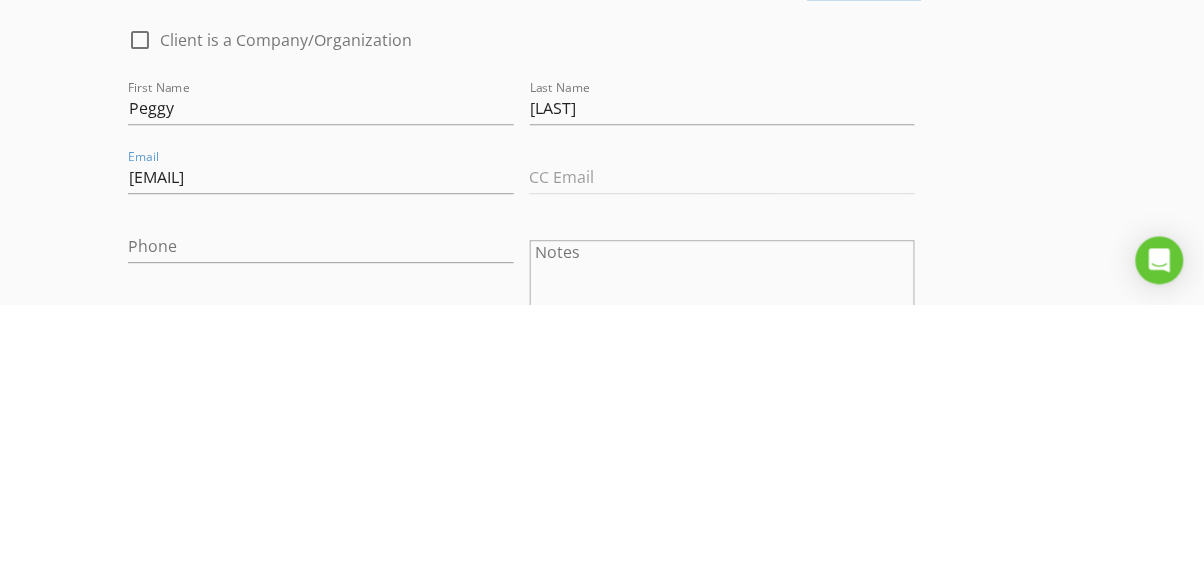 click on "New Inspection
Click here to use the New Order Form
INSPECTOR(S)
check_box   [FIRST] [LAST]   PRIMARY   check_box_outline_blank   [FIRST] [LAST]     [FIRST] [LAST] arrow_drop_down   check_box_outline_blank [FIRST] [LAST] specifically requested
Date/Time
08/06/2025 1:00 PM
Location
Address Search       Address [NUMBER] [STREET]   Unit   City [CITY]   State [STATE]   Zip [ZIP]   County [COUNTY]     Square Feet 1568   Year Built 1995   Foundation Crawlspace arrow_drop_down     [FIRST] [LAST]     4.9 miles     (10 minutes)
client
check_box_outline_blank Enable Client CC email for this inspection   Client Search     check_box_outline_blank Client is a Company/Organization     First Name [FIRST]   Last Name [LAST]   Email [EMAIL]   CC Email   Phone           Notes   Private Notes
SERVICES" at bounding box center [602, 1014] 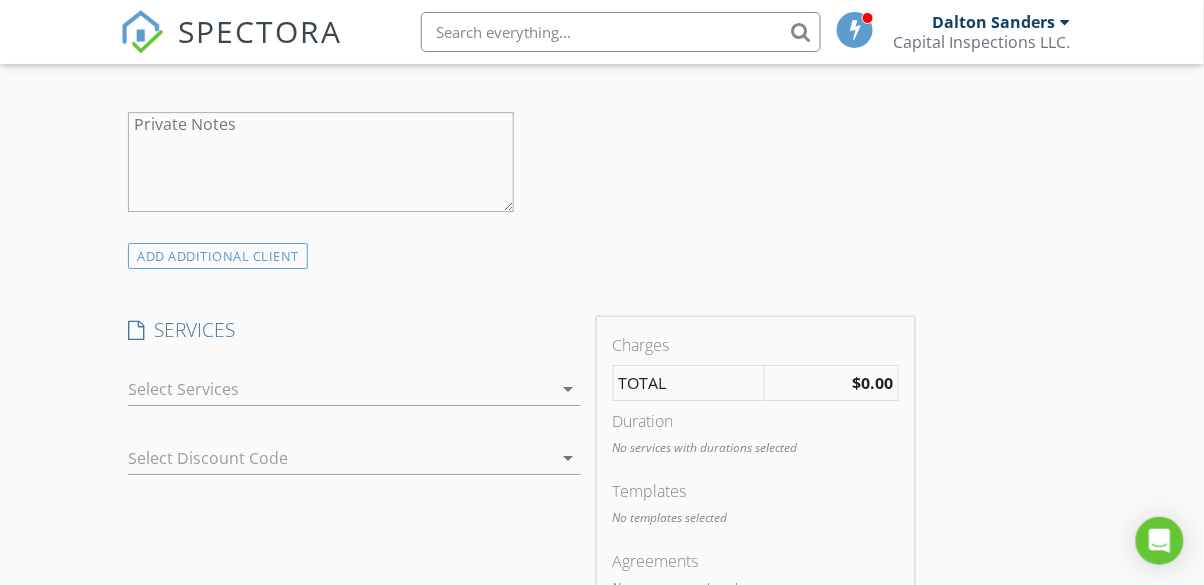 click at bounding box center (340, 389) 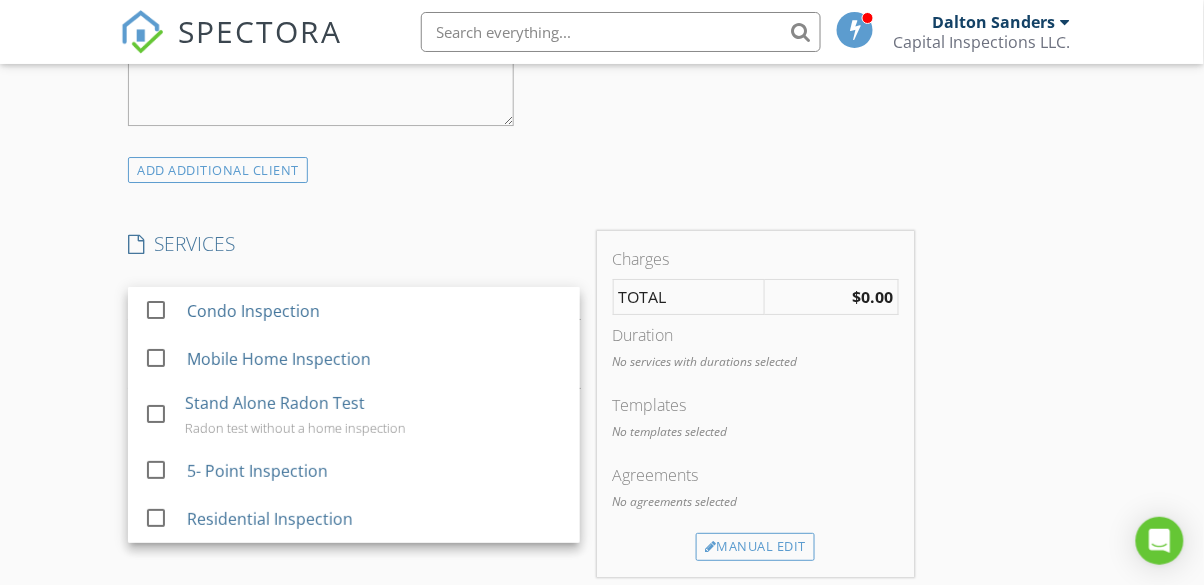 scroll, scrollTop: 1498, scrollLeft: 0, axis: vertical 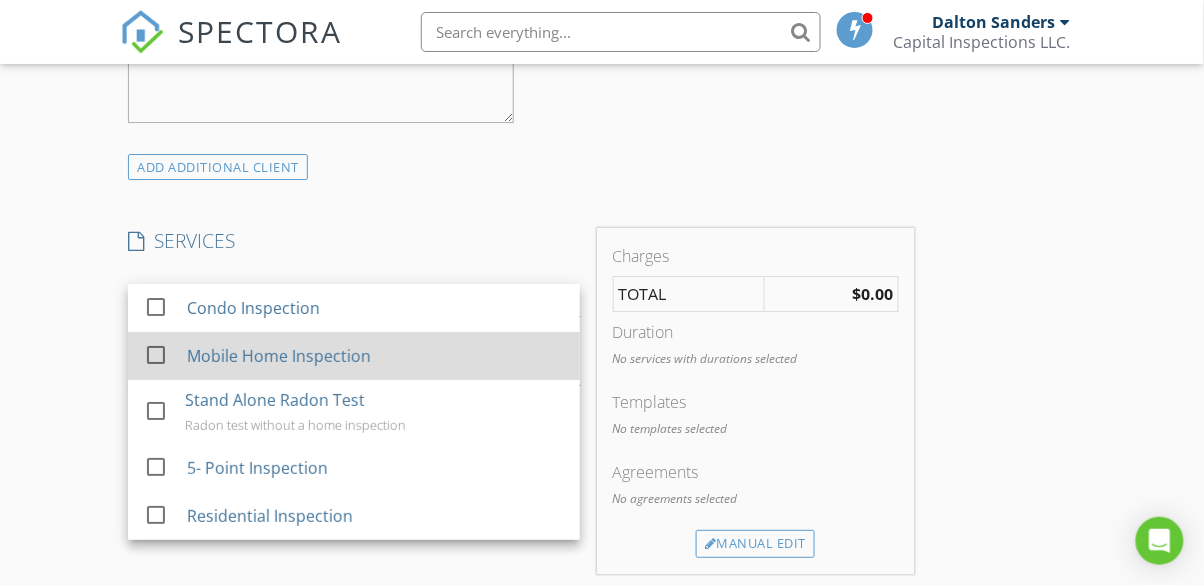 click at bounding box center [156, 355] 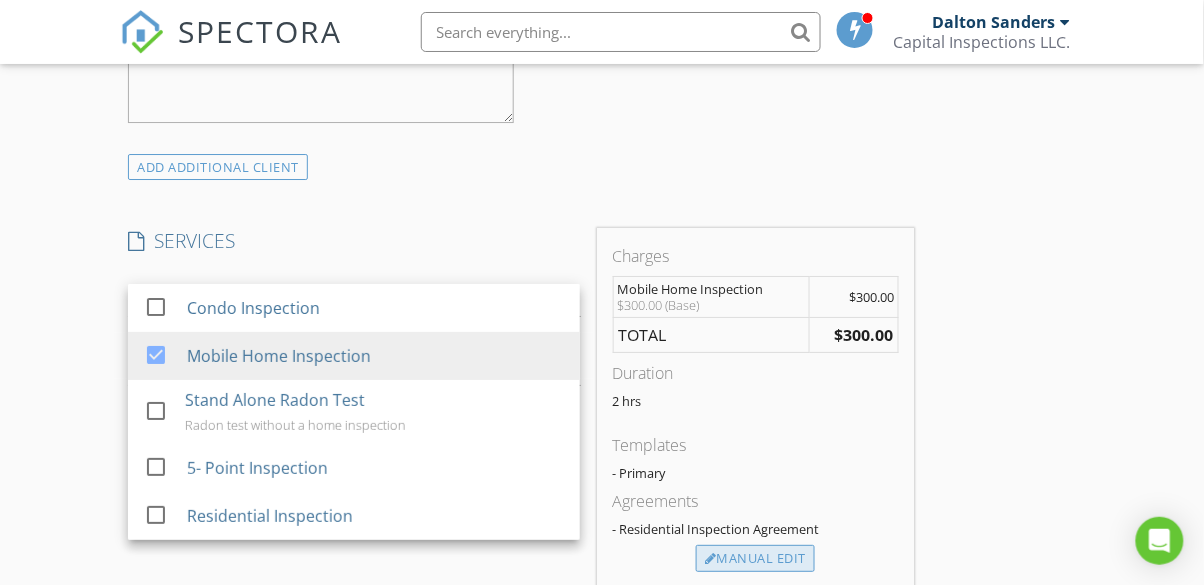 click on "Manual Edit" at bounding box center (755, 559) 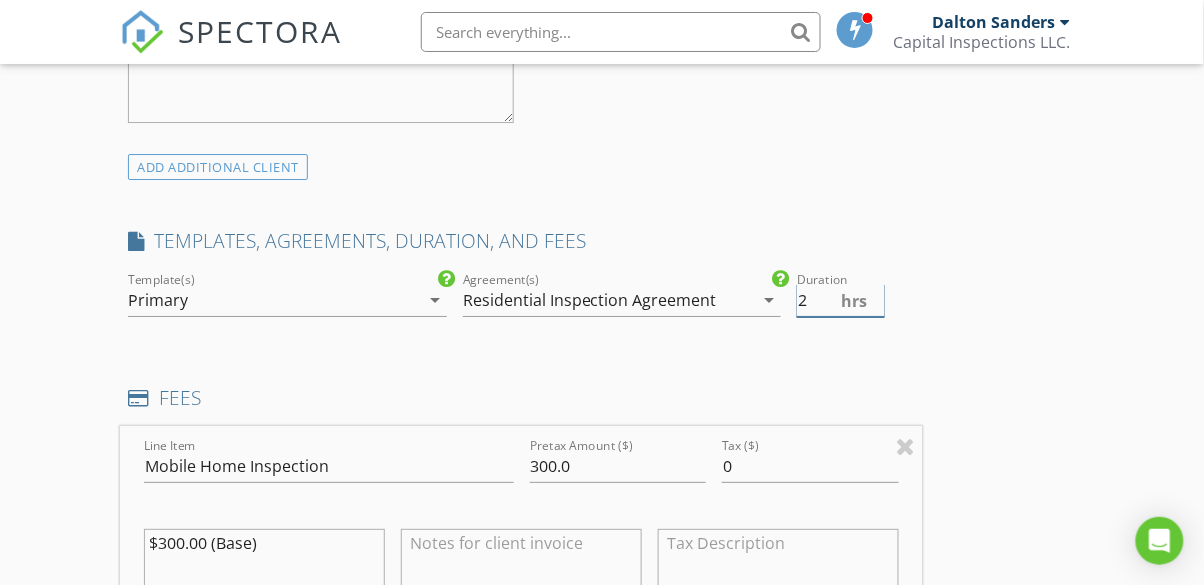 click on "2" at bounding box center [841, 300] 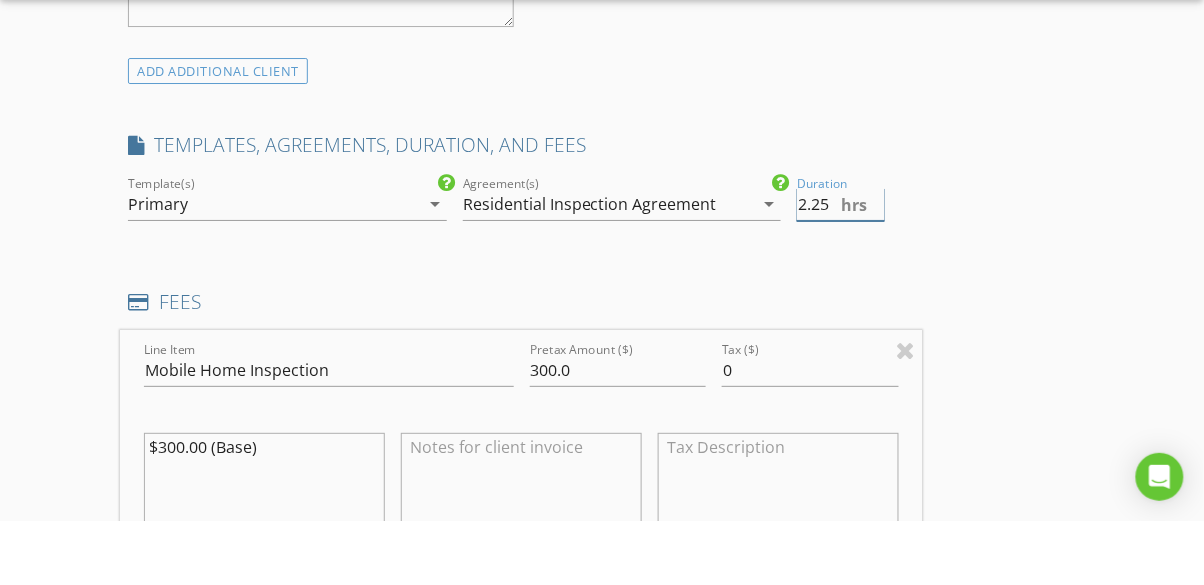 type on "2.25" 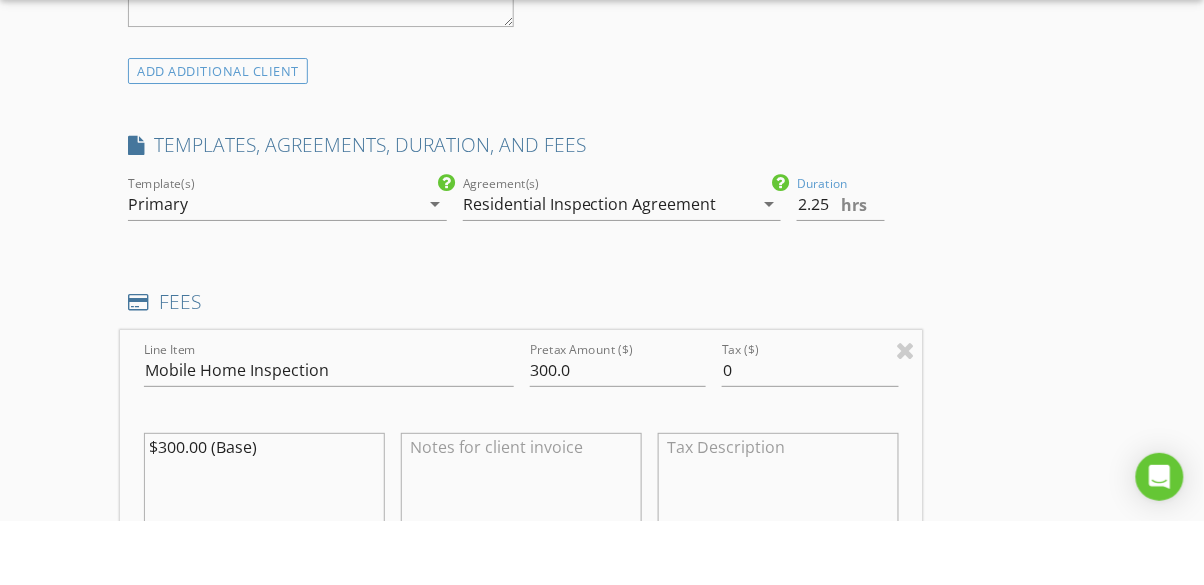 click on "INSPECTOR(S)
check_box   [FIRST] [LAST]   PRIMARY   check_box_outline_blank   [FIRST] [LAST]     [FIRST] [LAST] arrow_drop_down   check_box_outline_blank [FIRST] [LAST] specifically requested
Date/Time
08/06/2025 1:00 PM
Location
Address Search       Address [NUMBER] [STREET]   Unit   City [CITY]   State [STATE]   Zip [ZIP]   County [COUNTY]     Square Feet 1568   Year Built 1995   Foundation Crawlspace arrow_drop_down     [FIRST] [LAST]     4.9 miles     (10 minutes)
client
check_box_outline_blank Enable Client CC email for this inspection   Client Search     check_box_outline_blank Client is a Company/Organization     First Name [FIRST]   Last Name [LAST]   Email [EMAIL]   CC Email   Phone           Notes   Private Notes
ADD ADDITIONAL client
SERVICES" at bounding box center [601, 471] 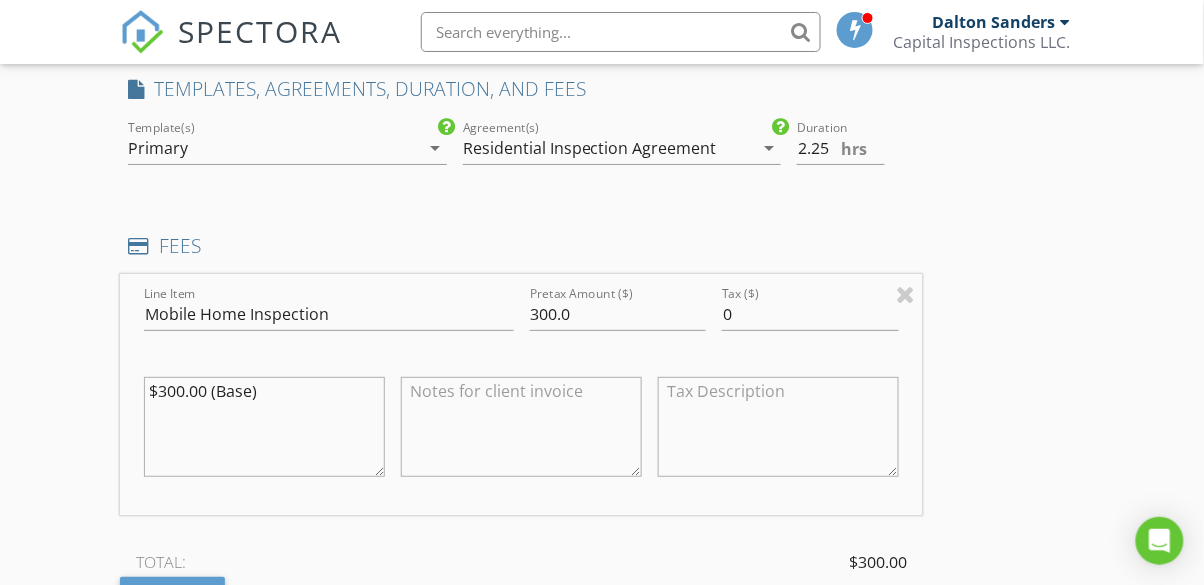 scroll, scrollTop: 1656, scrollLeft: 0, axis: vertical 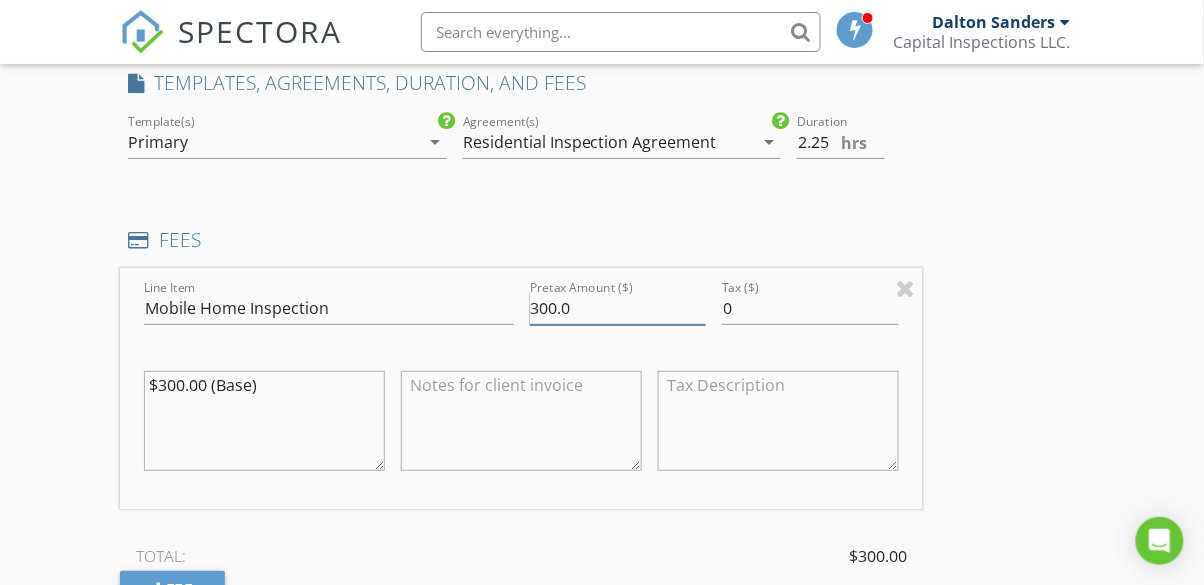 click on "300.0" at bounding box center [618, 308] 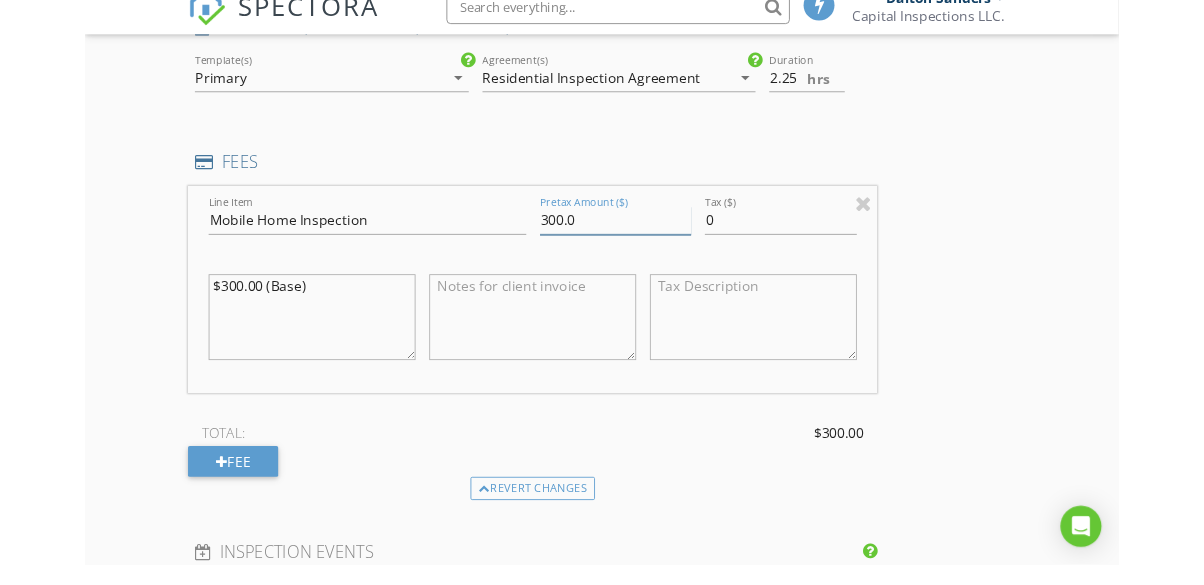 scroll, scrollTop: 1683, scrollLeft: 0, axis: vertical 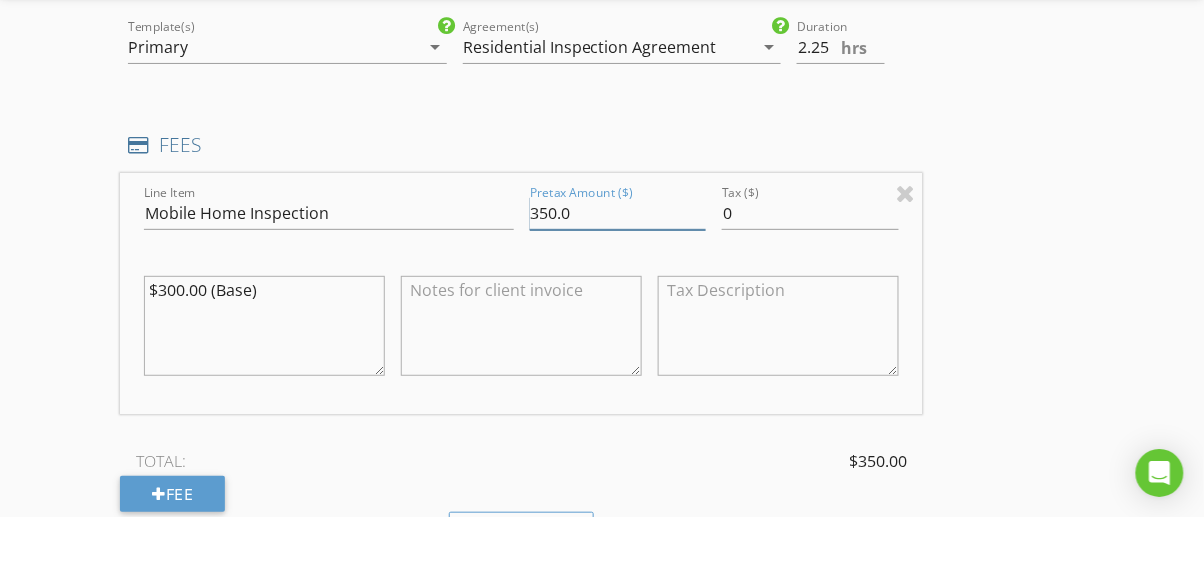 type on "350.0" 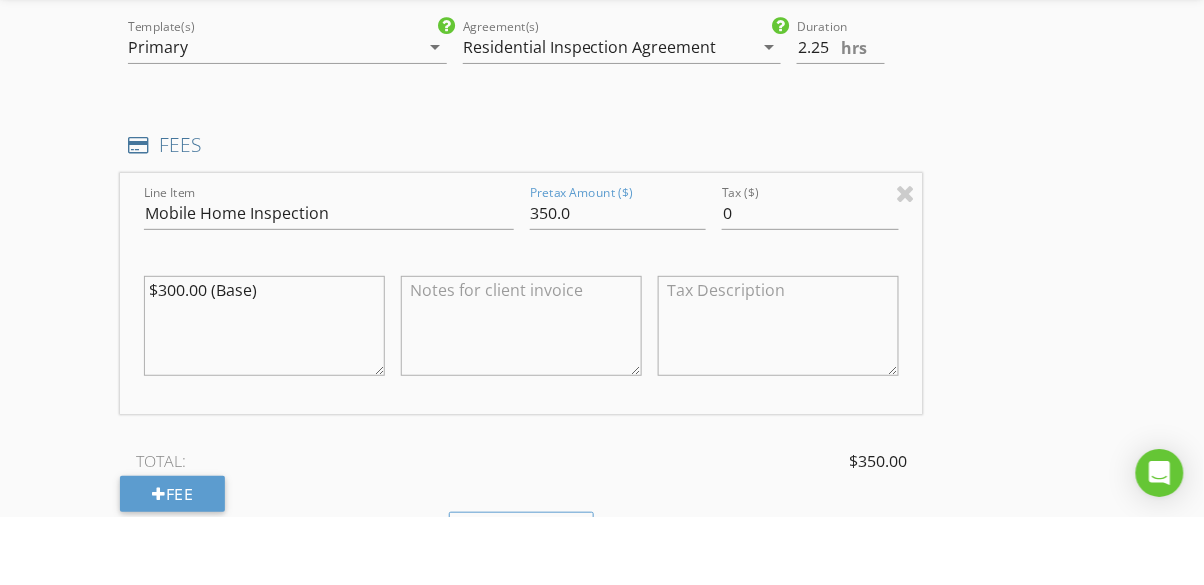 click on "INSPECTOR(S)
check_box   [FIRST] [LAST]   PRIMARY   check_box_outline_blank   [FIRST] [LAST]     [FIRST] [LAST] arrow_drop_down   check_box_outline_blank [FIRST] [LAST] specifically requested
Date/Time
08/06/2025 1:00 PM
Location
Address Search       Address [NUMBER] [STREET]   Unit   City [CITY]   State [STATE]   Zip [ZIP]   County [COUNTY]     Square Feet 1568   Year Built 1995   Foundation Crawlspace arrow_drop_down     [FIRST] [LAST]     4.9 miles     (10 minutes)
client
check_box_outline_blank Enable Client CC email for this inspection   Client Search     check_box_outline_blank Client is a Company/Organization     First Name [FIRST]   Last Name [LAST]   Email [EMAIL]   CC Email   Phone           Notes   Private Notes
ADD ADDITIONAL client
SERVICES" at bounding box center (601, 318) 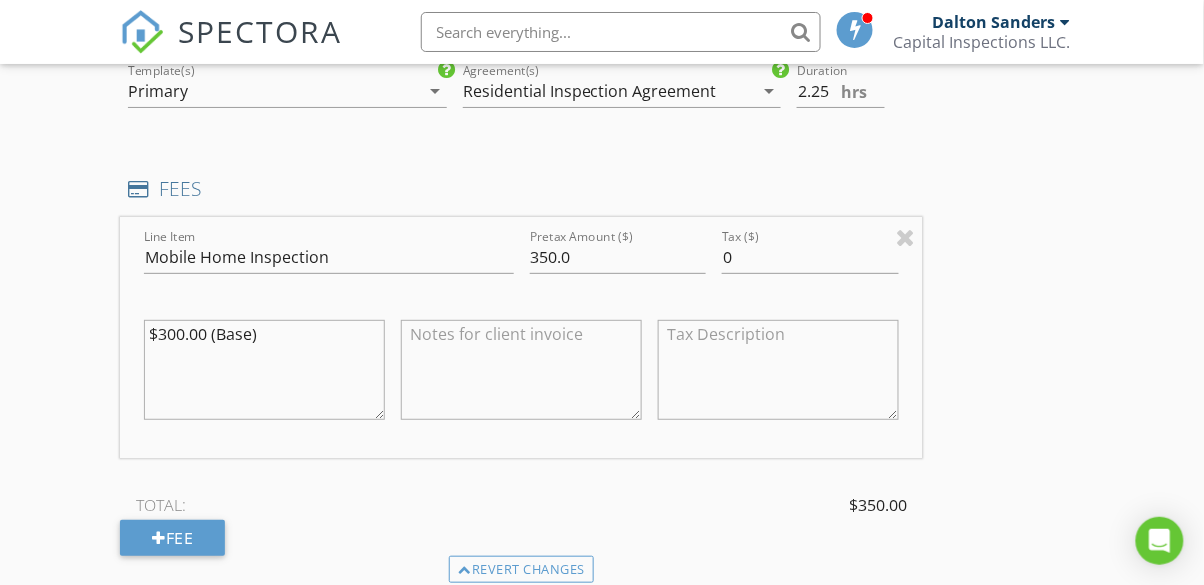 click at bounding box center [521, 370] 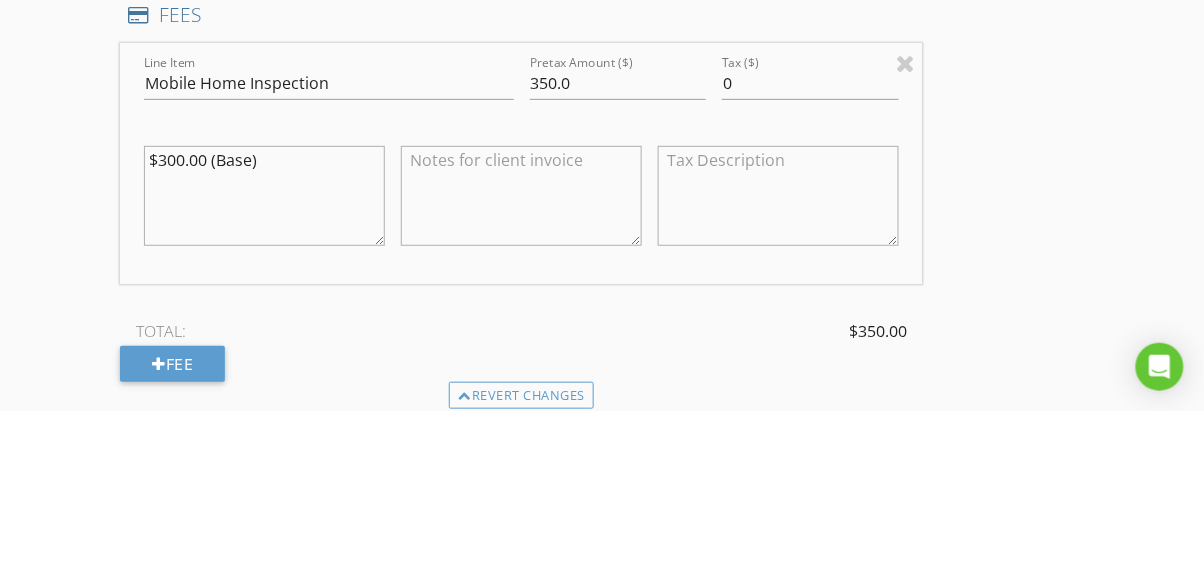 scroll, scrollTop: 1707, scrollLeft: 0, axis: vertical 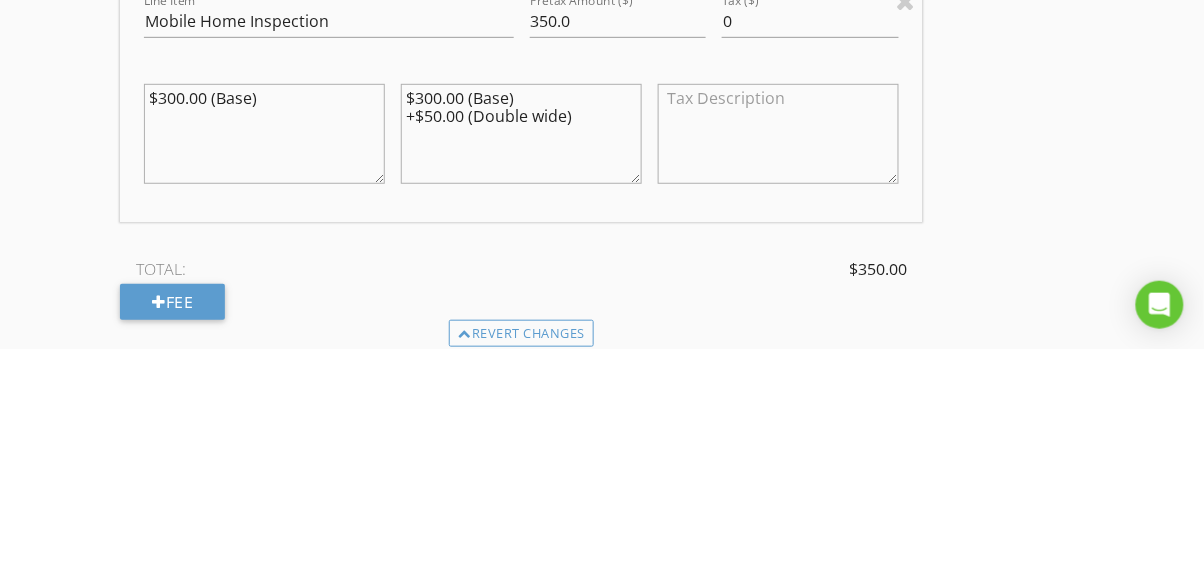 type on "$300.00 (Base)
+$50.00 (Double wide)" 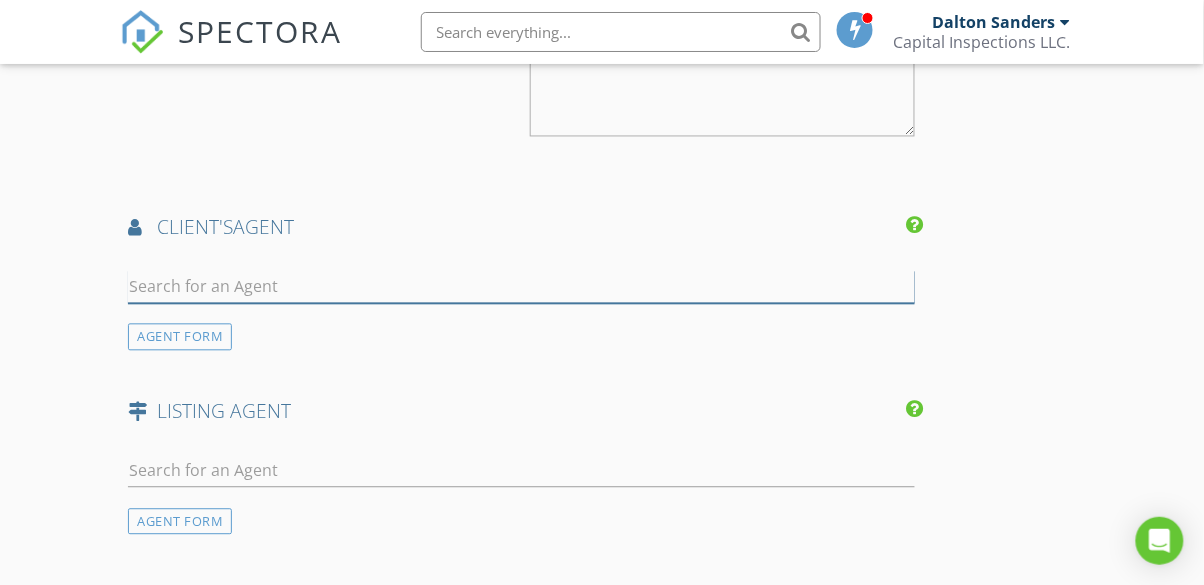 click at bounding box center [521, 287] 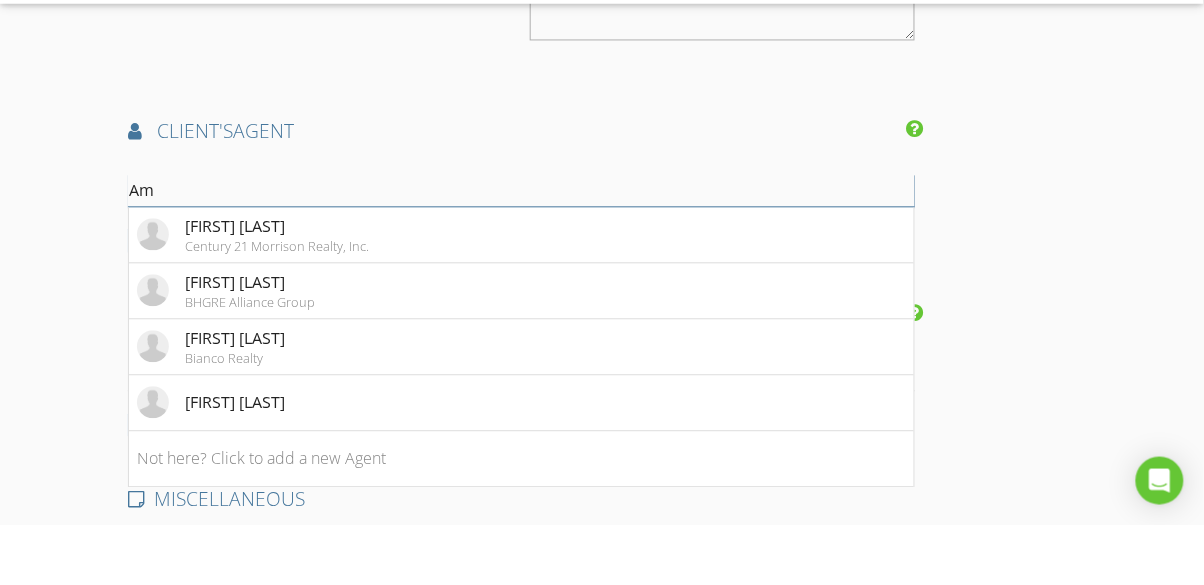 type on "A" 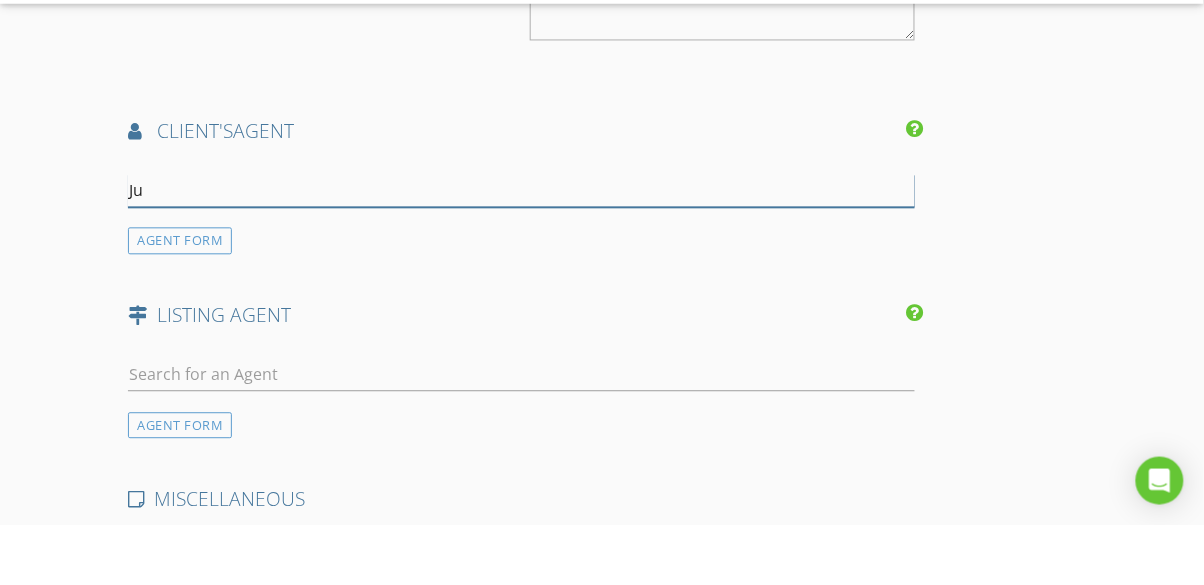 type on "[FIRST]" 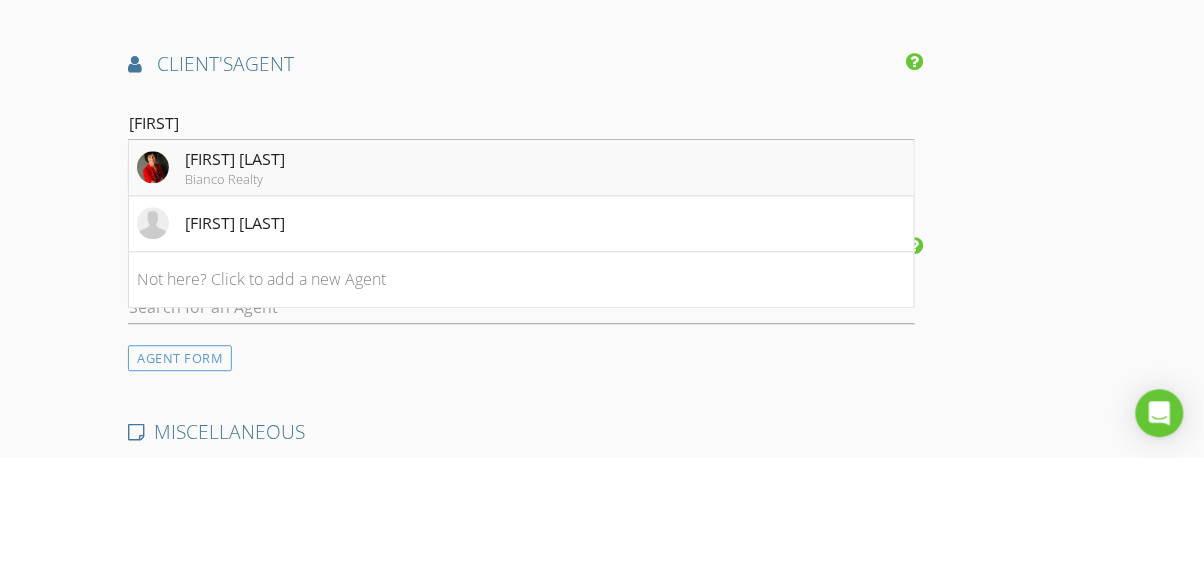 click on "[FIRST] [LAST]
[COMPANY]" at bounding box center [211, 295] 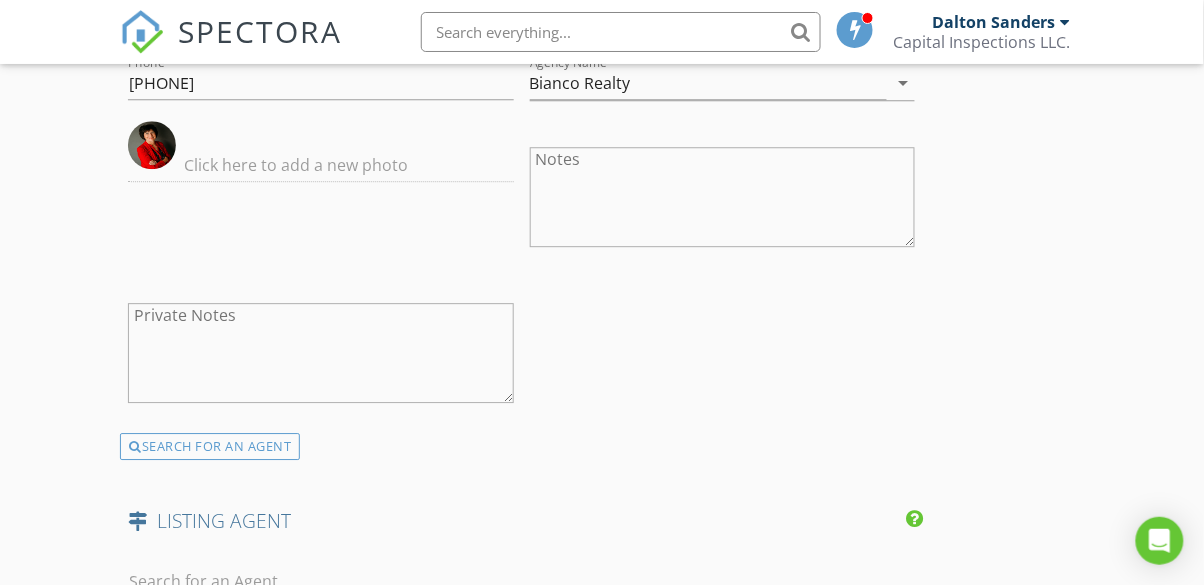 scroll, scrollTop: 3569, scrollLeft: 0, axis: vertical 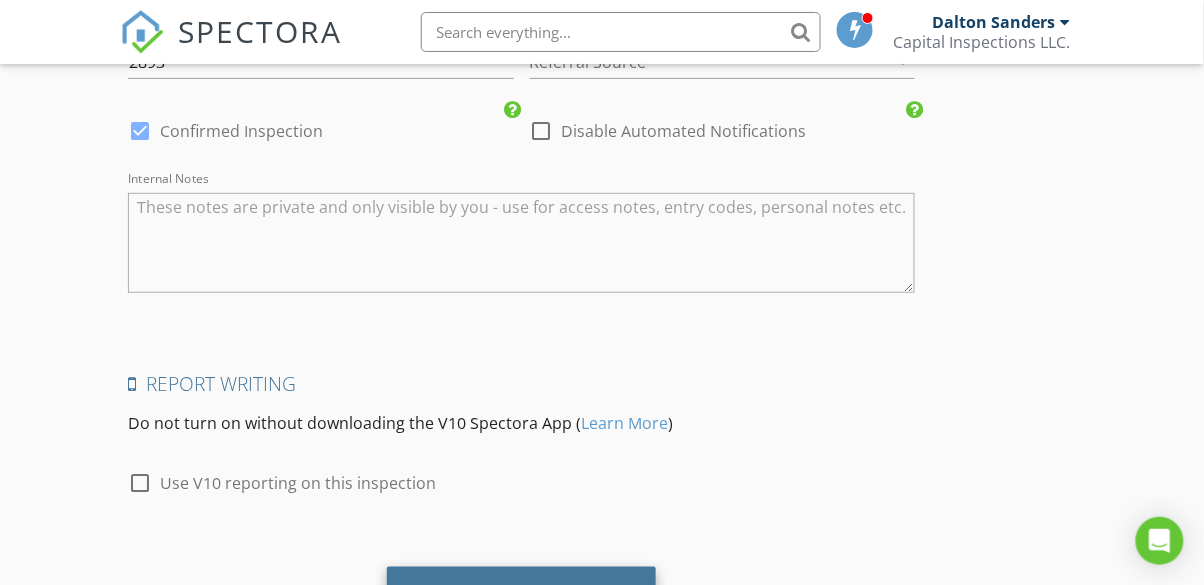 click on "Save Inspection" at bounding box center (521, 594) 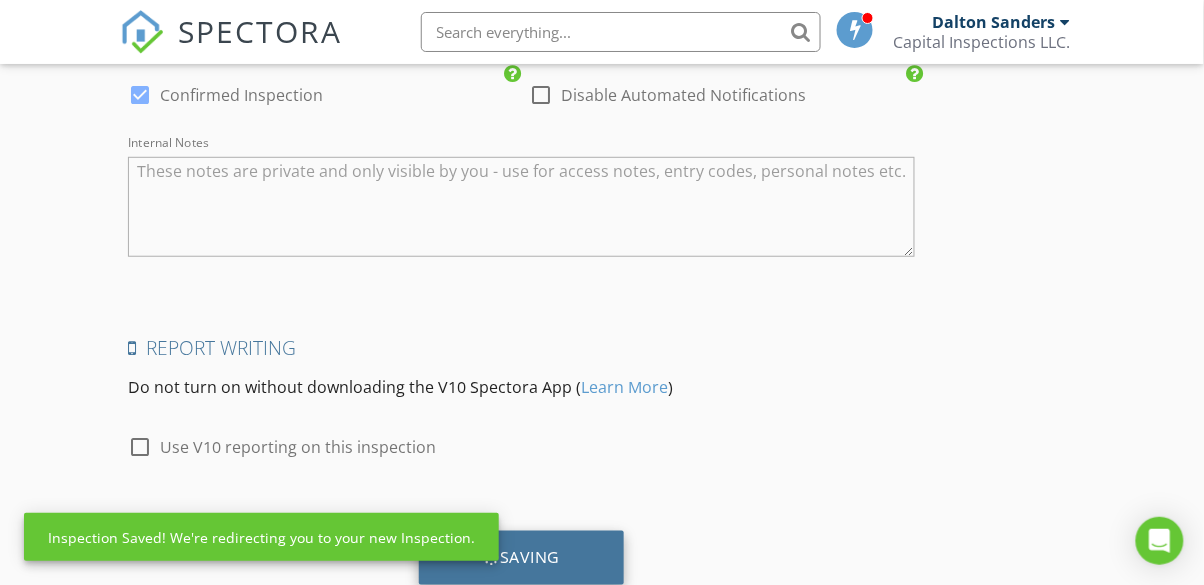 scroll, scrollTop: 3653, scrollLeft: 0, axis: vertical 